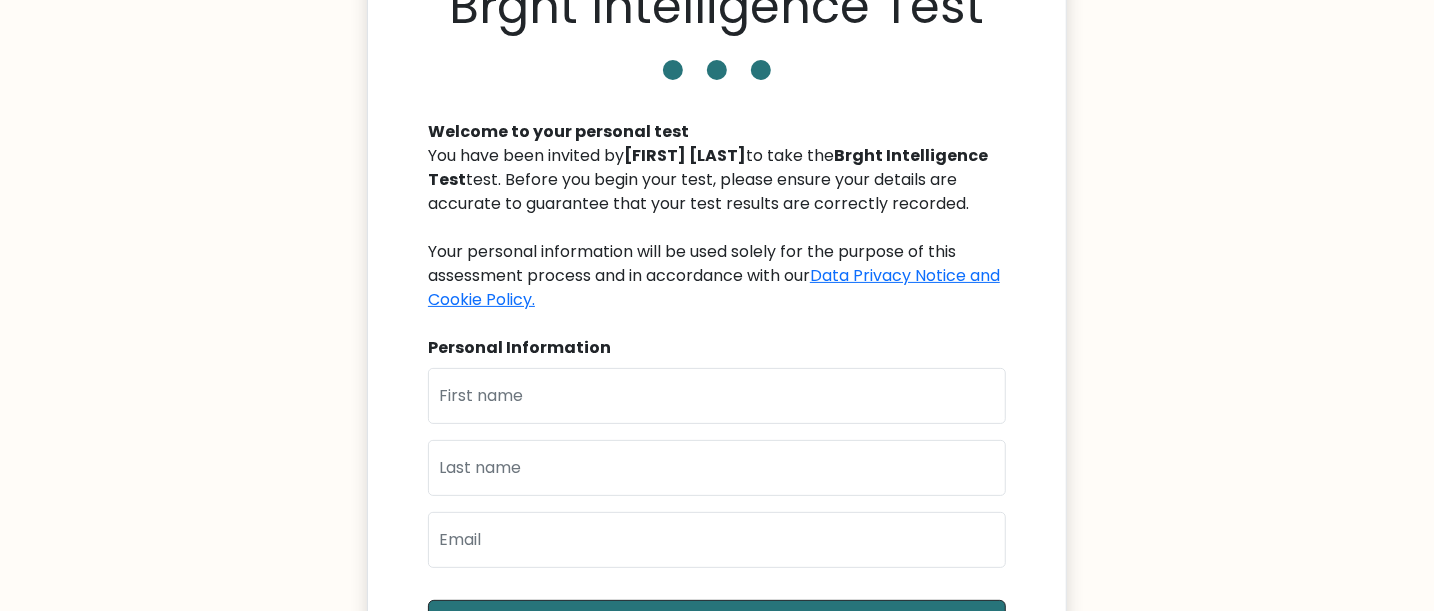 scroll, scrollTop: 267, scrollLeft: 0, axis: vertical 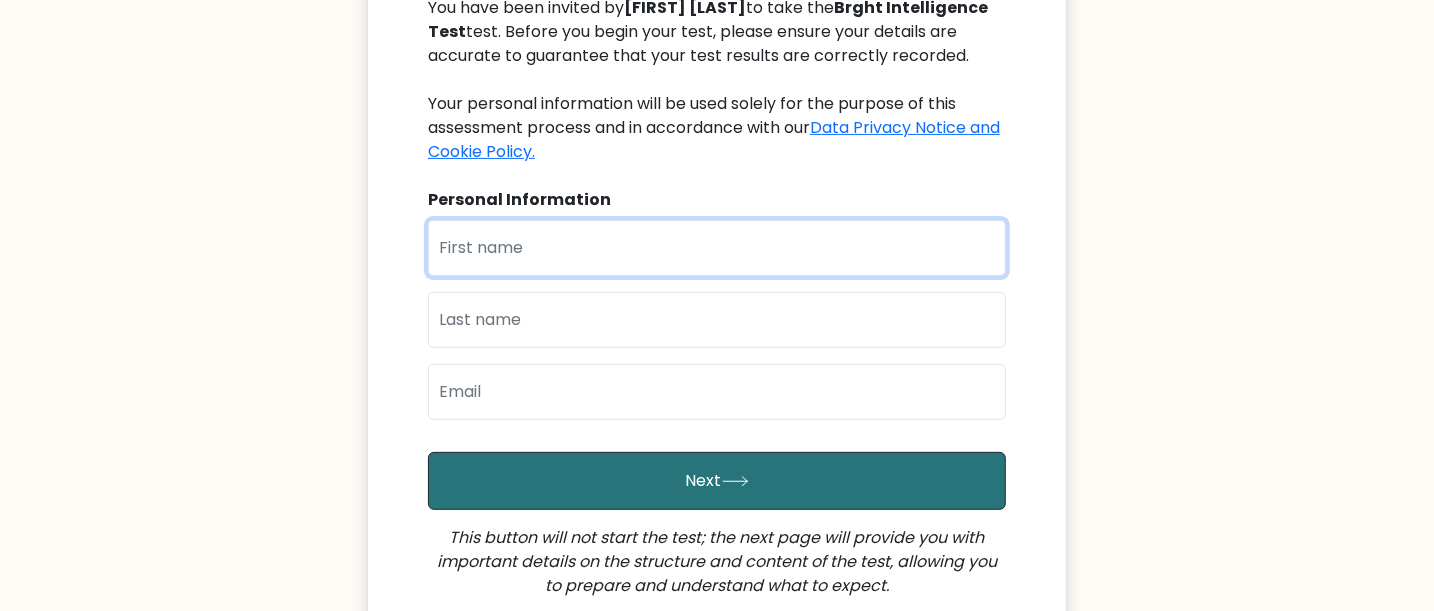 click at bounding box center (717, 248) 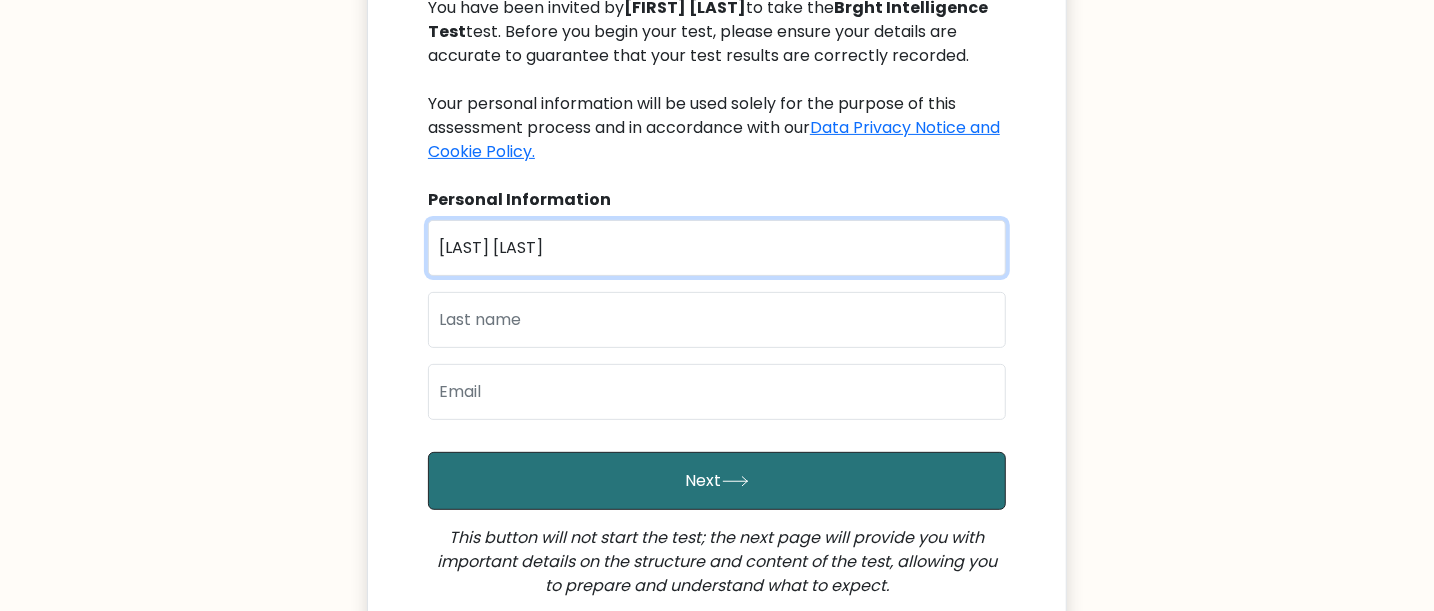 type on "JEON CAMILLE" 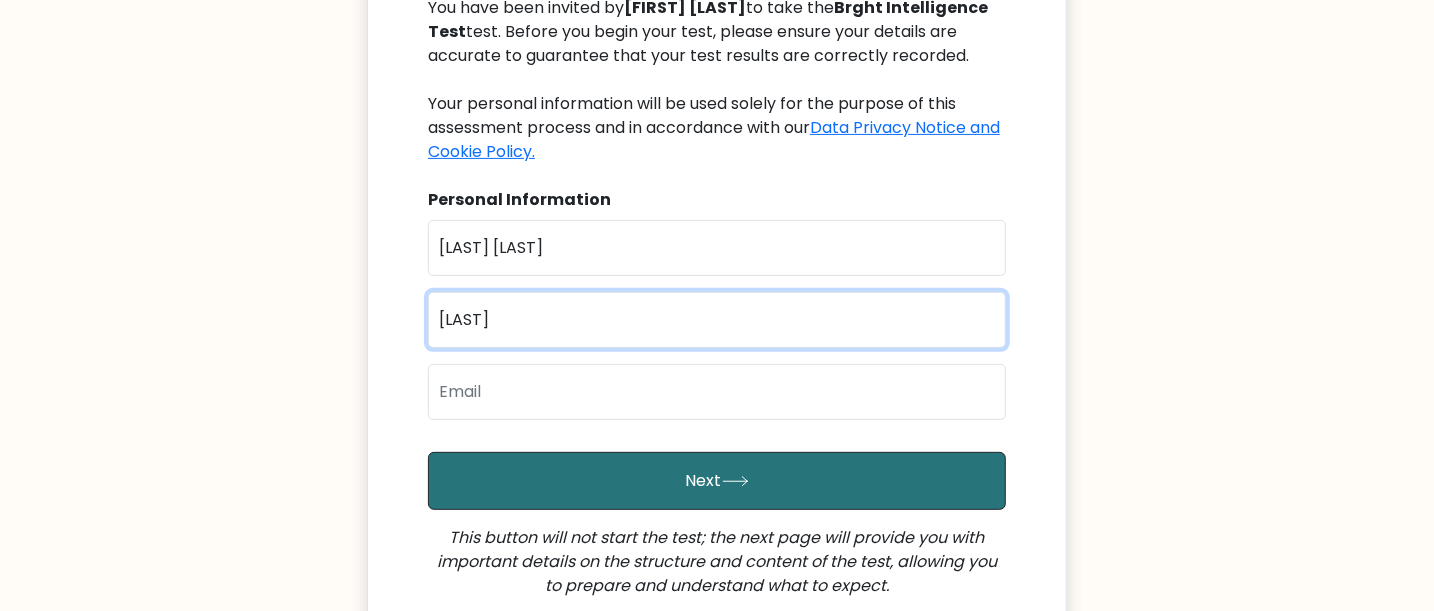 type on "JAMANILA" 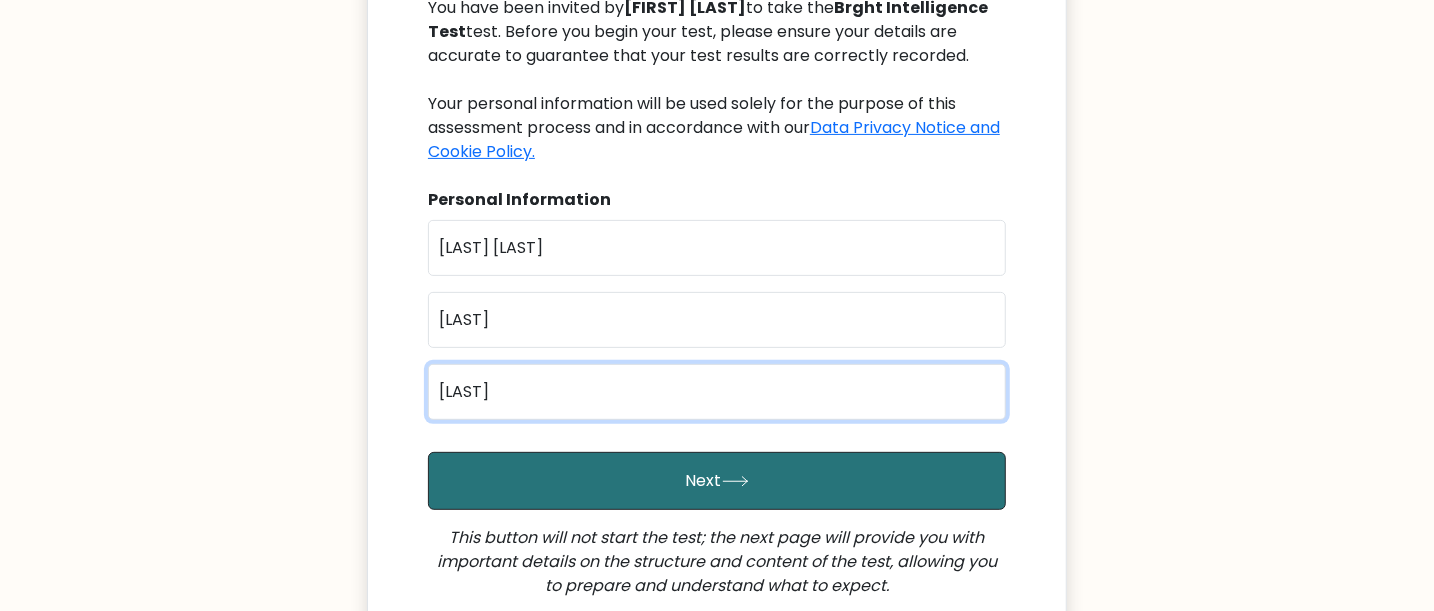 type on "jeonjamanila@gmail.com" 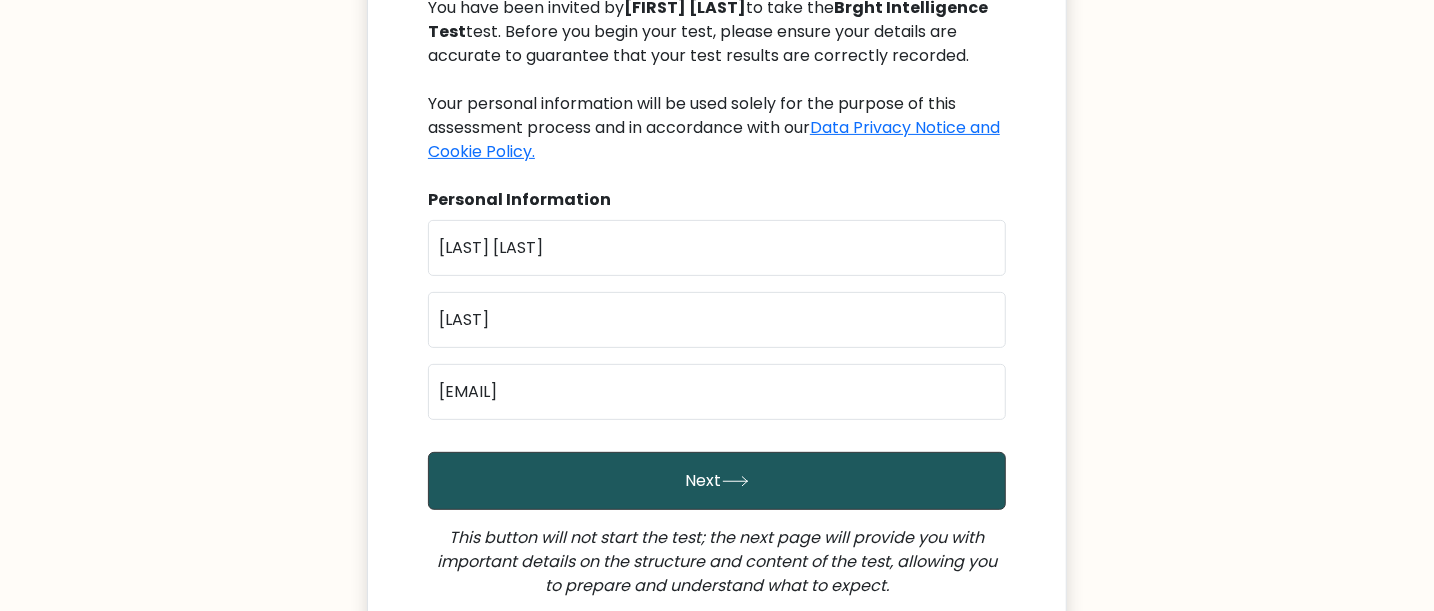 click on "Next" at bounding box center [717, 481] 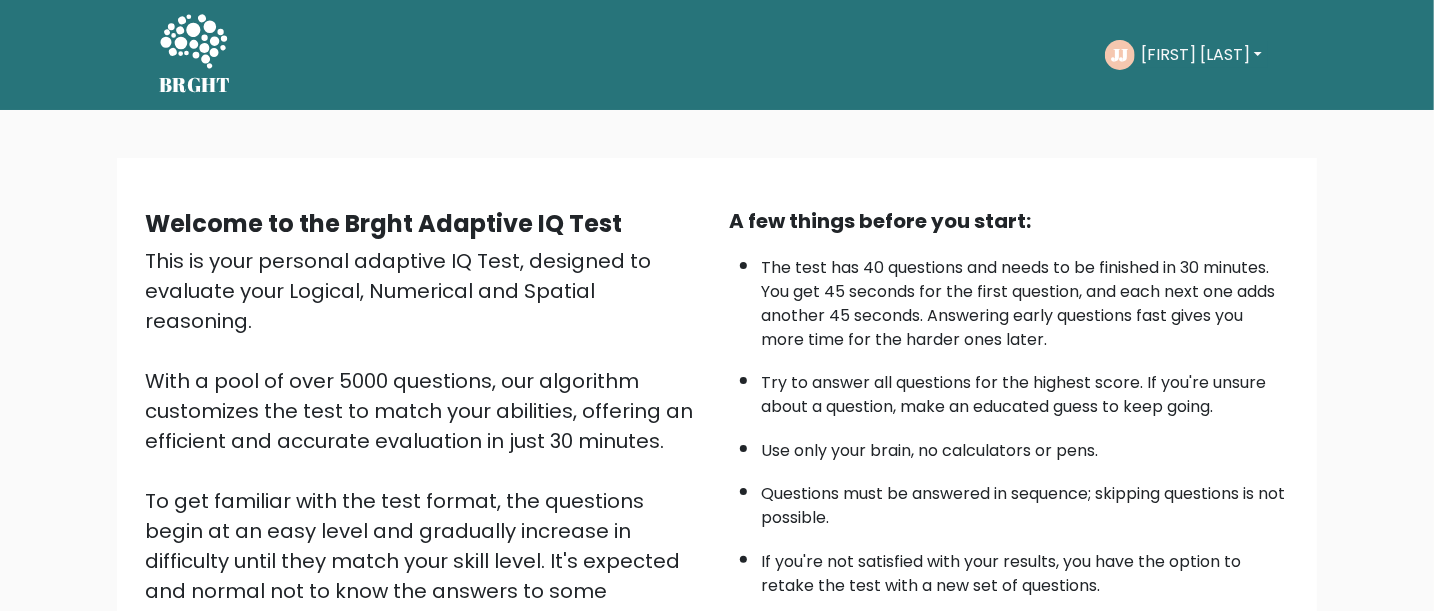 scroll, scrollTop: 133, scrollLeft: 0, axis: vertical 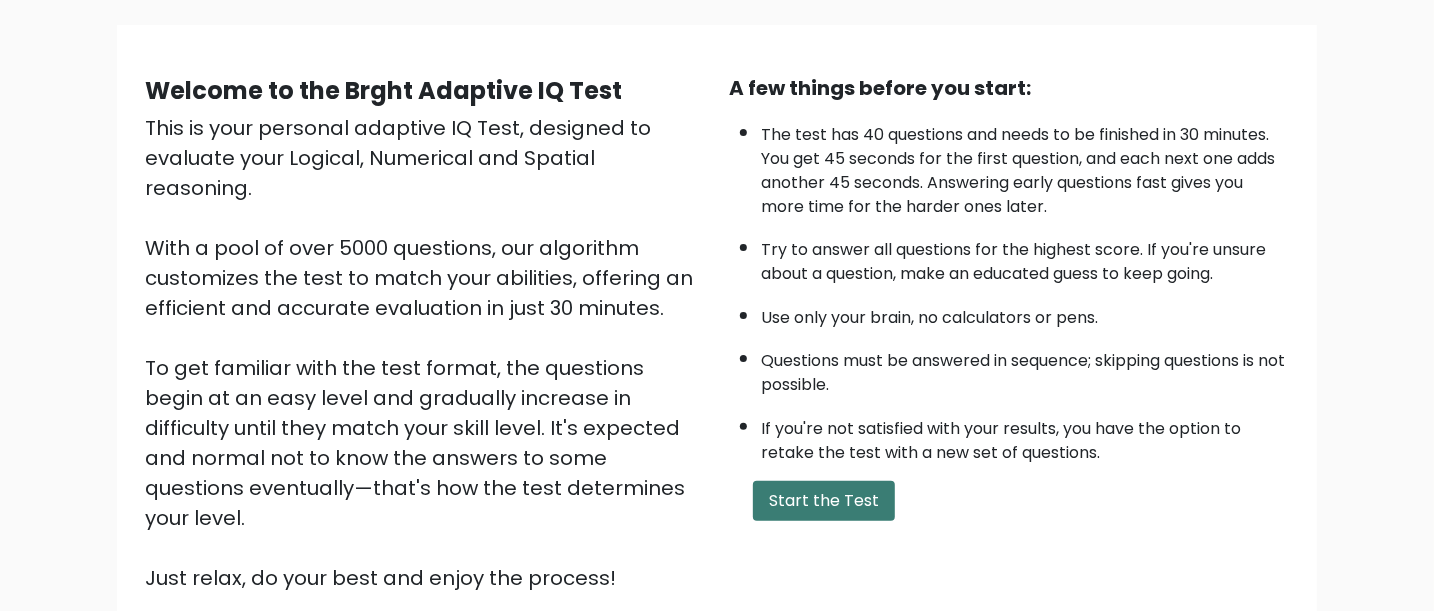 click on "Start the Test" at bounding box center [824, 501] 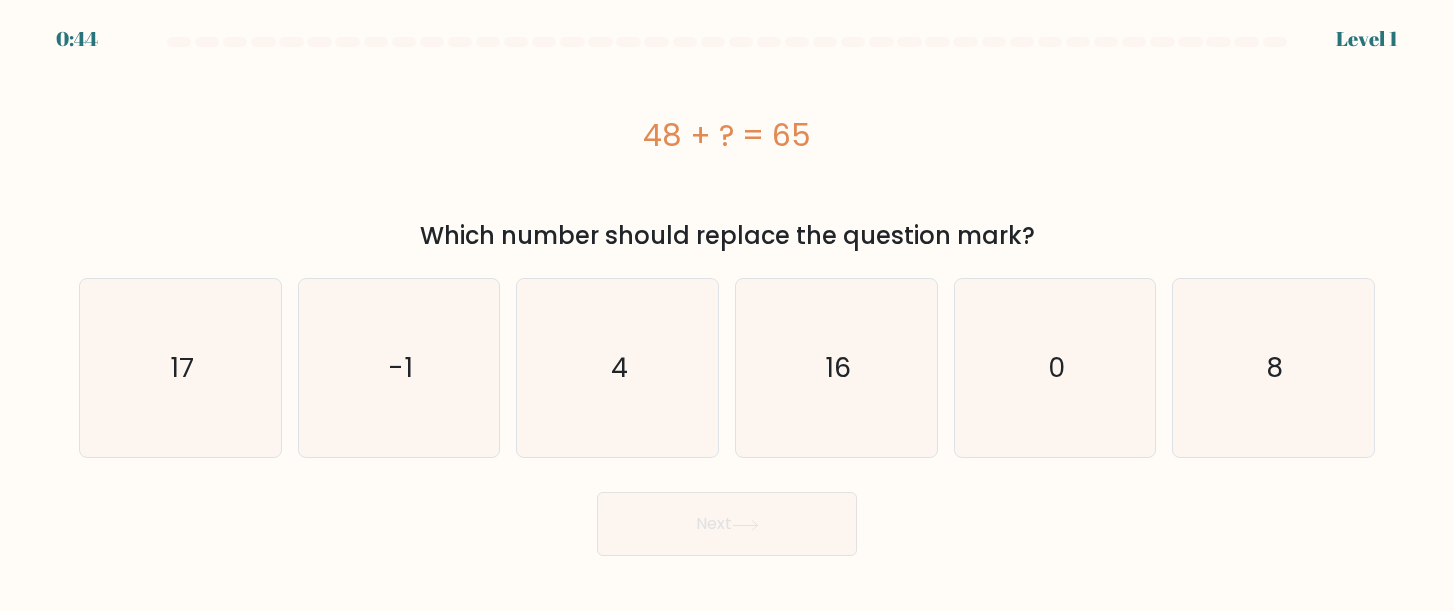 scroll, scrollTop: 0, scrollLeft: 0, axis: both 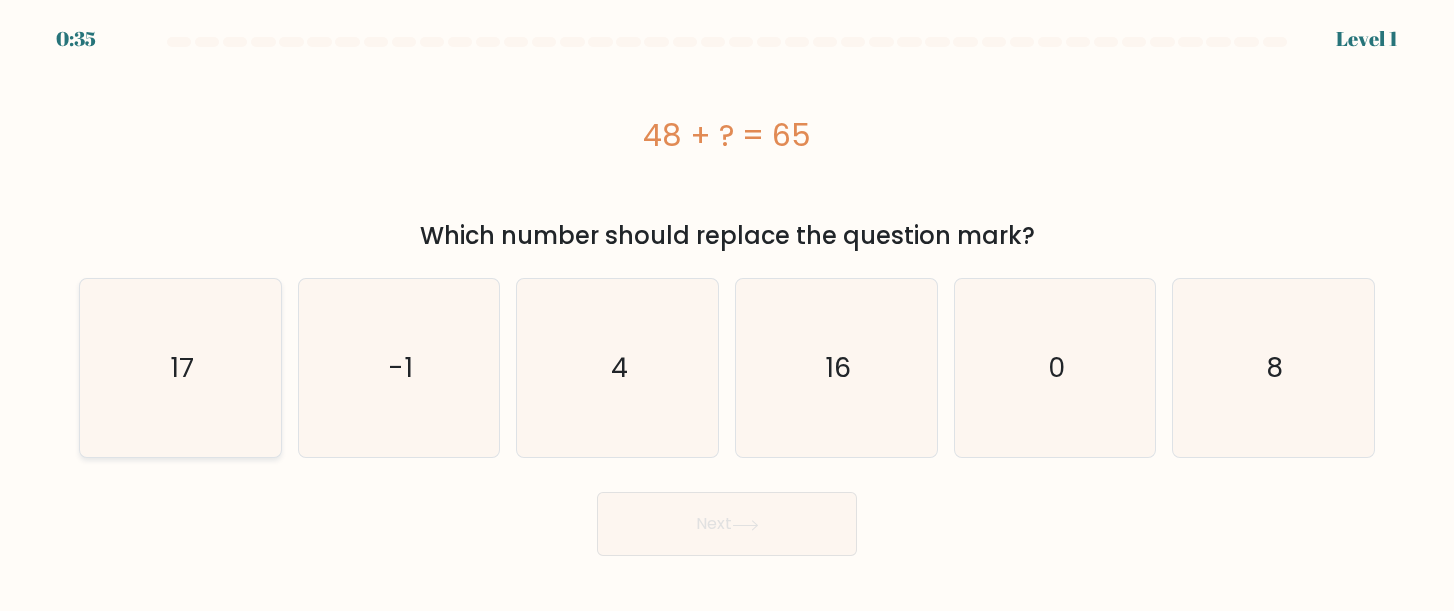 click on "17" 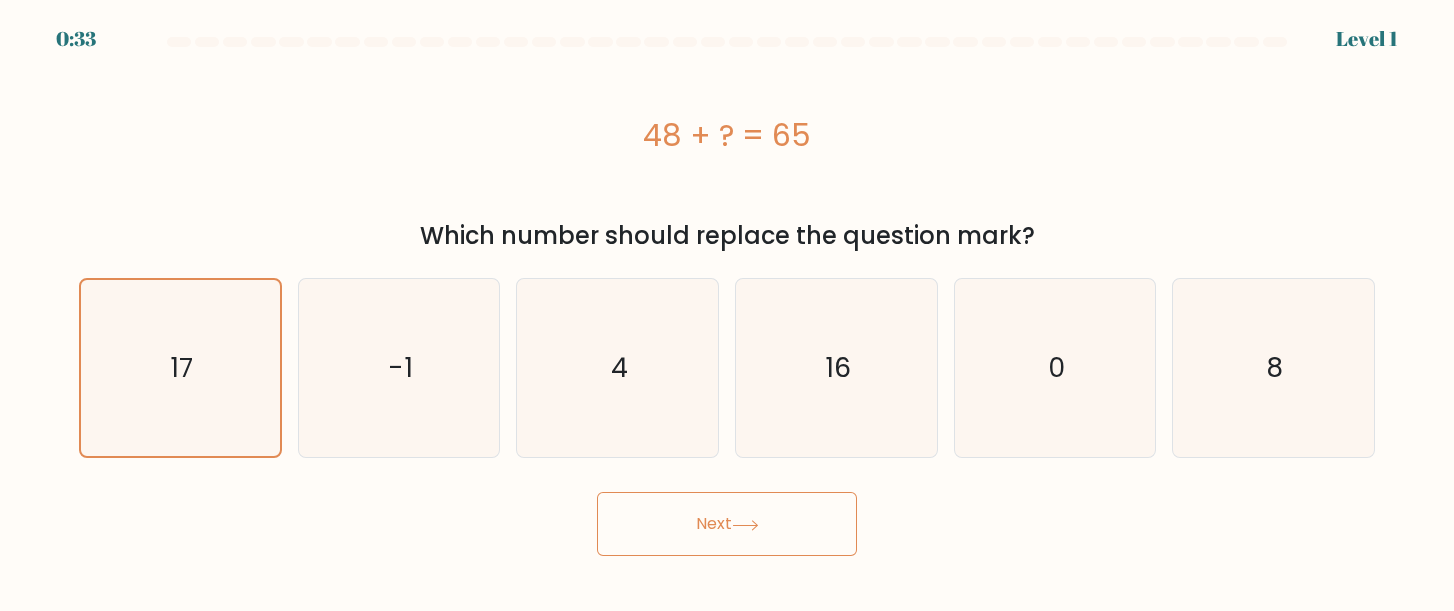 click on "Next" at bounding box center [727, 524] 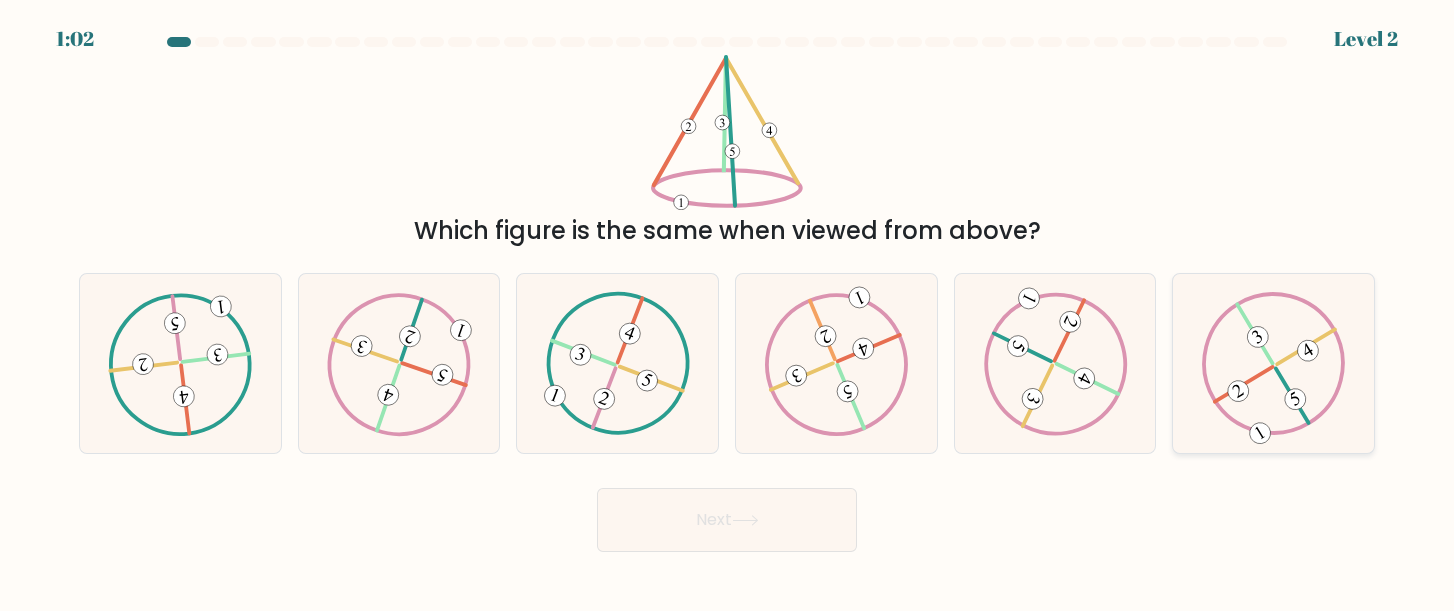 click 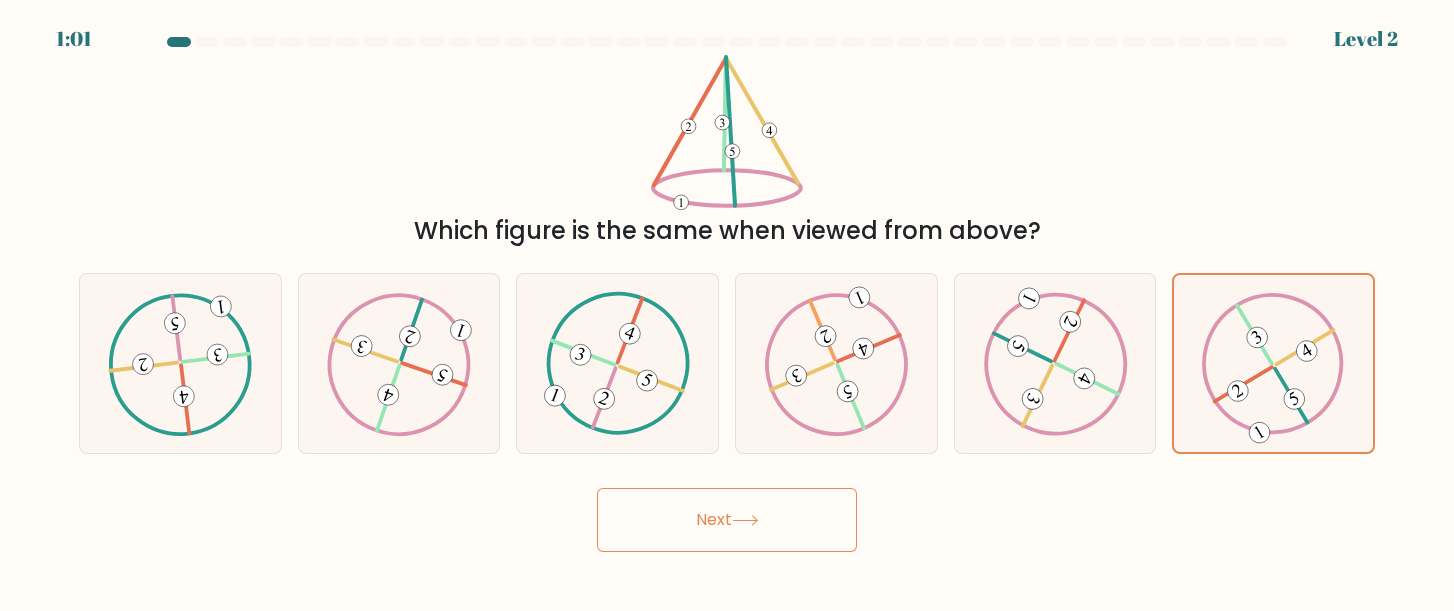click on "Next" at bounding box center (727, 520) 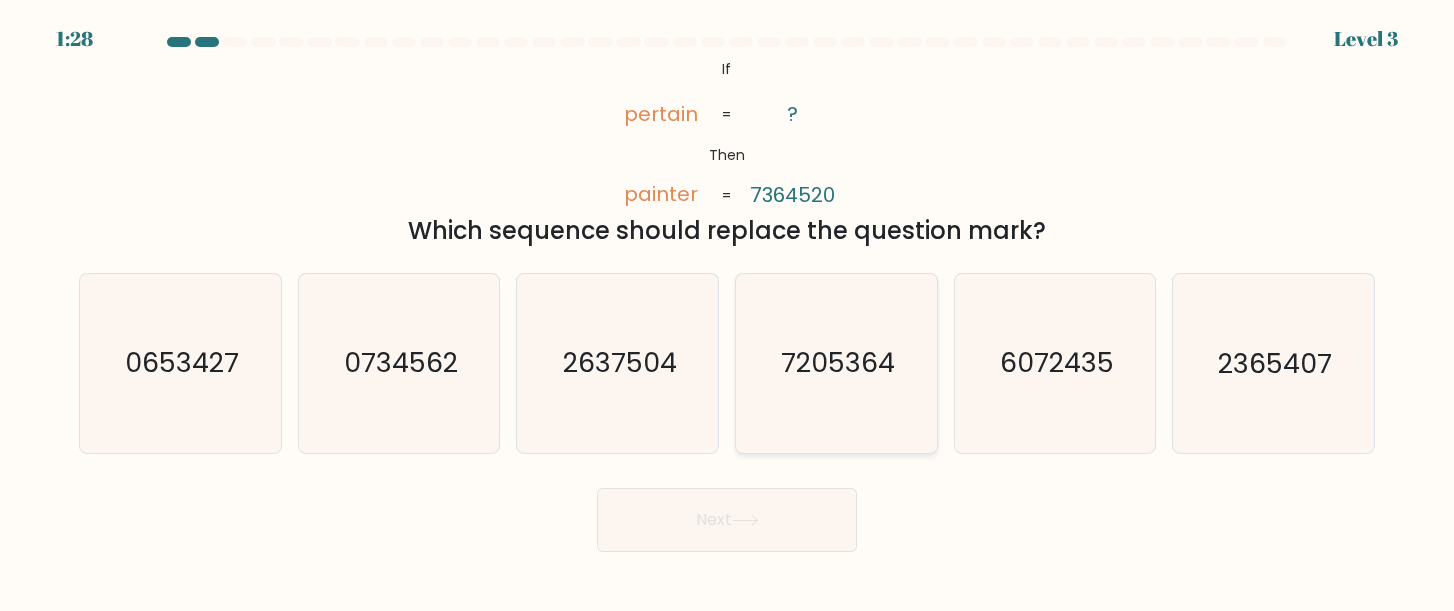click on "7205364" 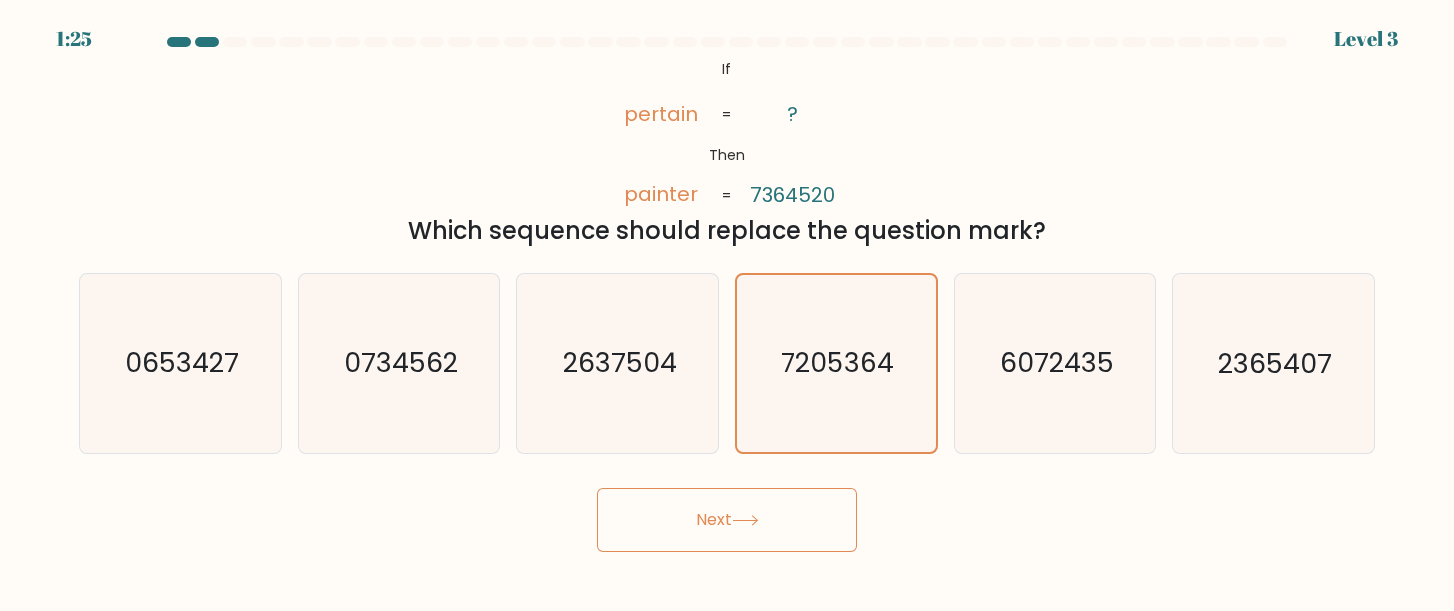 click on "Next" at bounding box center (727, 520) 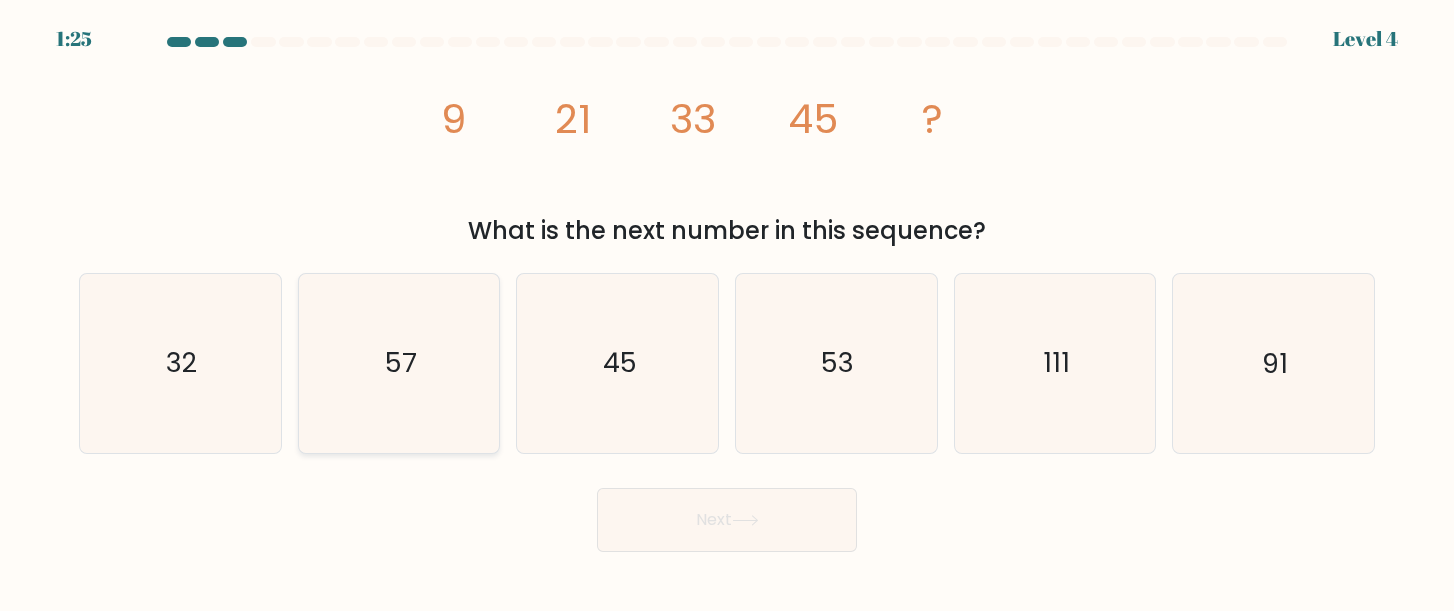 click on "57" 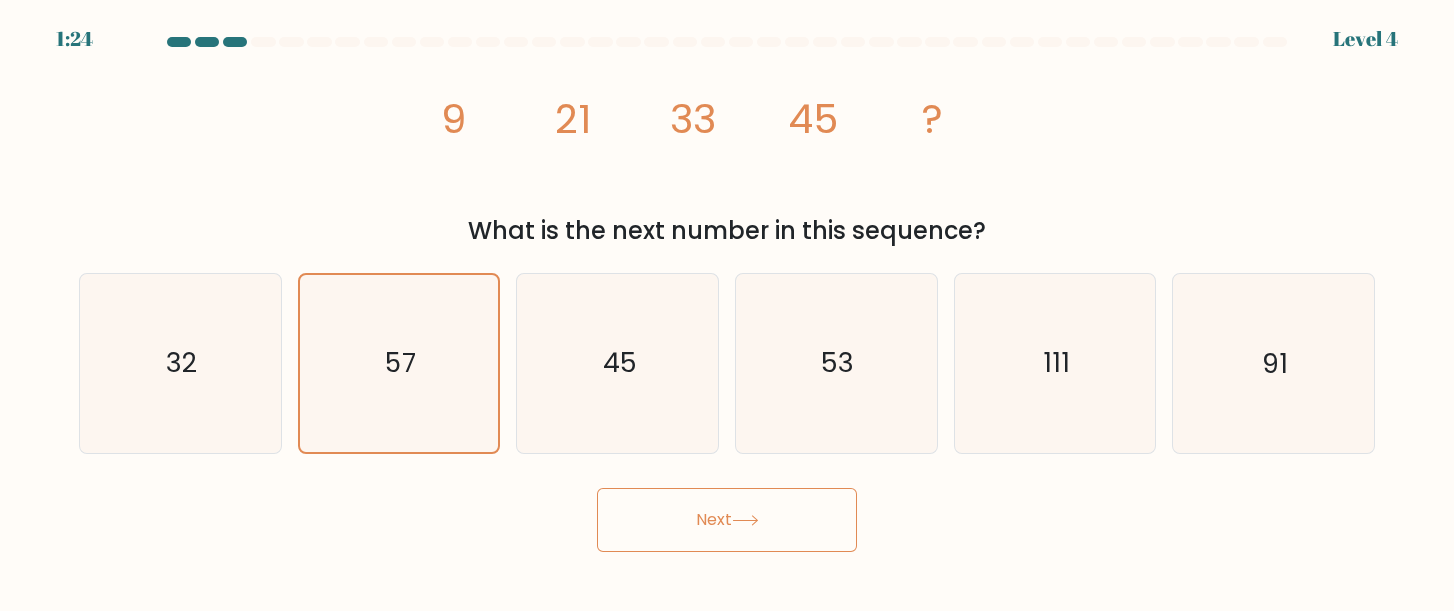 click on "Next" at bounding box center (727, 520) 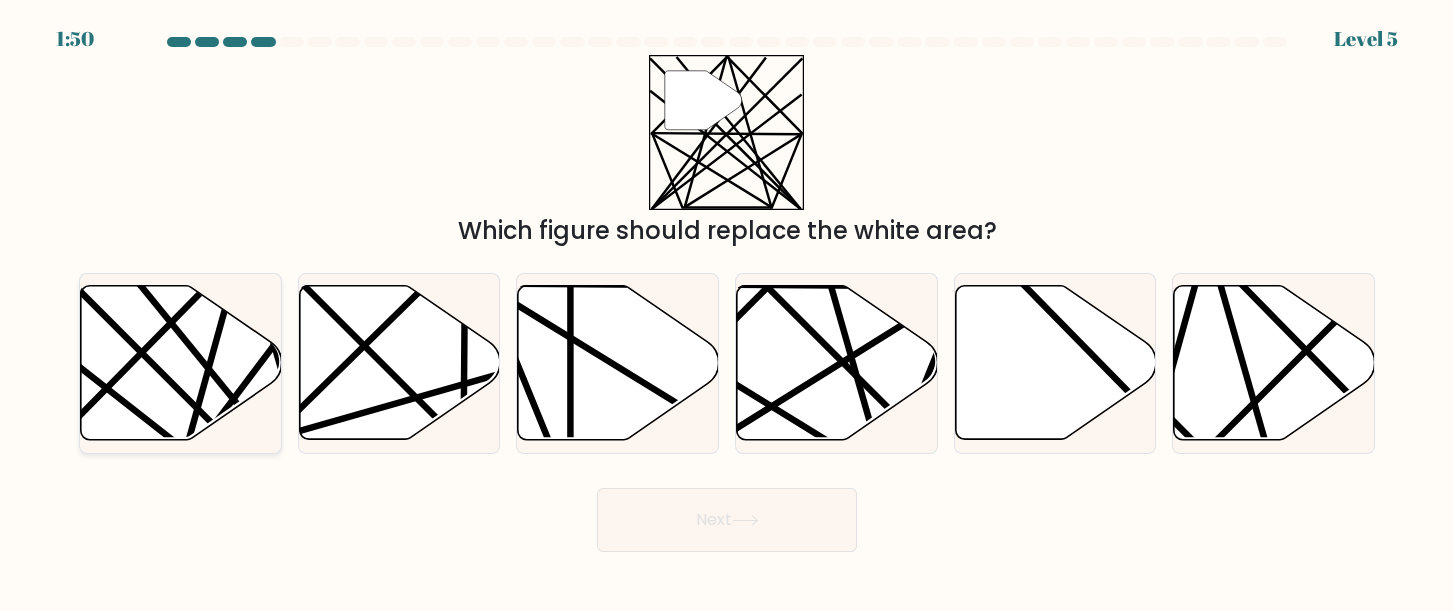 click 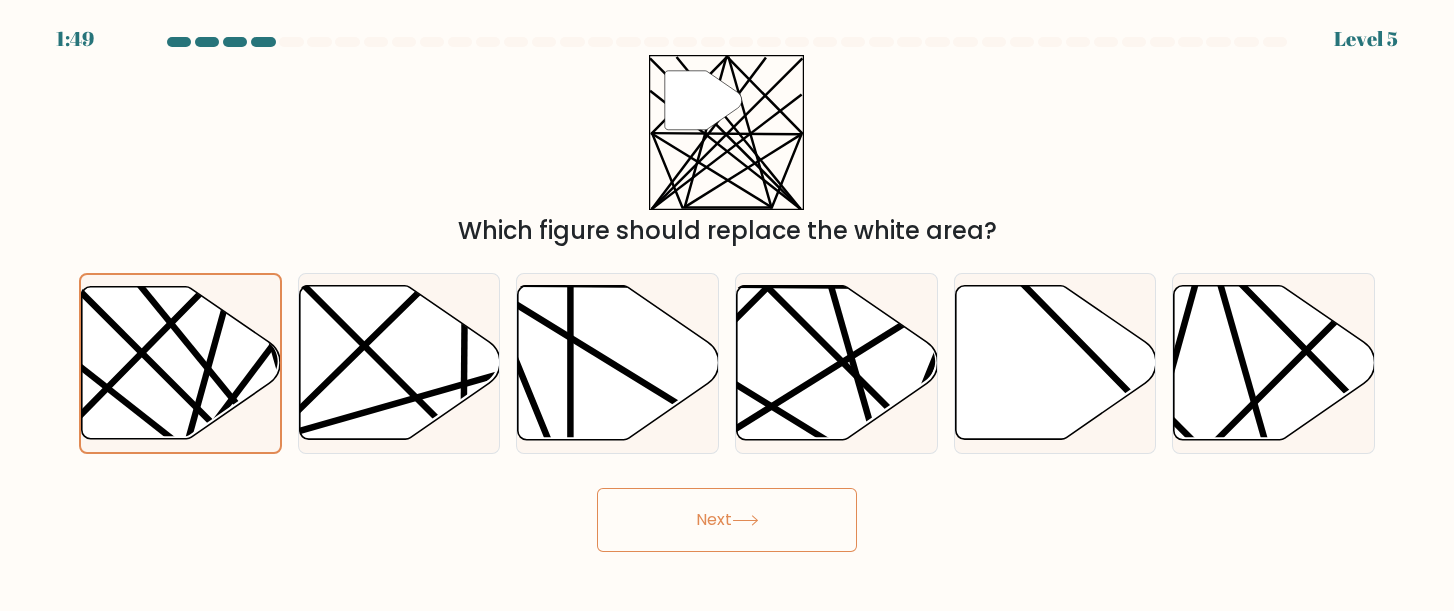 click on "Next" at bounding box center (727, 520) 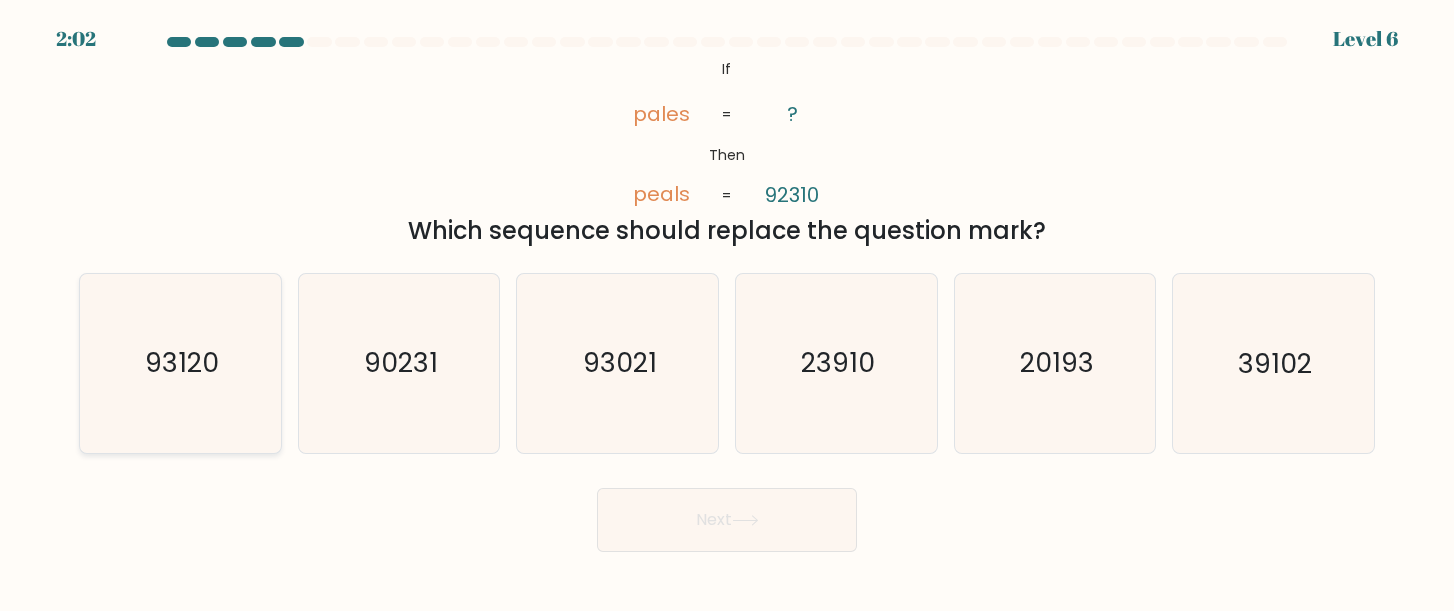 click on "93120" 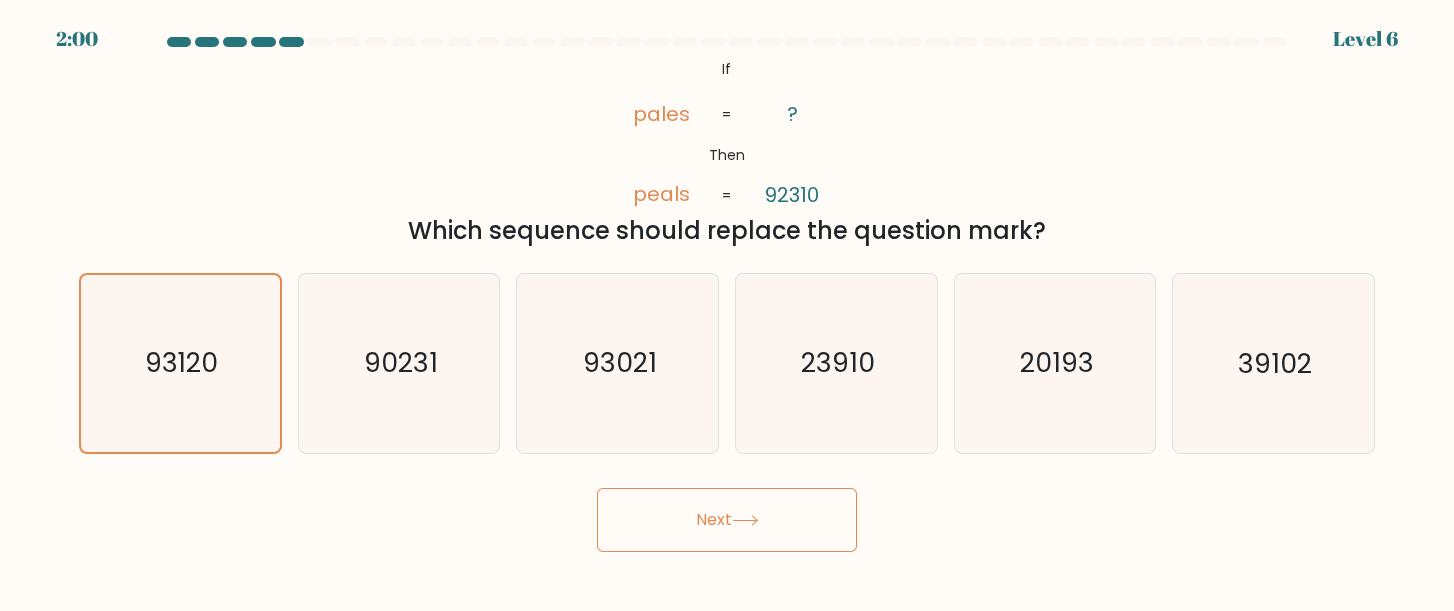 click on "Next" at bounding box center [727, 520] 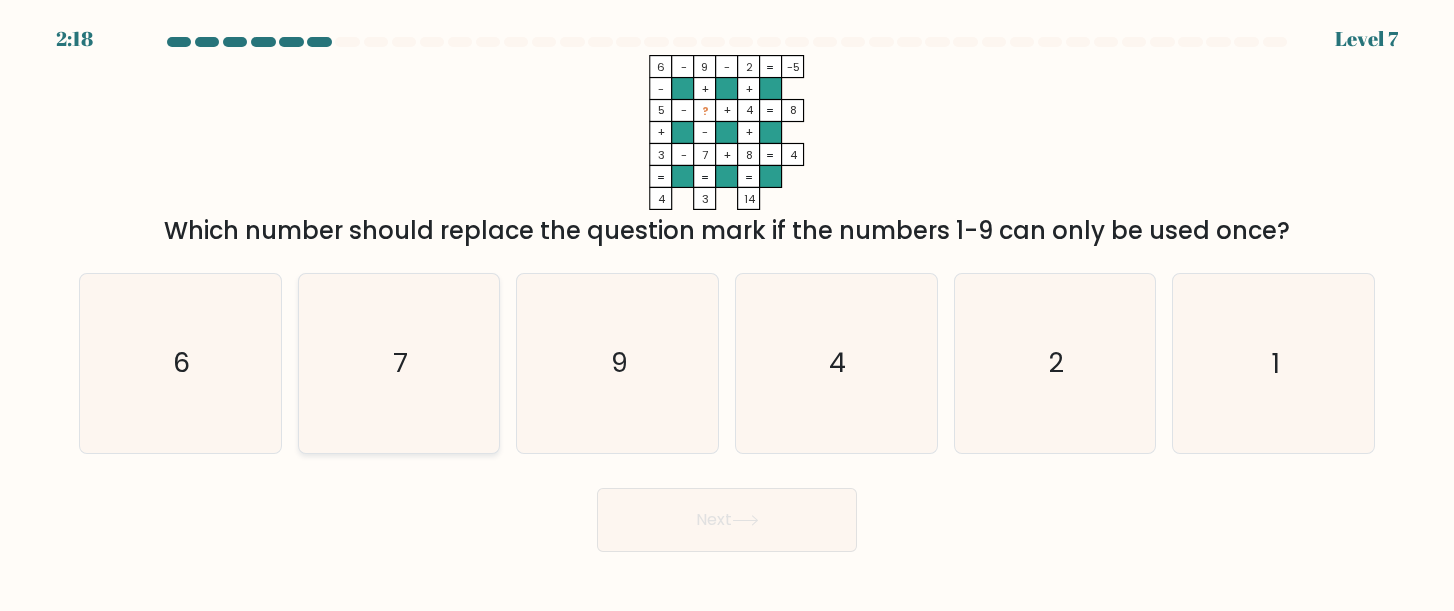 click on "7" 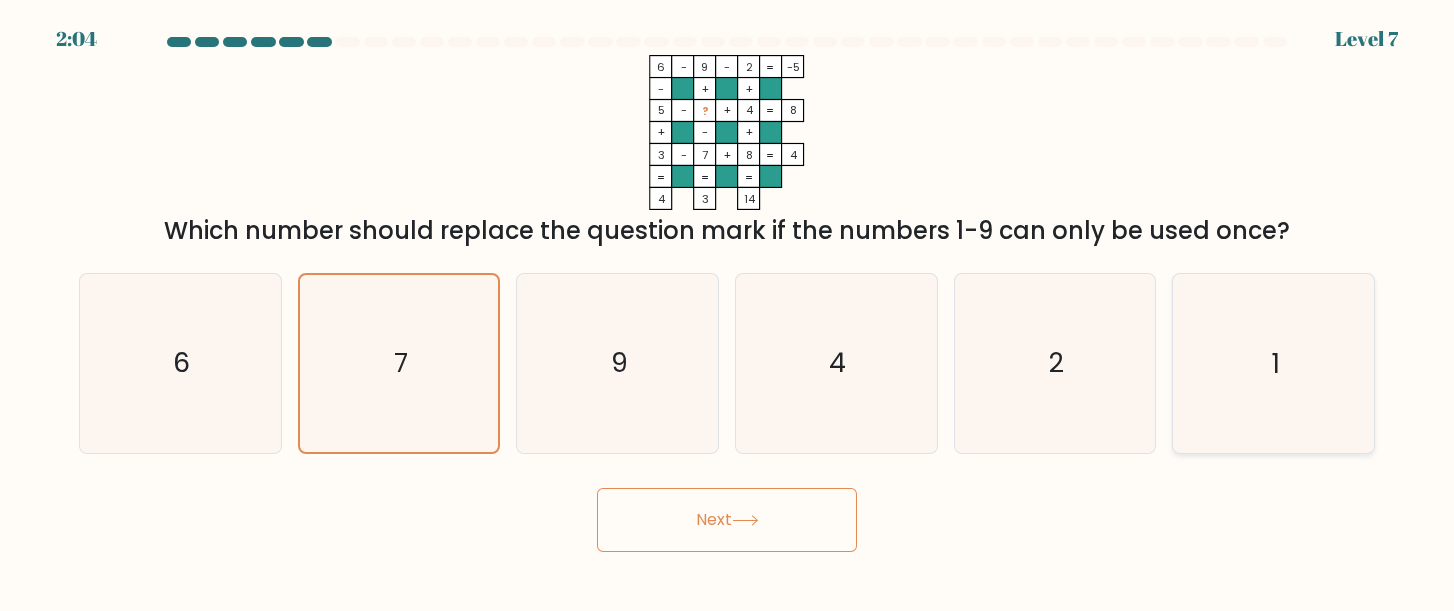 click on "1" 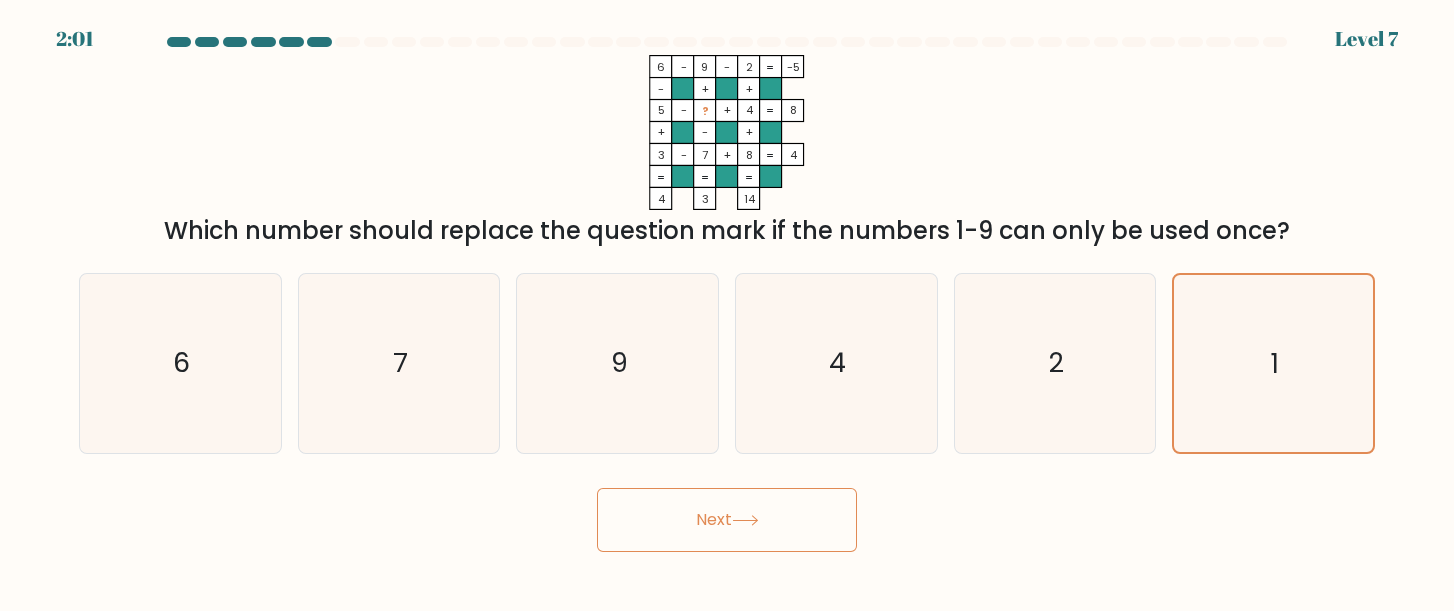 click on "Next" at bounding box center [727, 520] 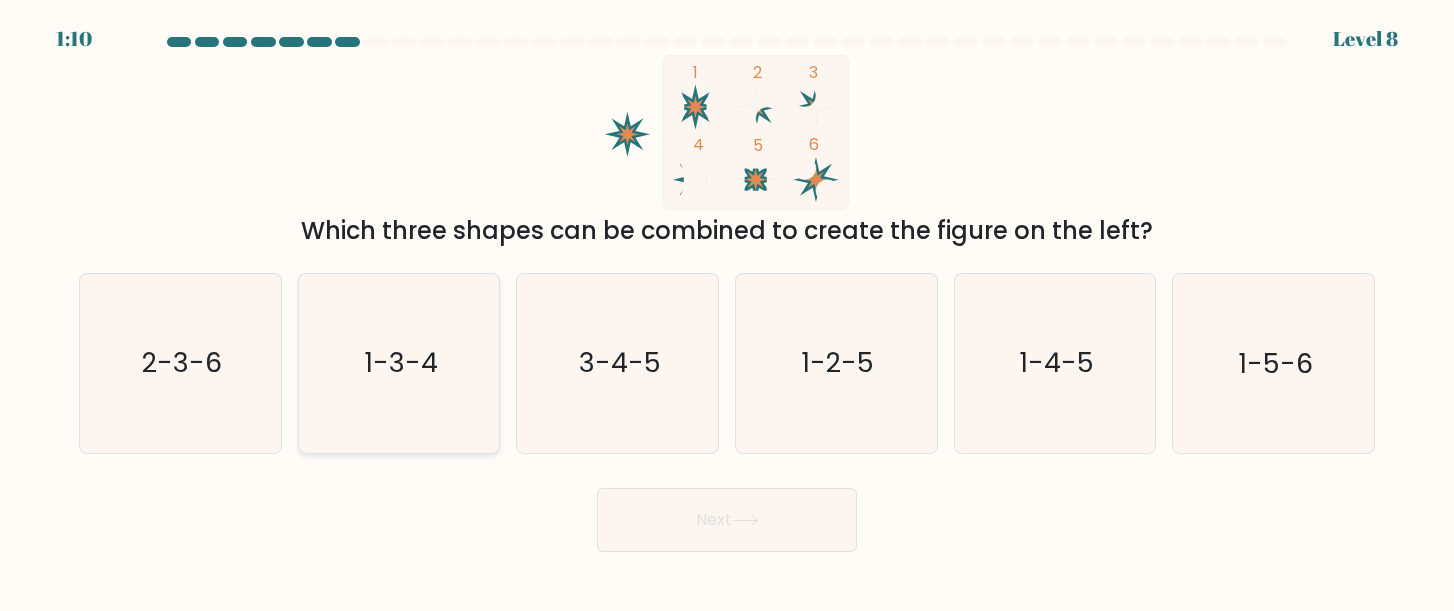click on "1-3-4" 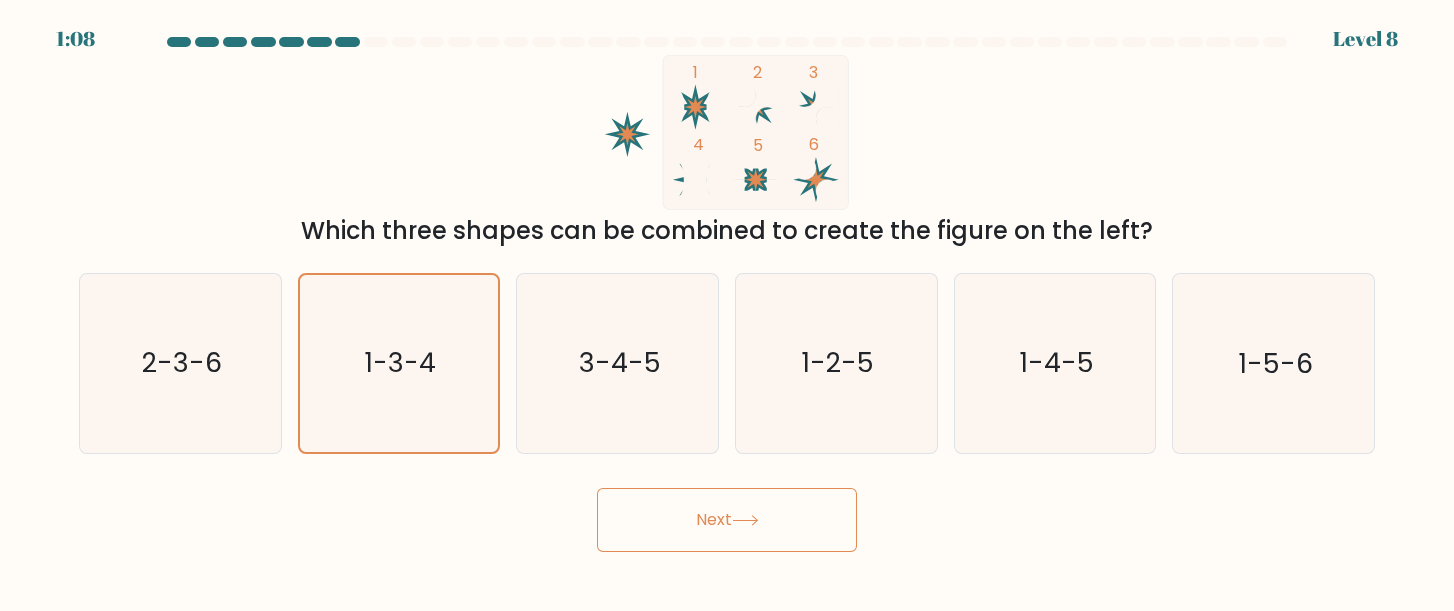 click on "Next" at bounding box center [727, 520] 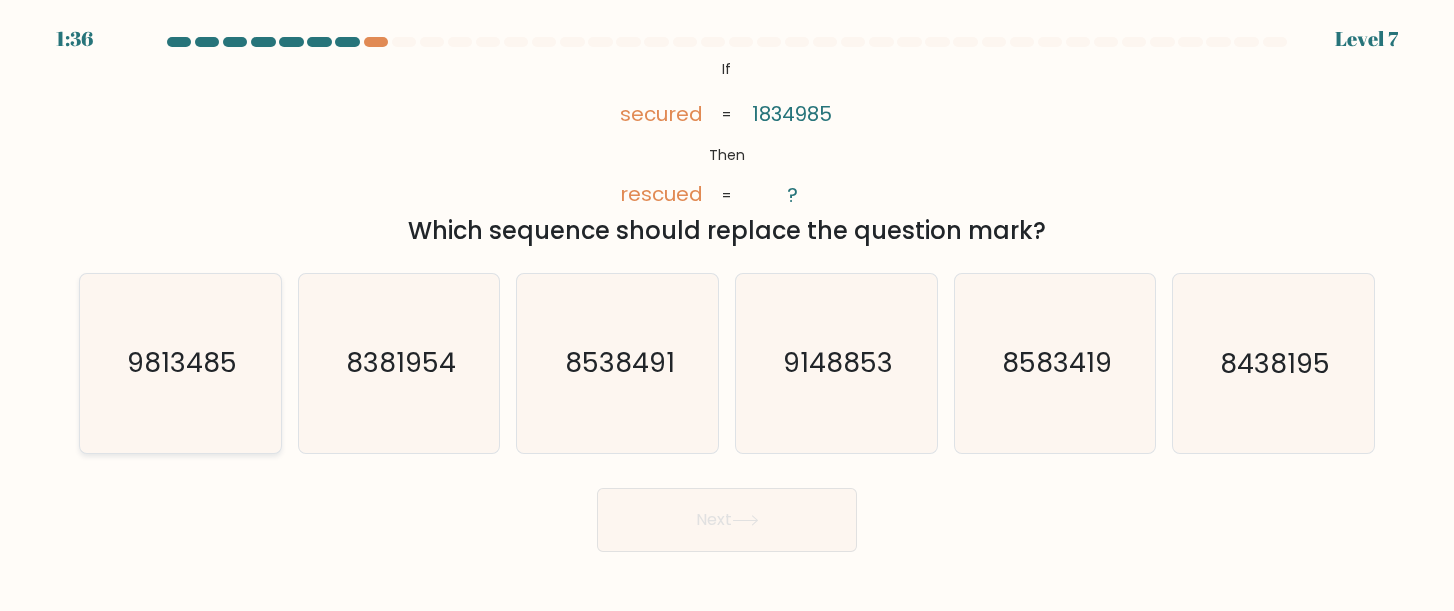 click on "9813485" 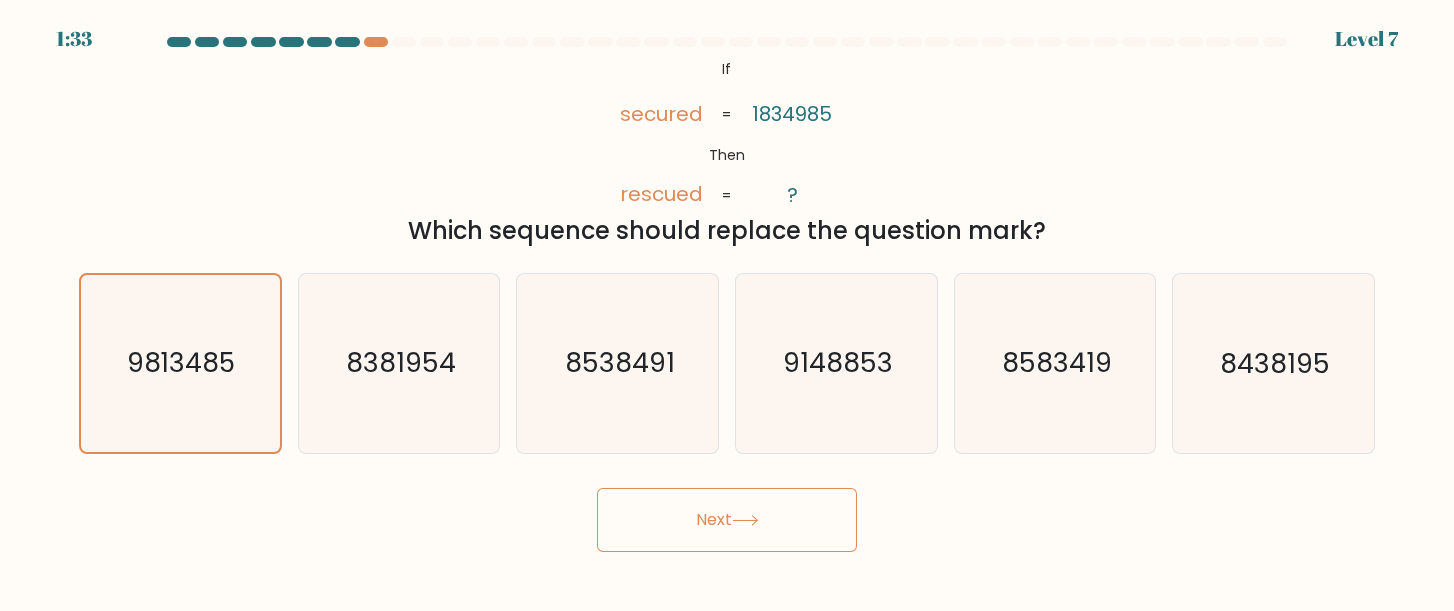 click on "Next" at bounding box center (727, 520) 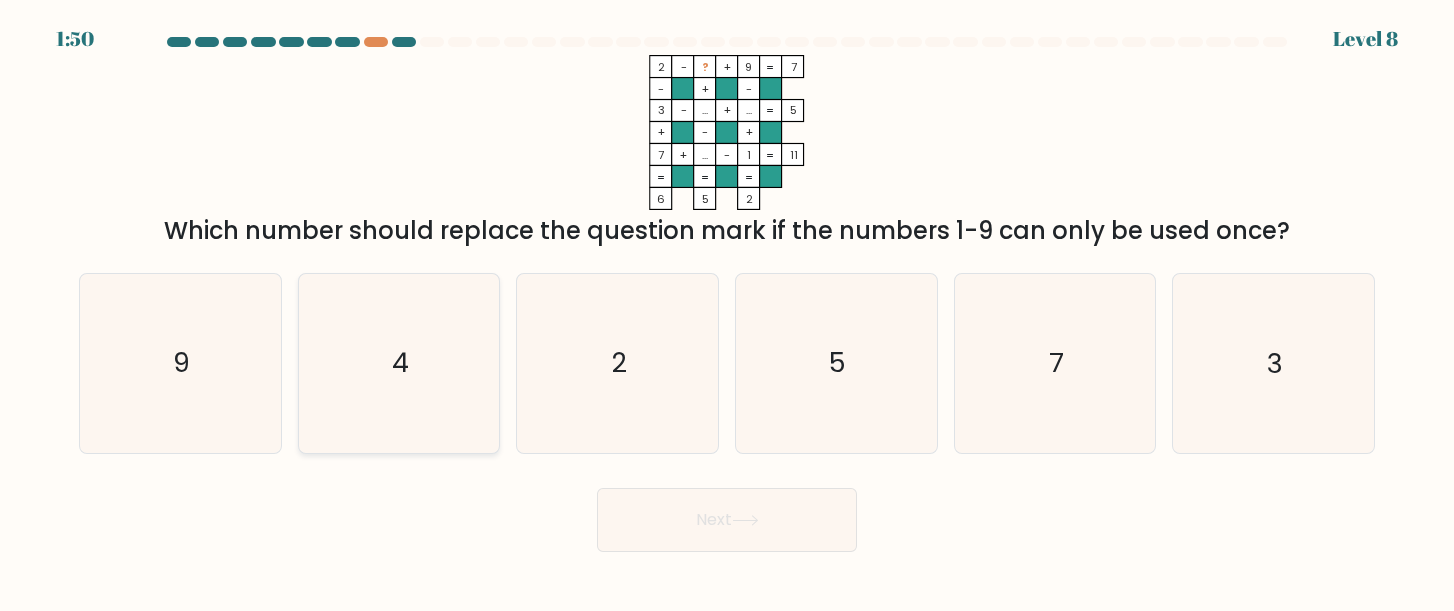 click on "4" 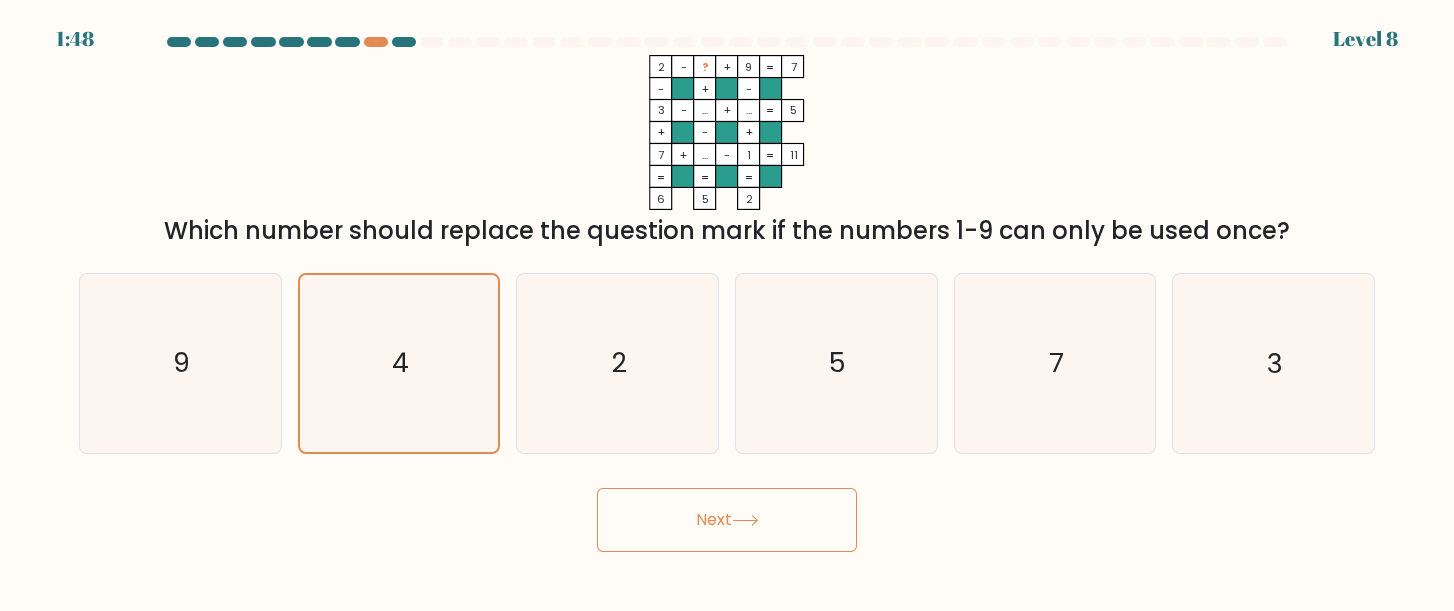 click 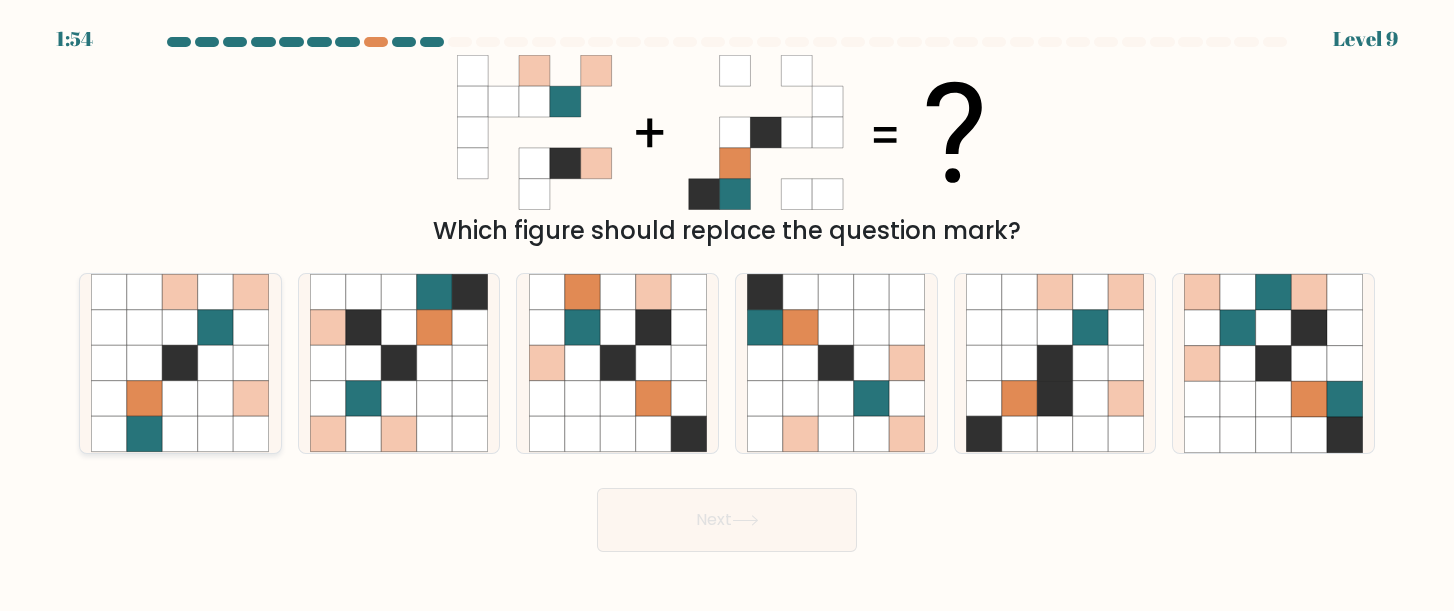 click 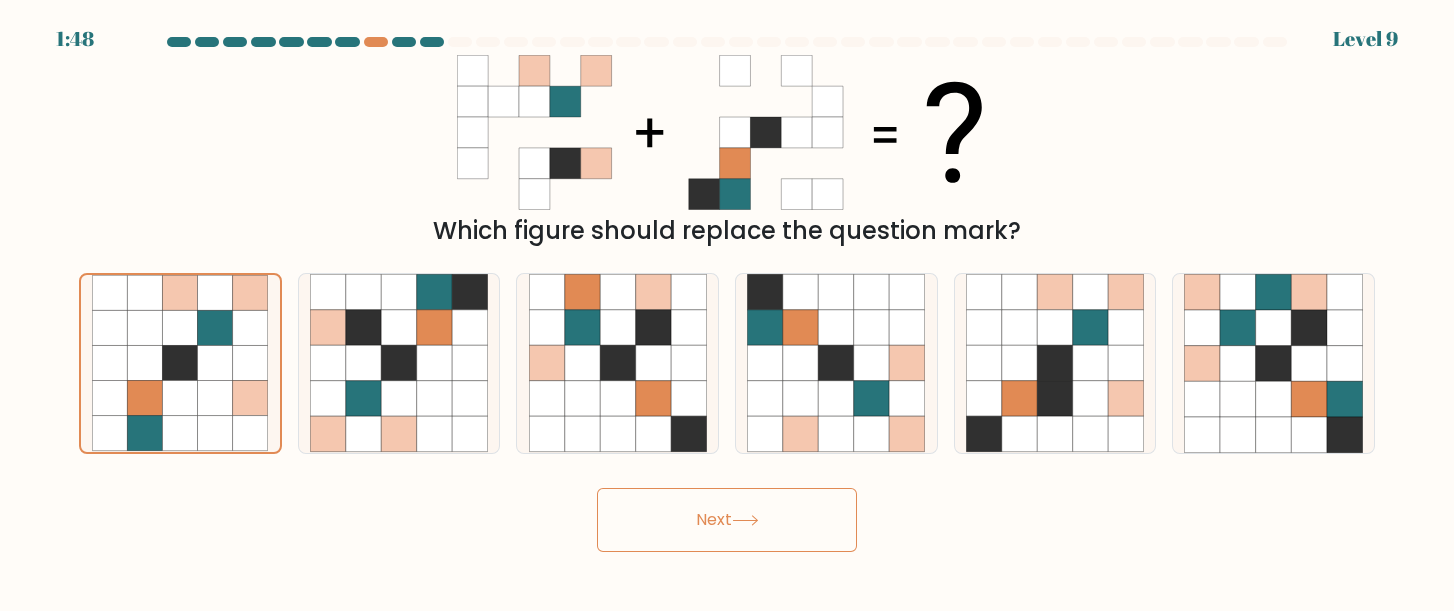 click on "Next" at bounding box center (727, 520) 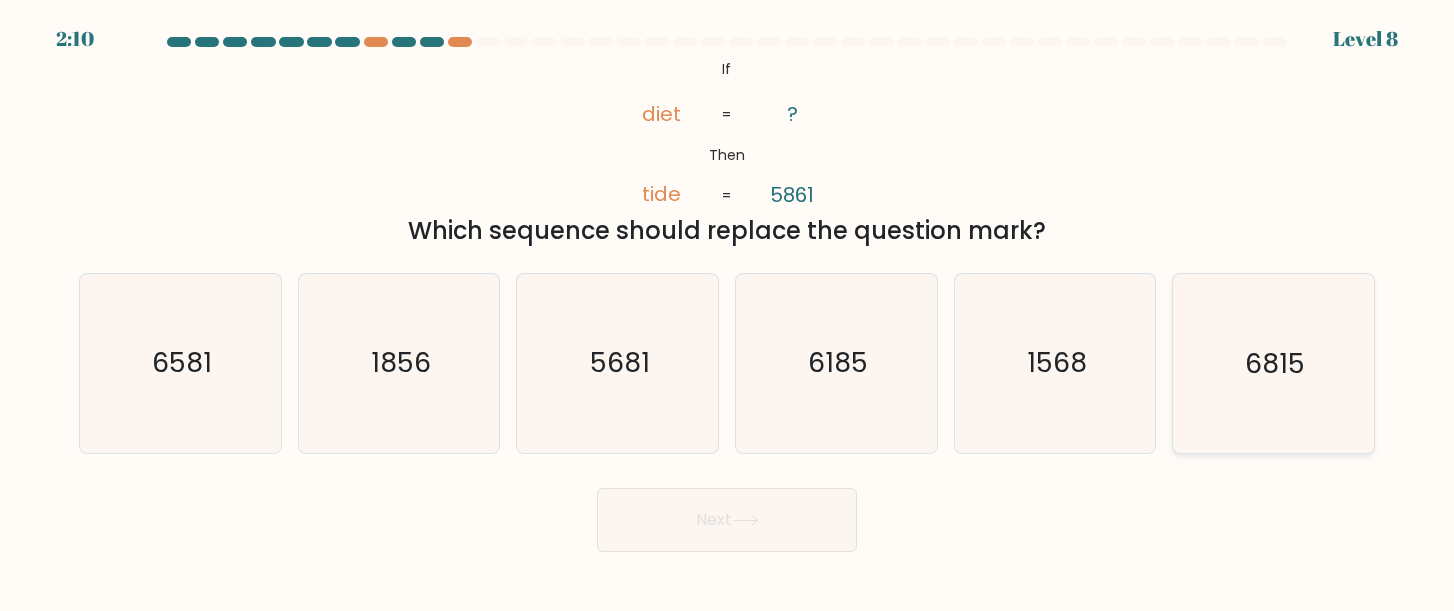 click on "6815" 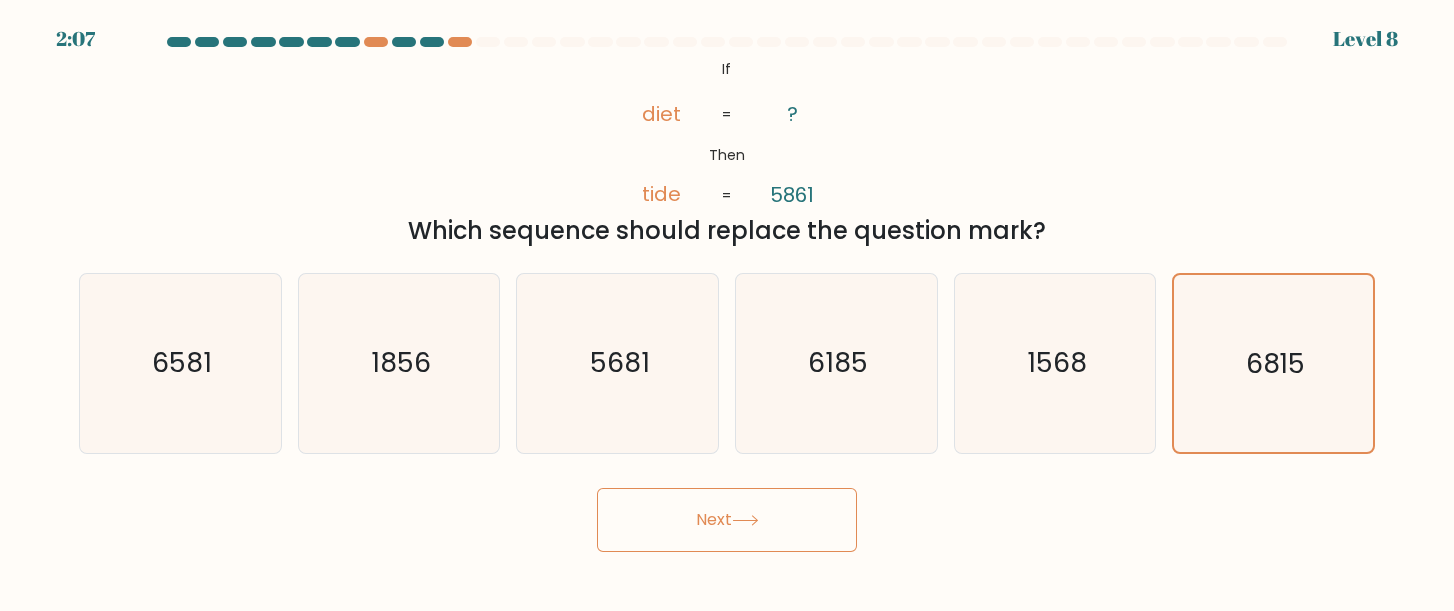 click on "Next" at bounding box center [727, 520] 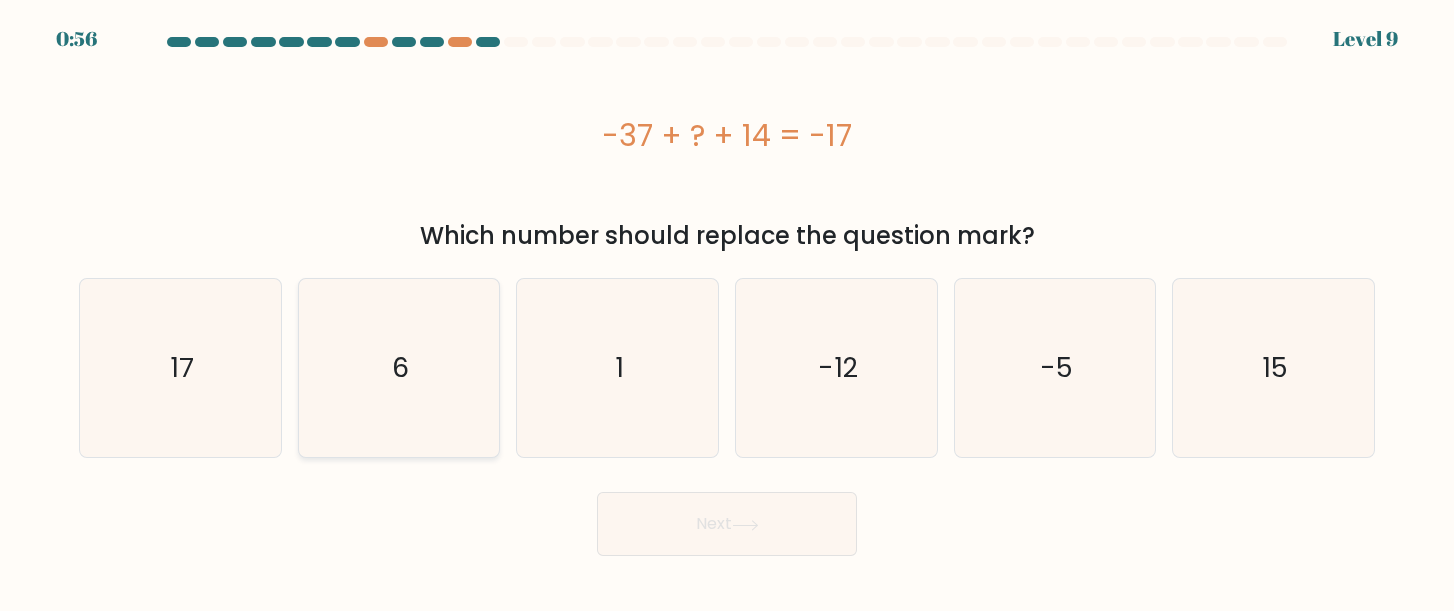 click on "6" 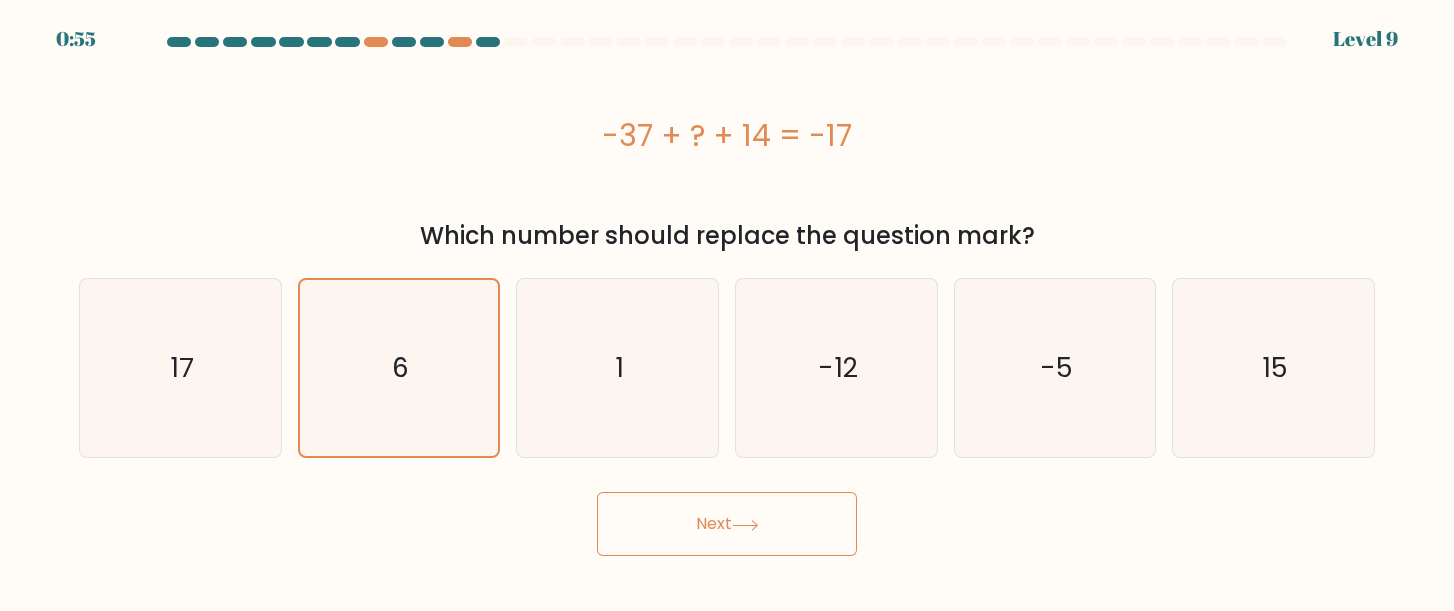 click on "Next" at bounding box center (727, 524) 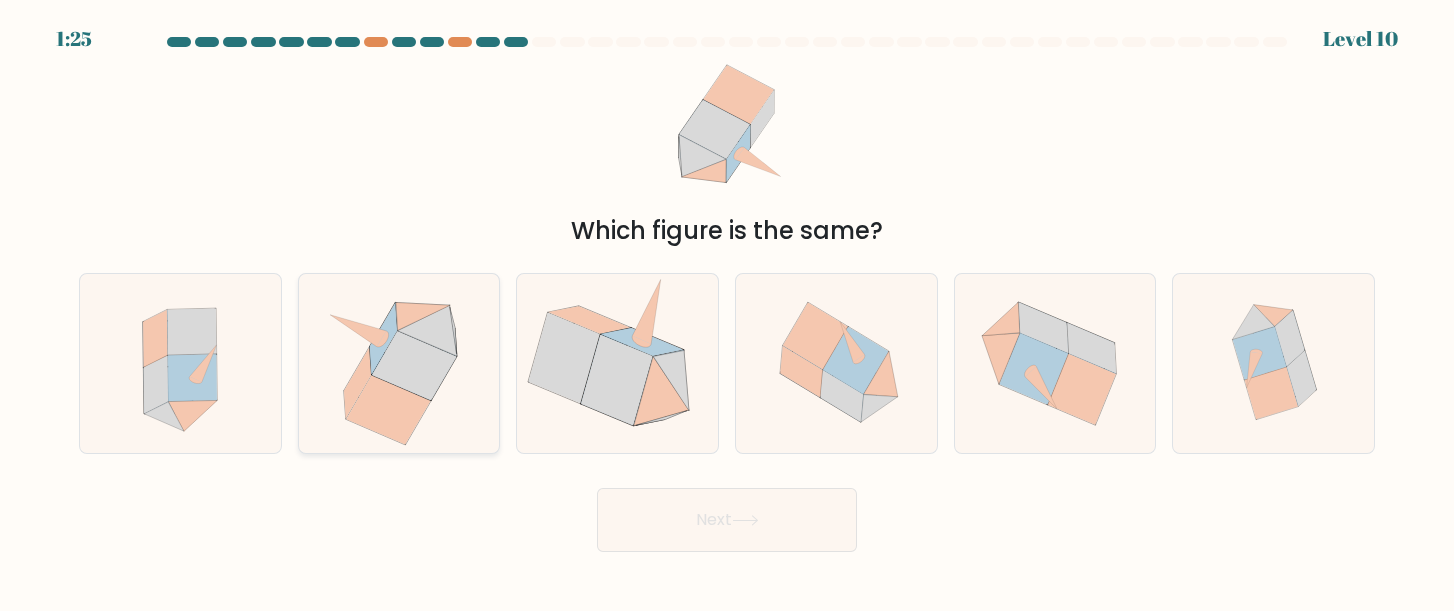 click 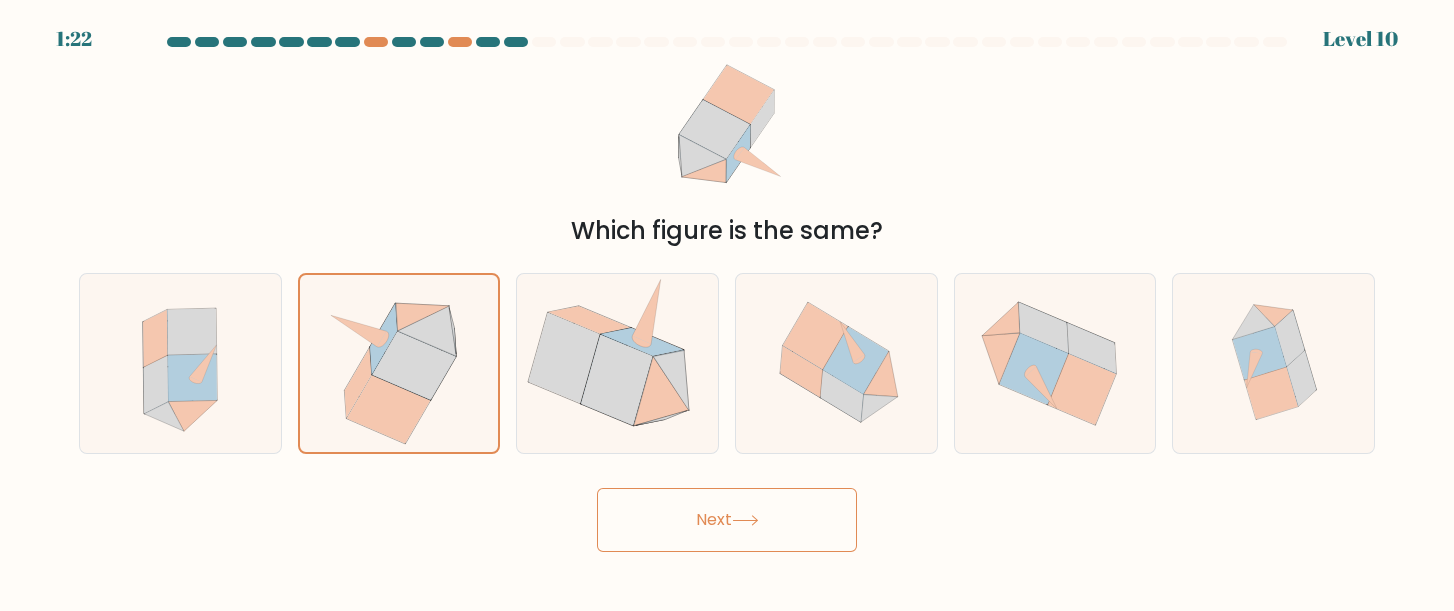 click on "Next" at bounding box center (727, 520) 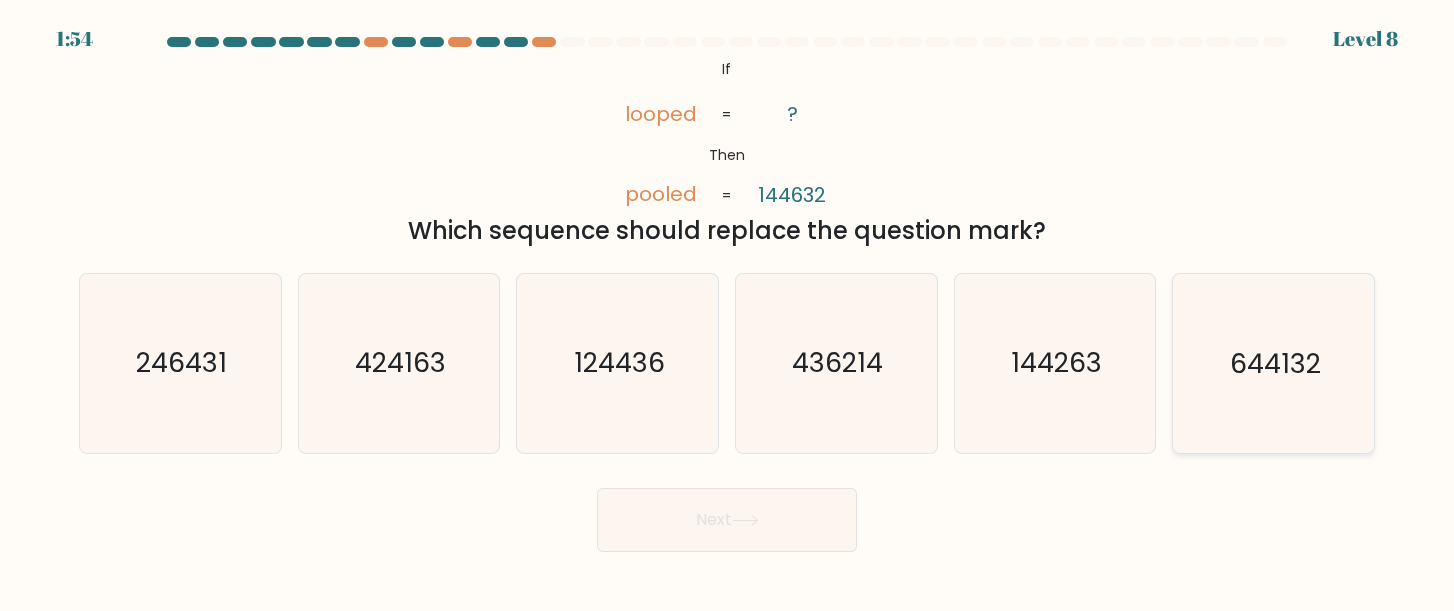click on "644132" 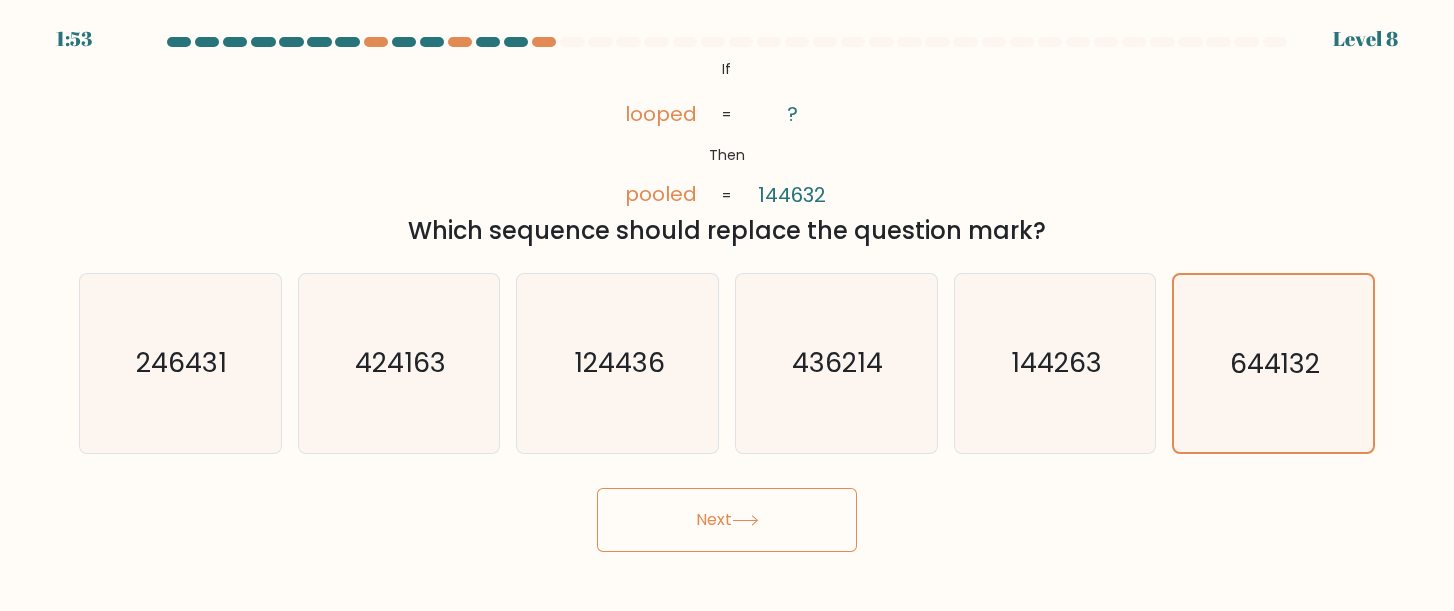 click on "Next" at bounding box center (727, 520) 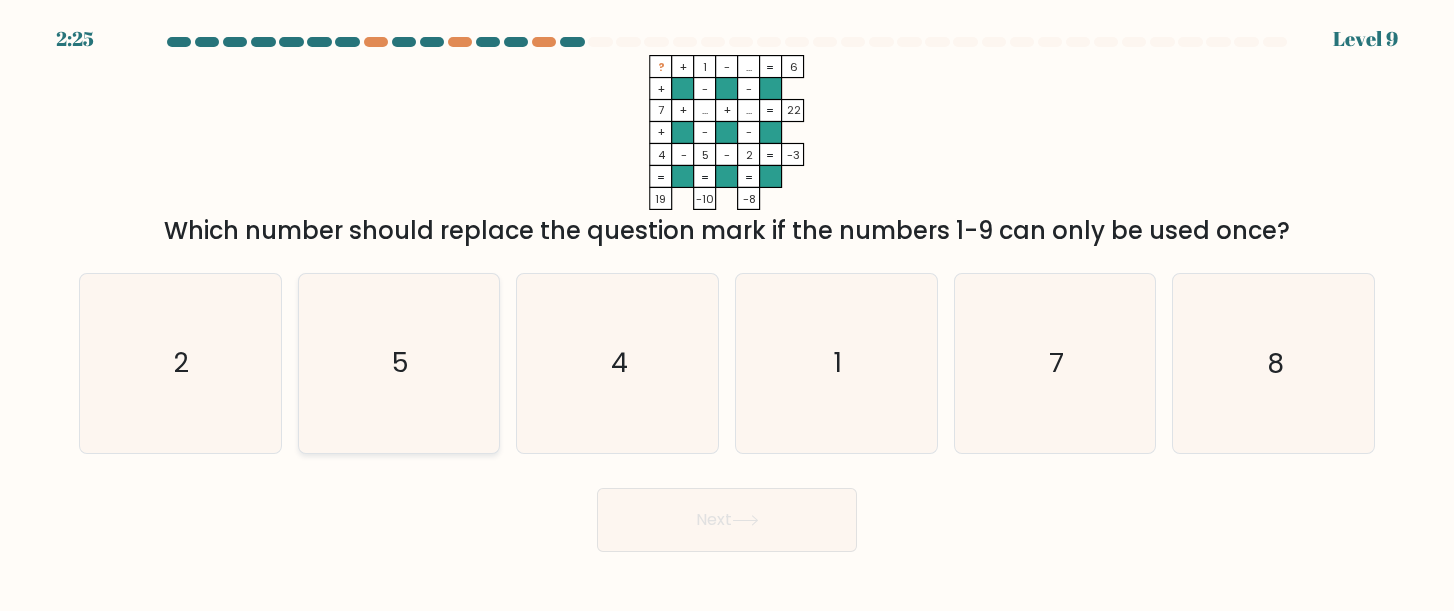 click on "5" 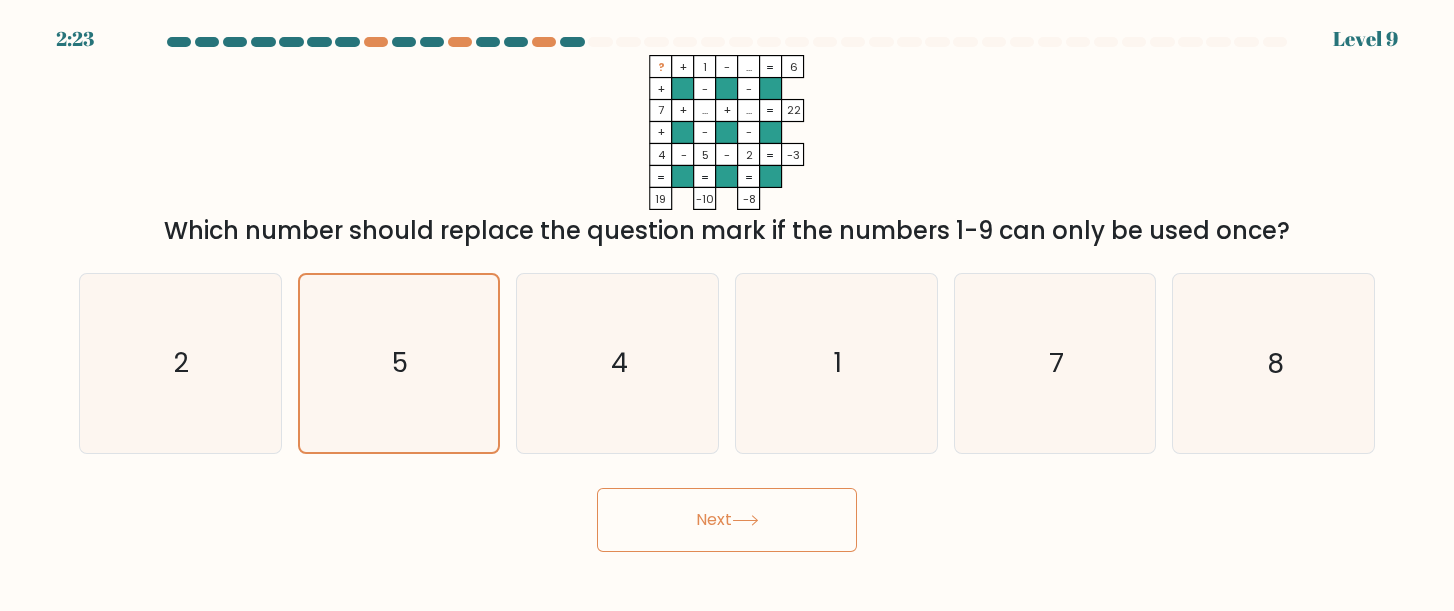 click on "Next" at bounding box center (727, 520) 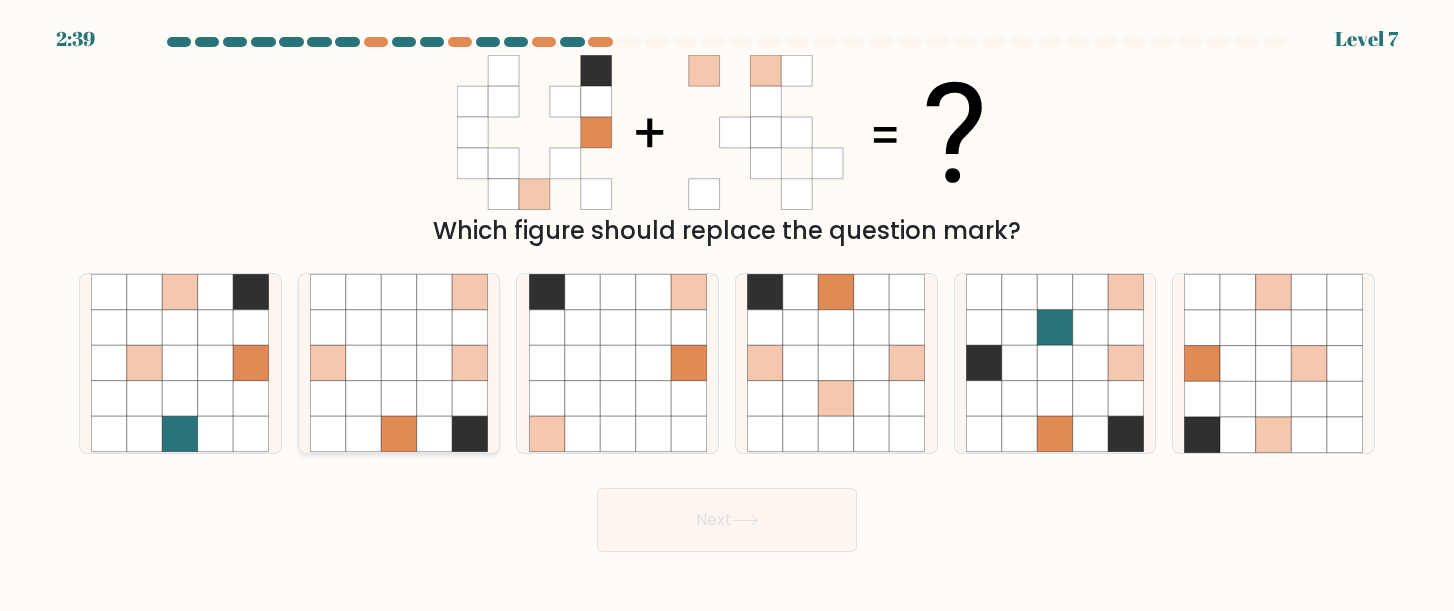 click 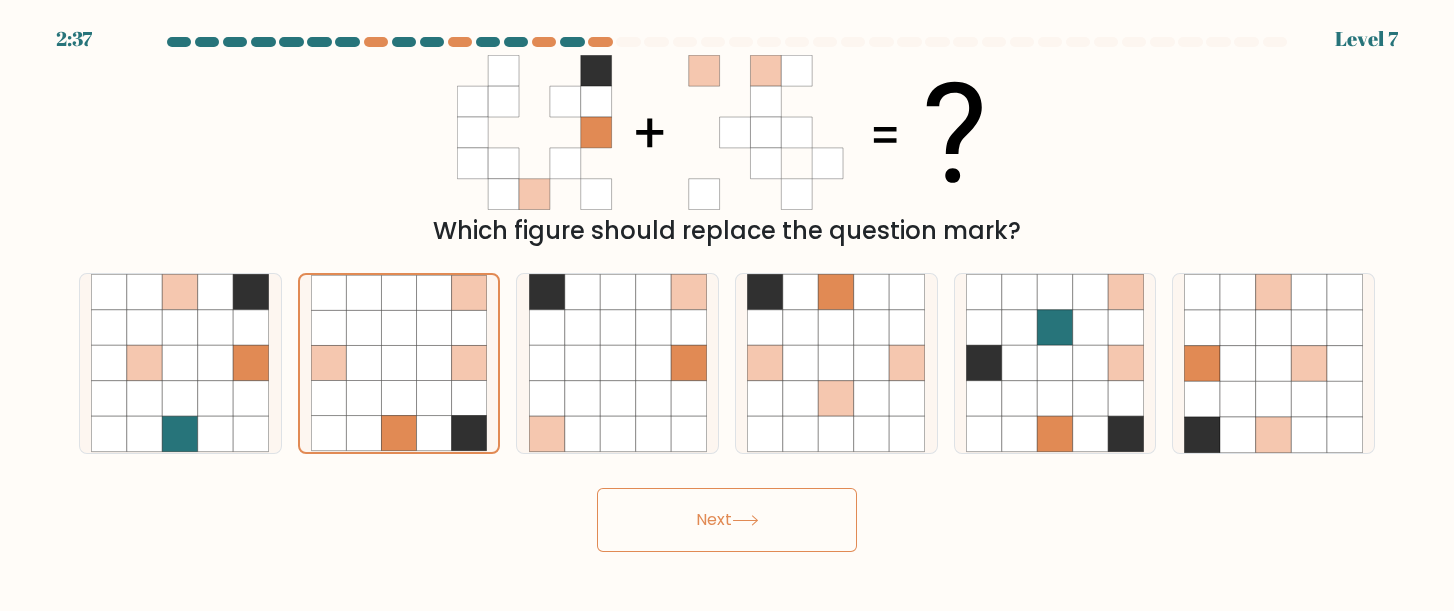 click on "Next" at bounding box center (727, 520) 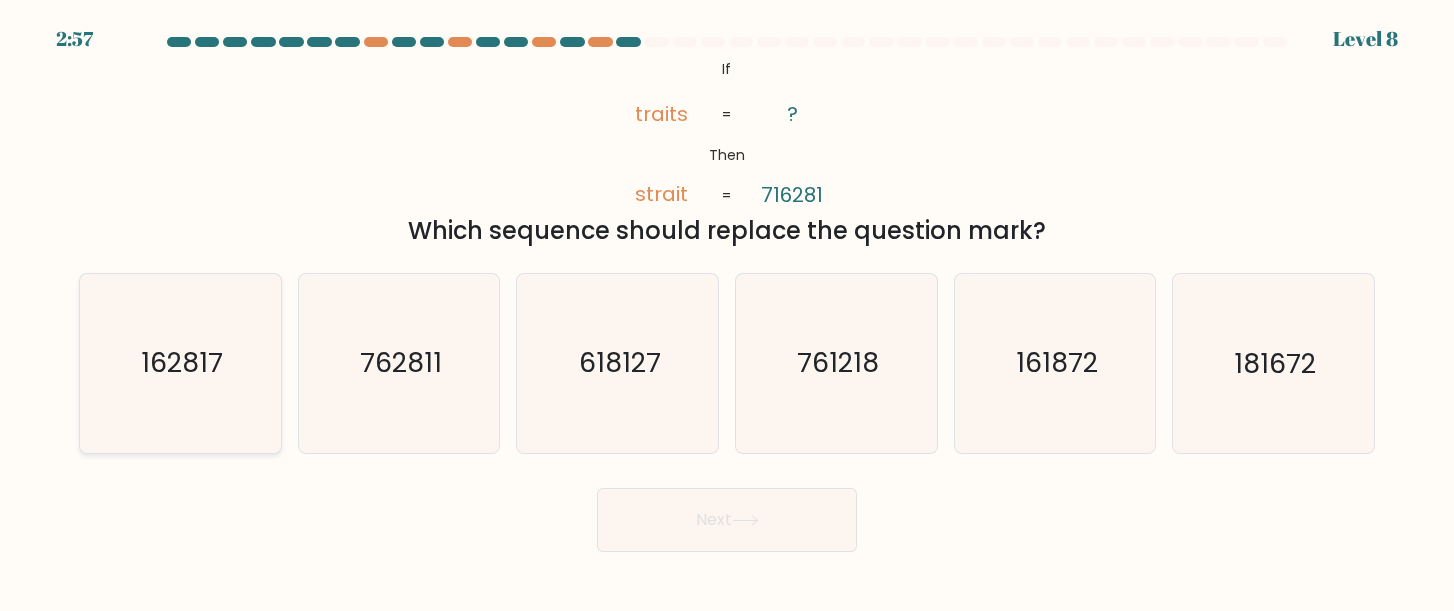 click on "162817" 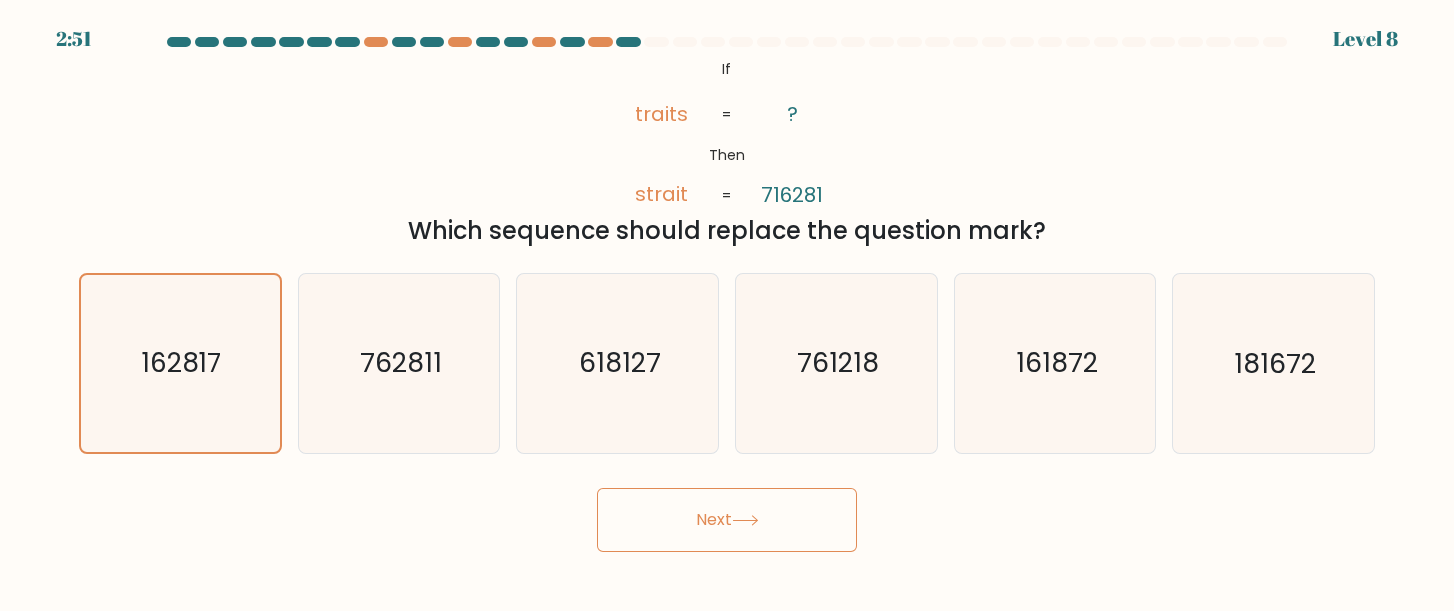 click 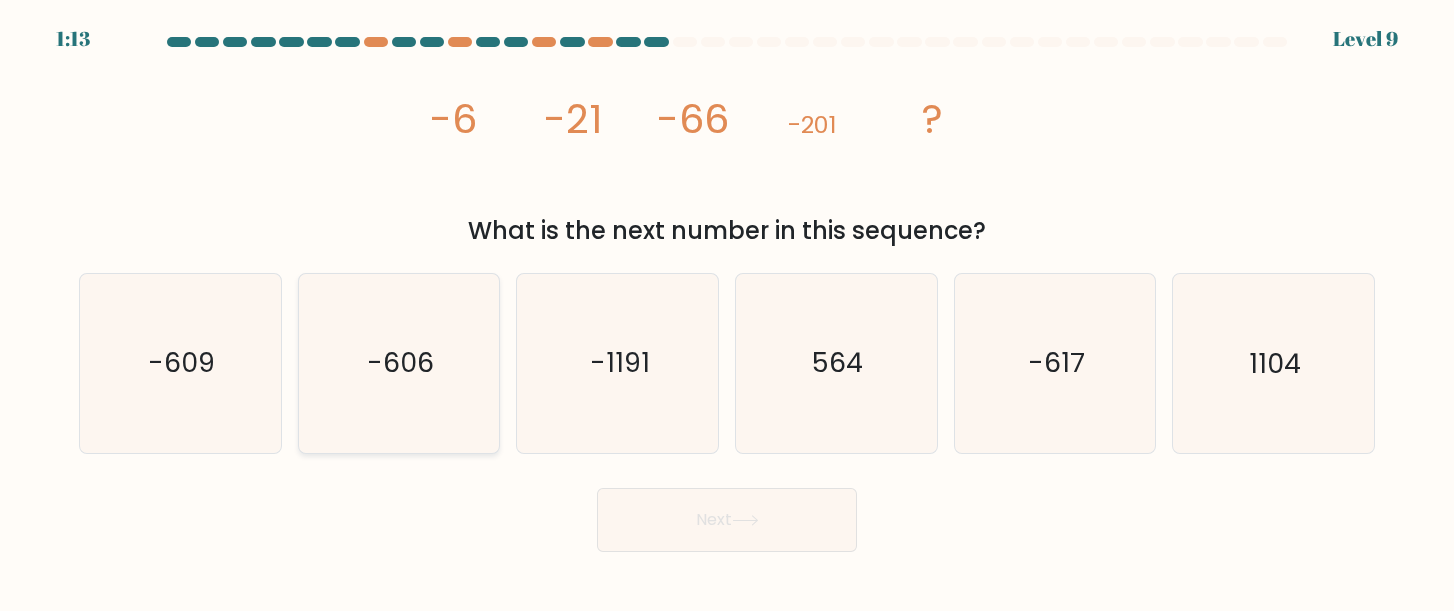 click on "-606" 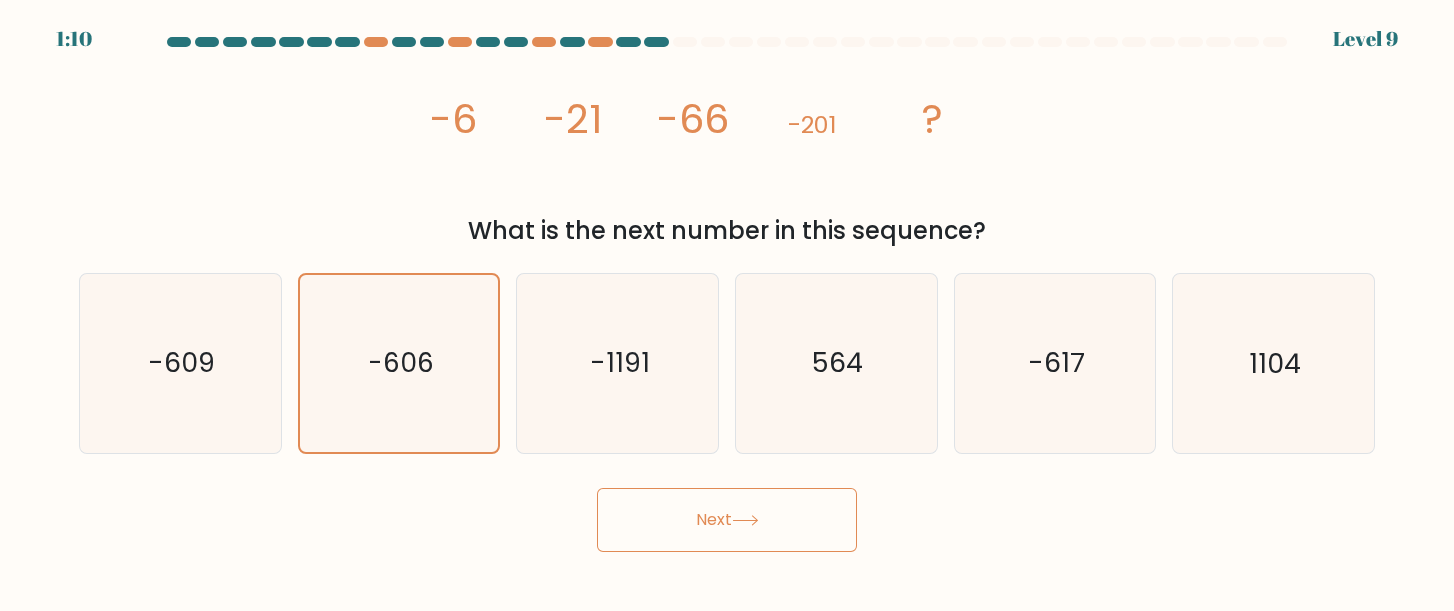click on "Next" at bounding box center [727, 520] 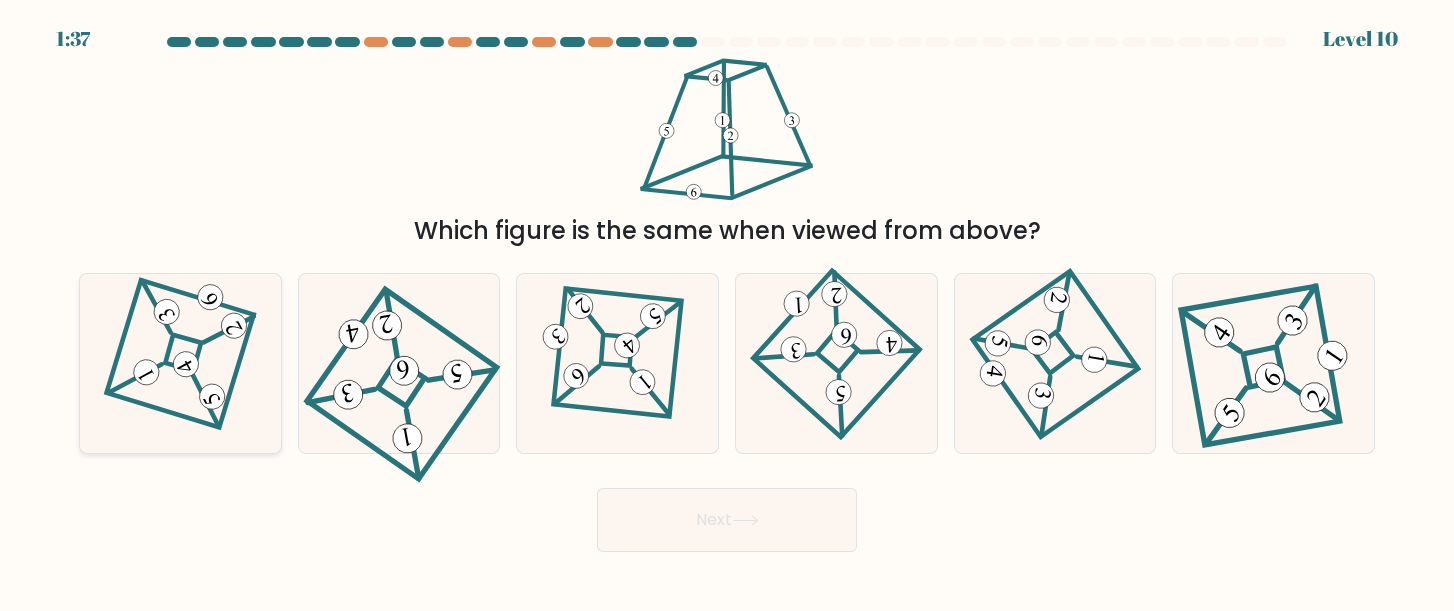 click 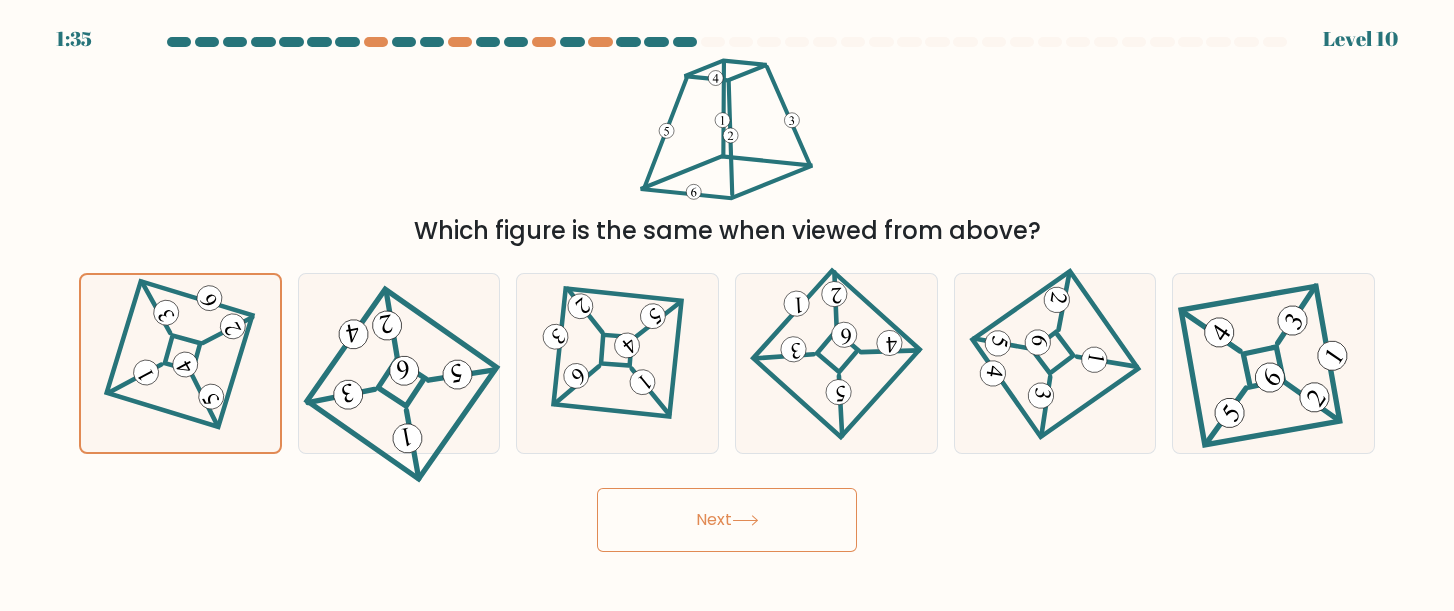 click on "Next" at bounding box center (727, 520) 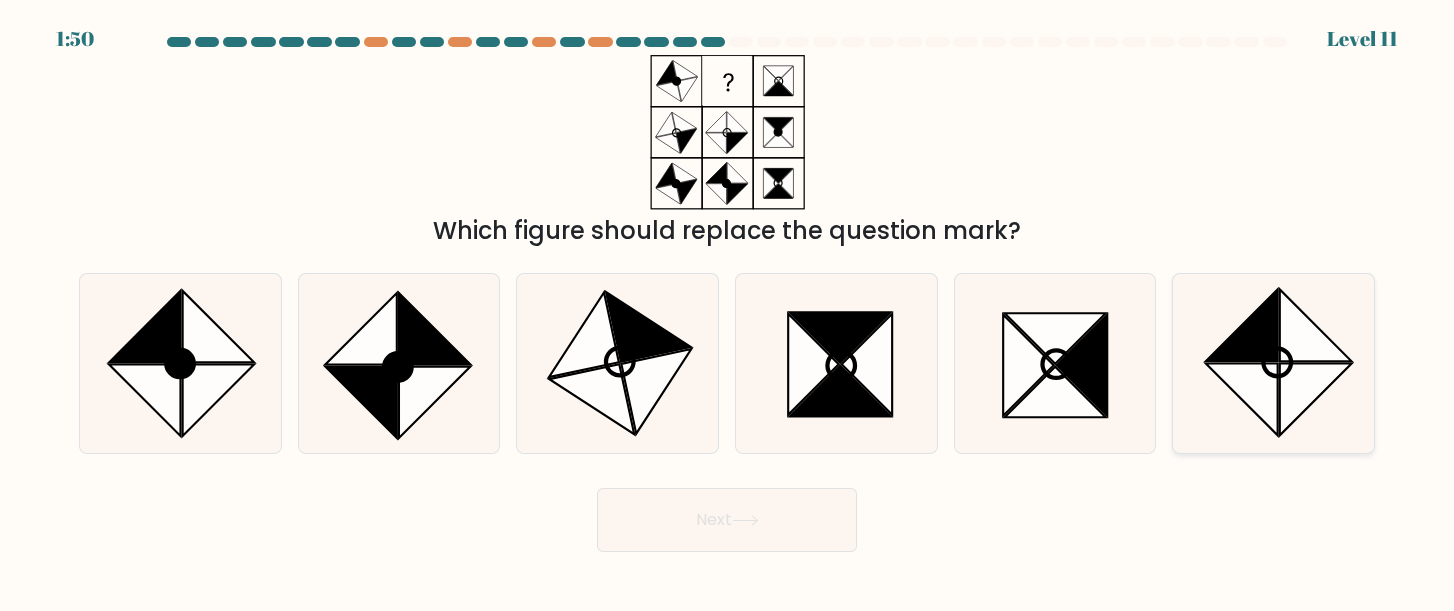 click 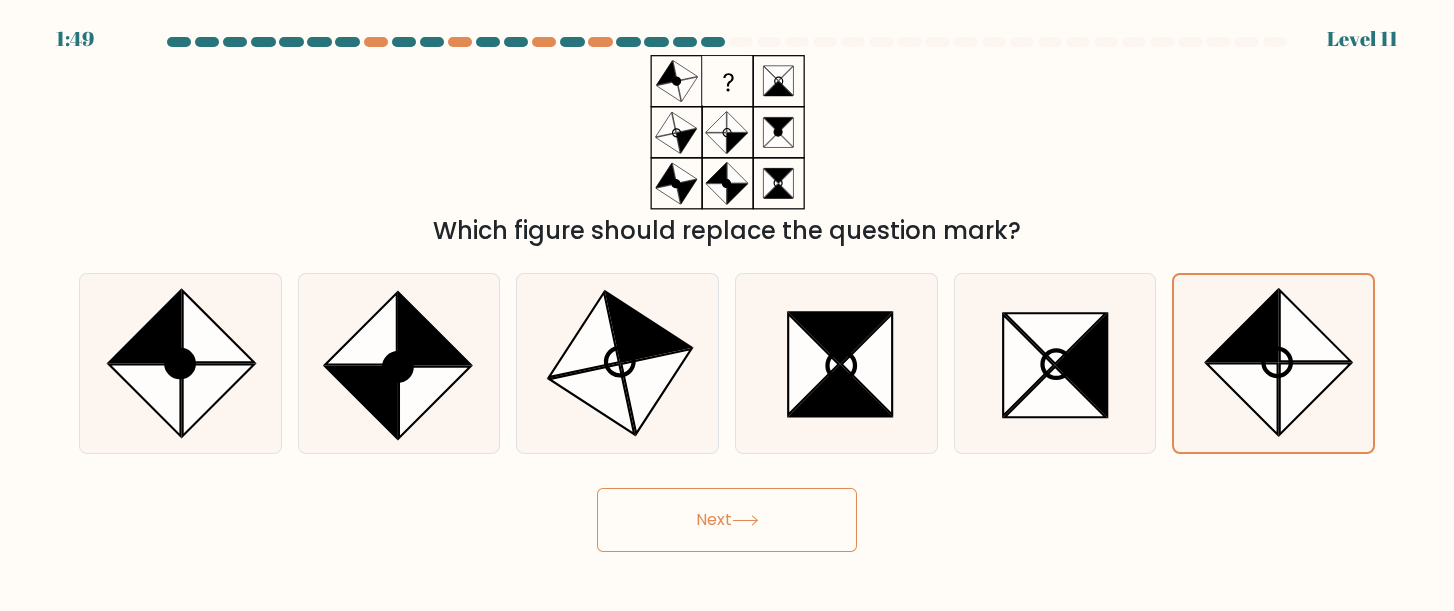 click on "Next" at bounding box center [727, 520] 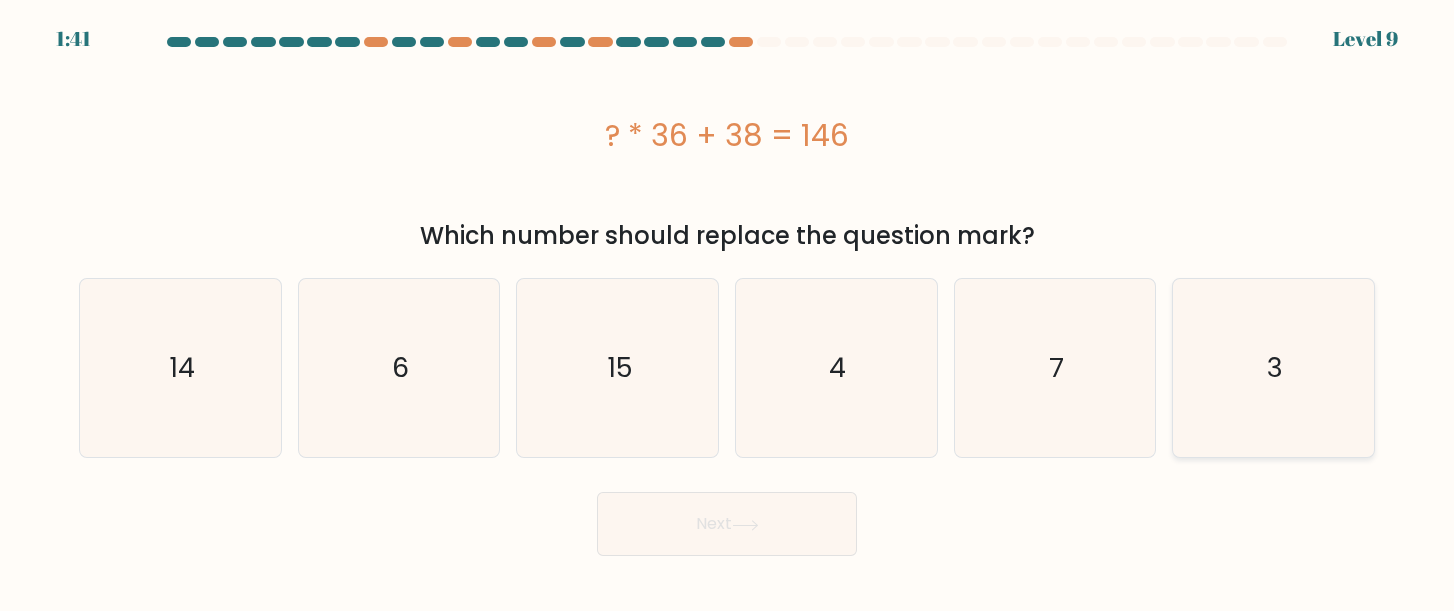 click on "3" 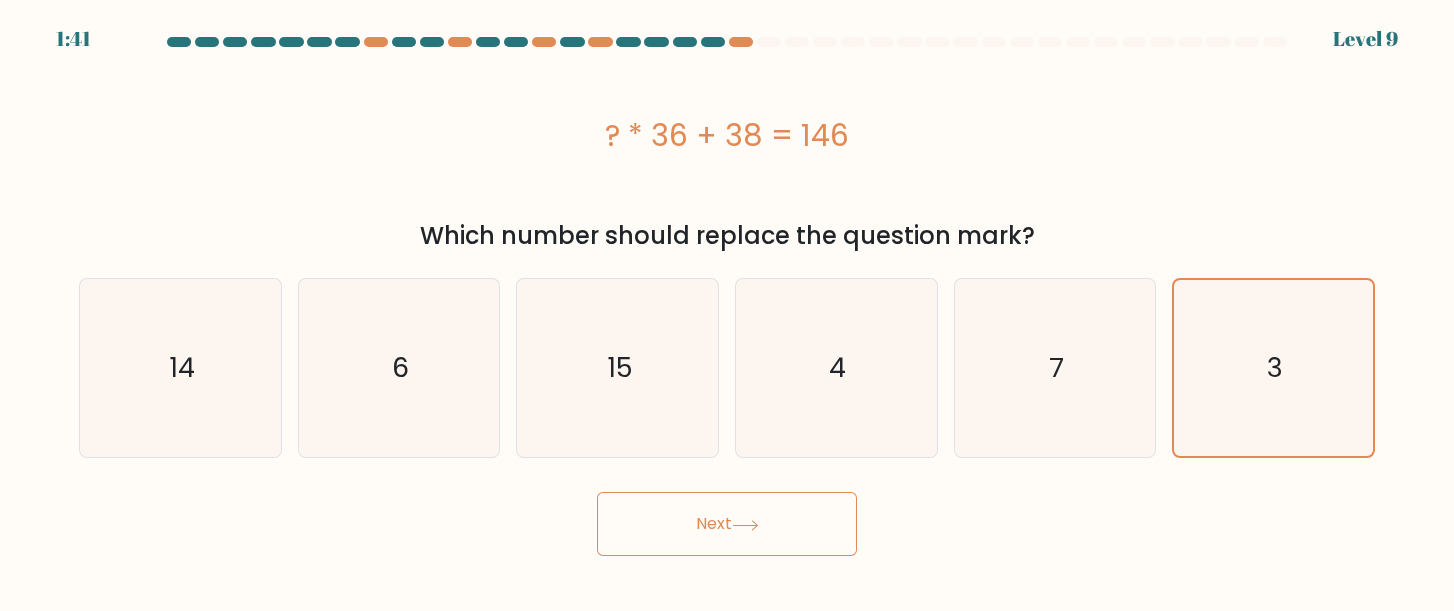 click on "Next" at bounding box center [727, 524] 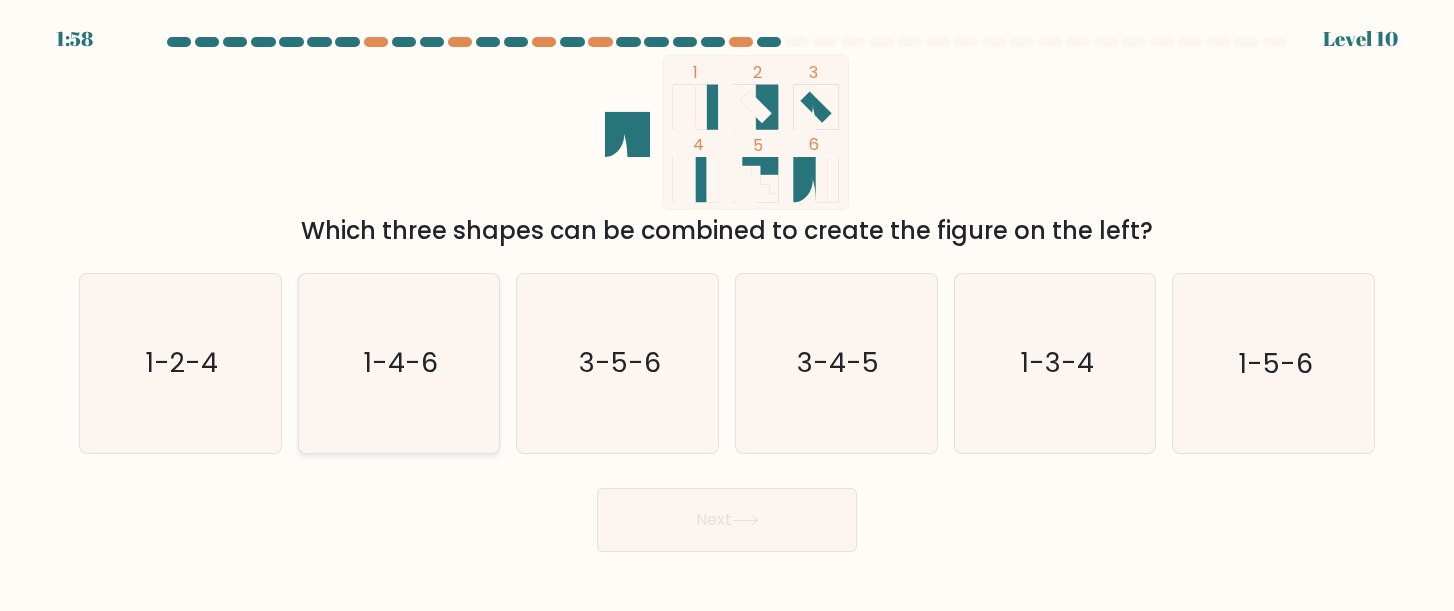 click on "1-4-6" 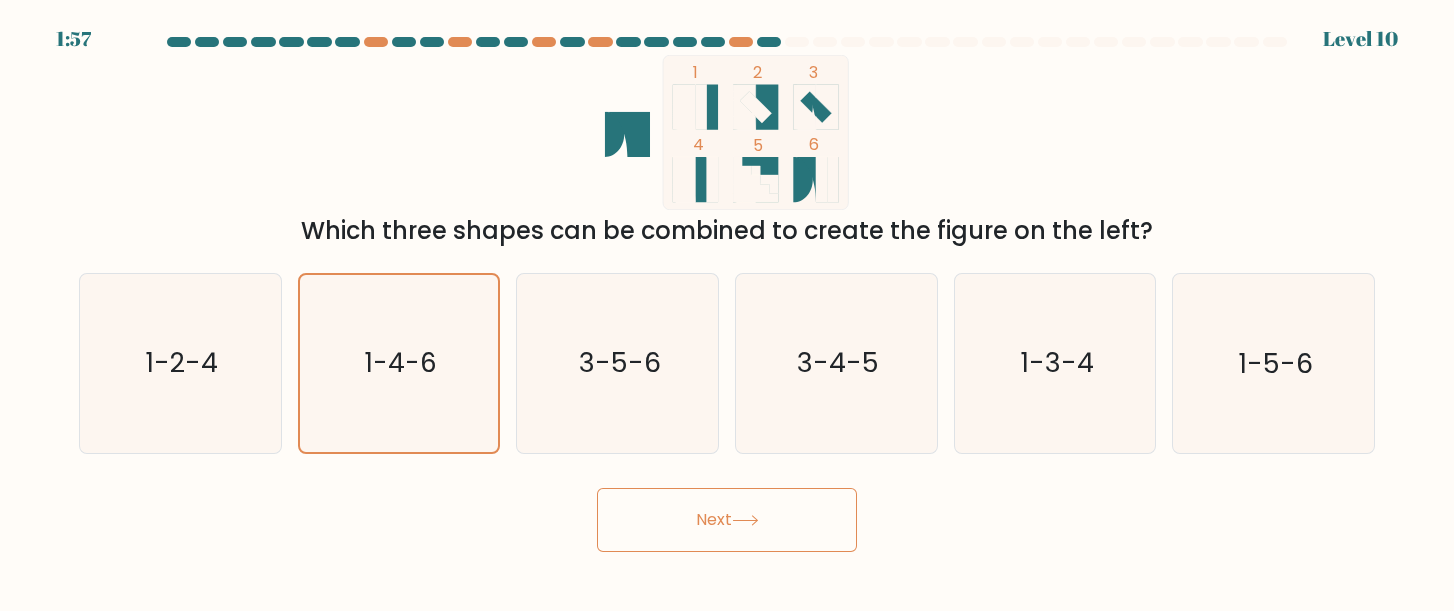 click on "Next" at bounding box center [727, 520] 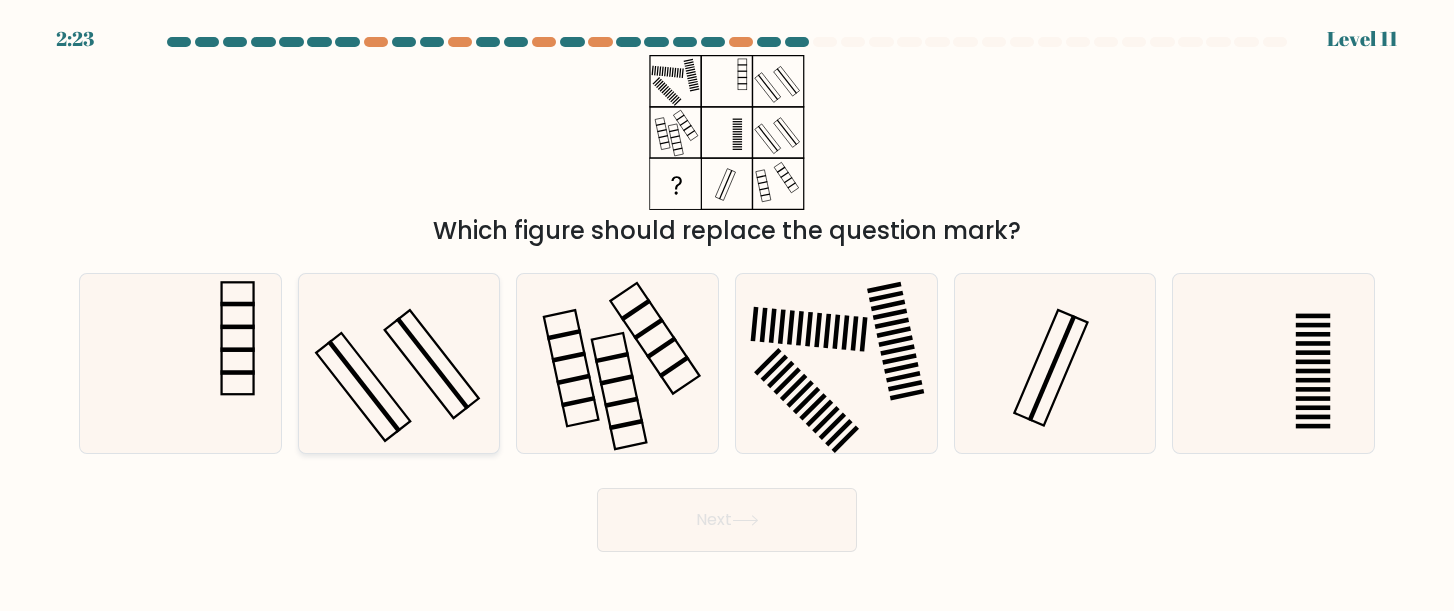 click 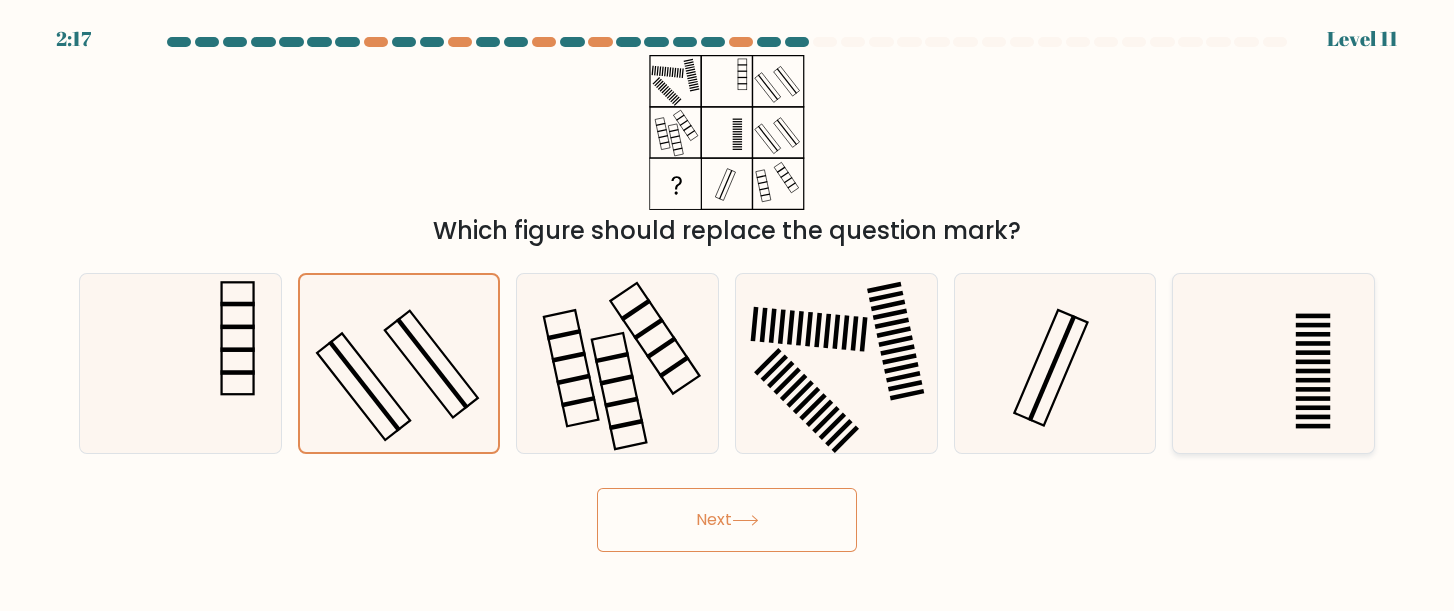 click 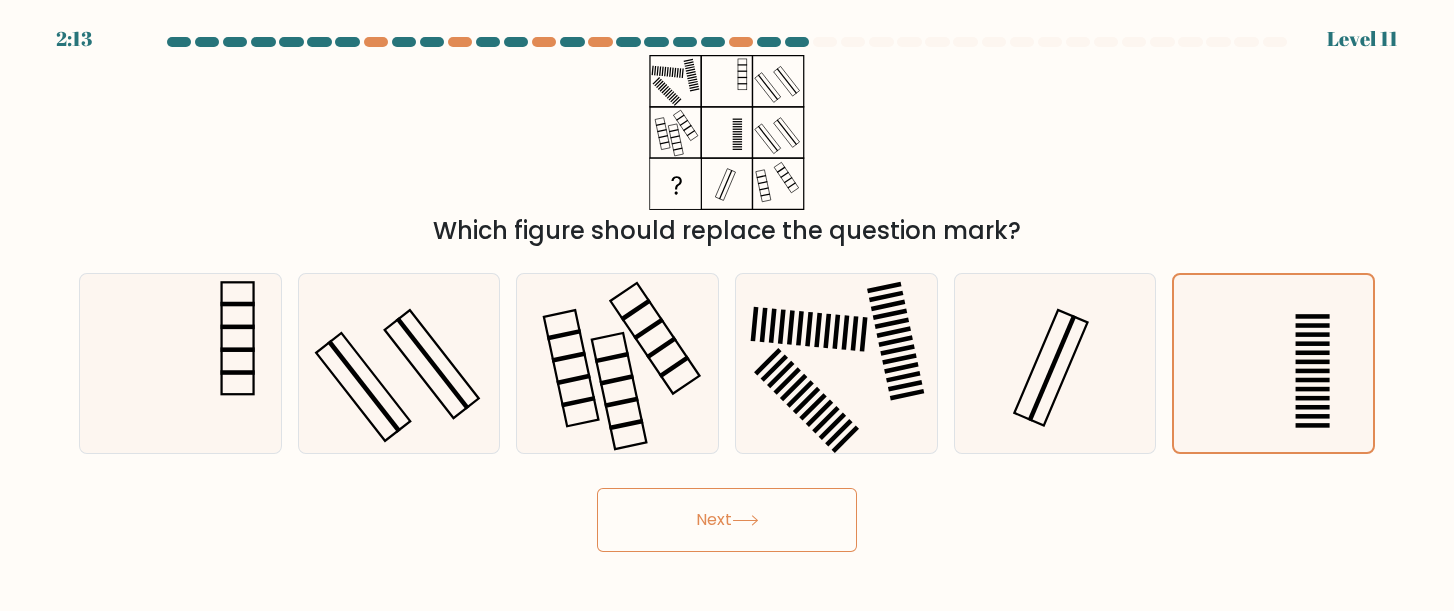 click on "Next" at bounding box center [727, 520] 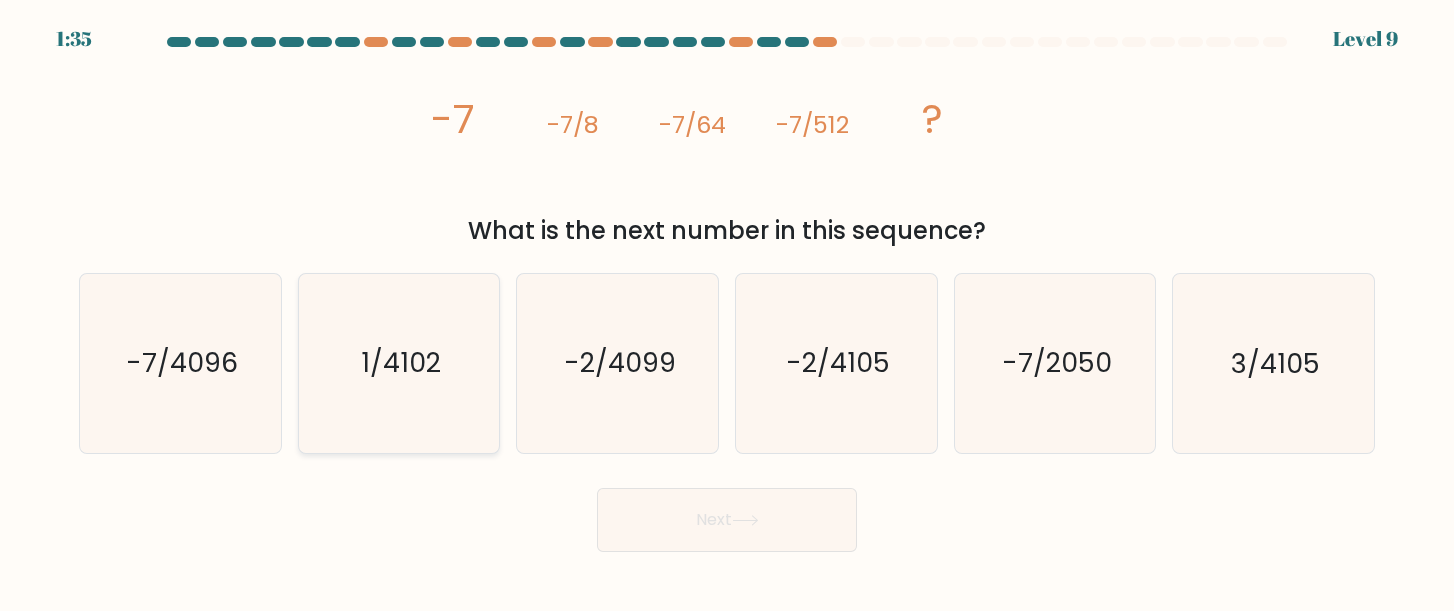 click on "1/4102" 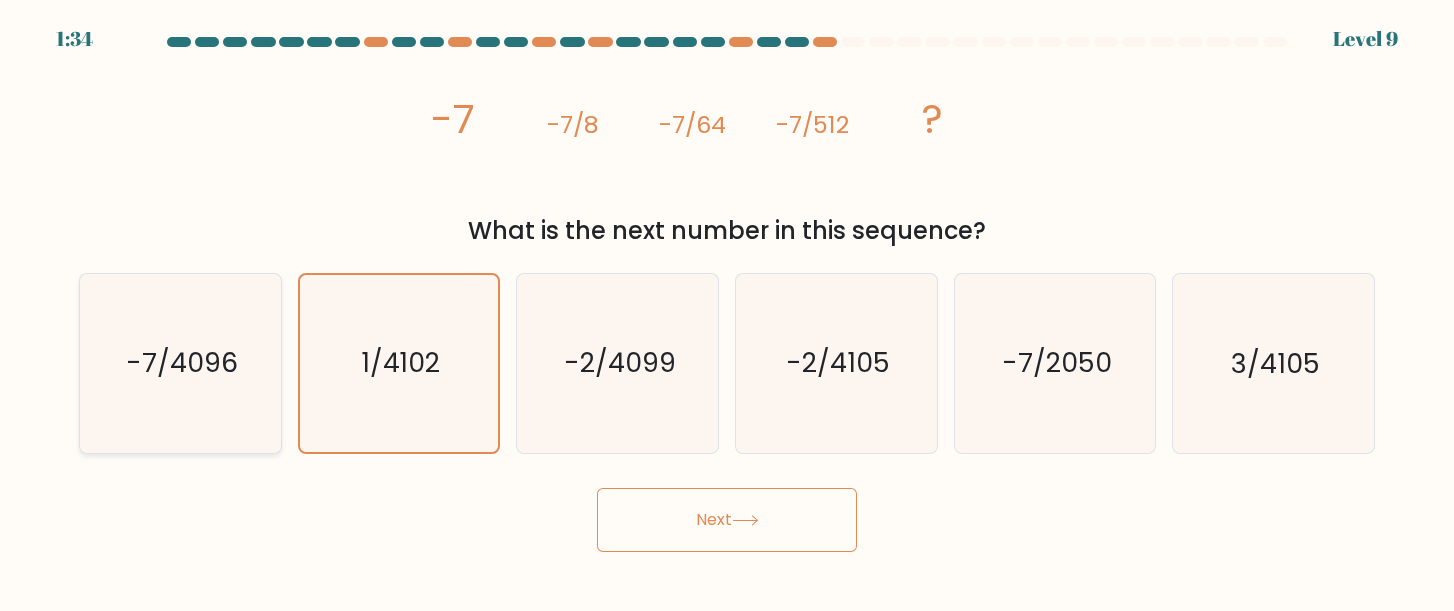 click on "-7/4096" 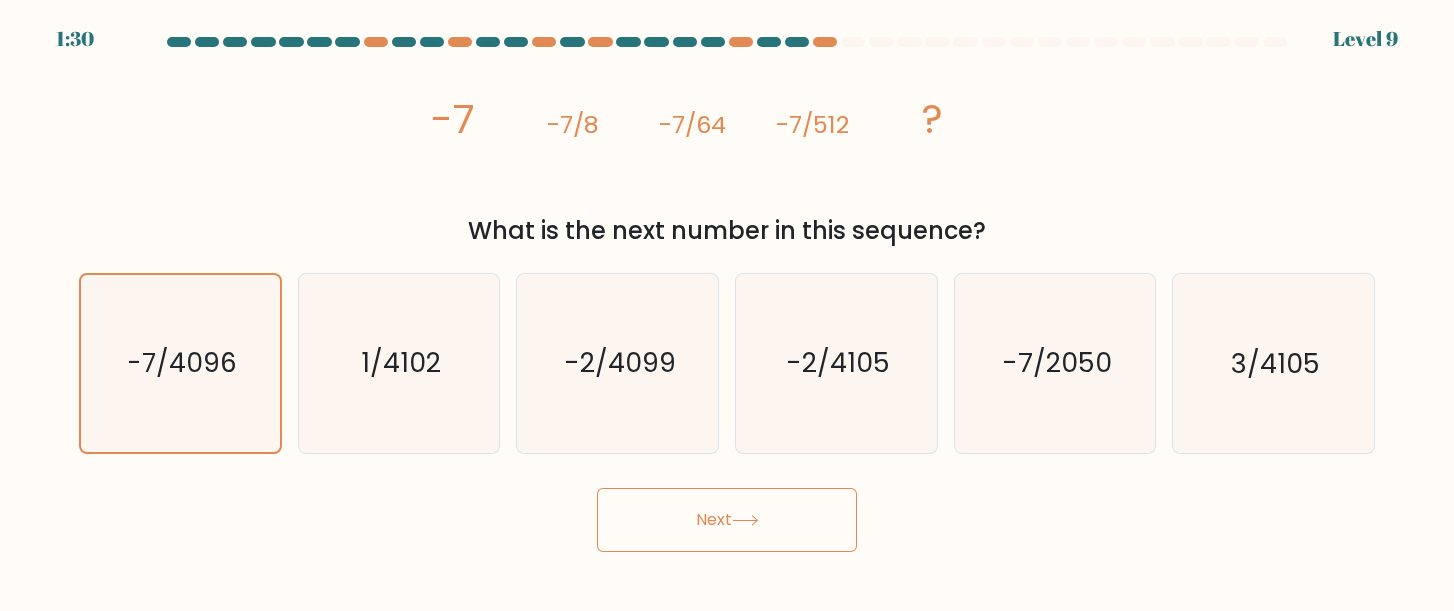 click on "Next" at bounding box center [727, 520] 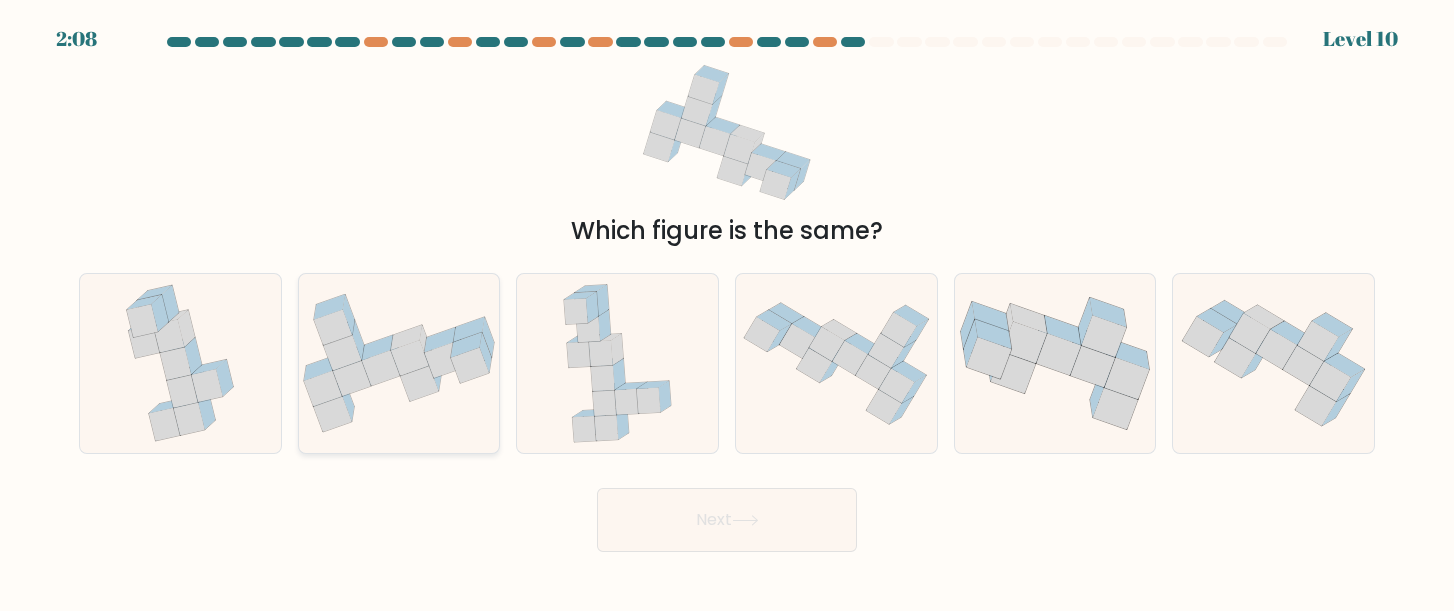 click 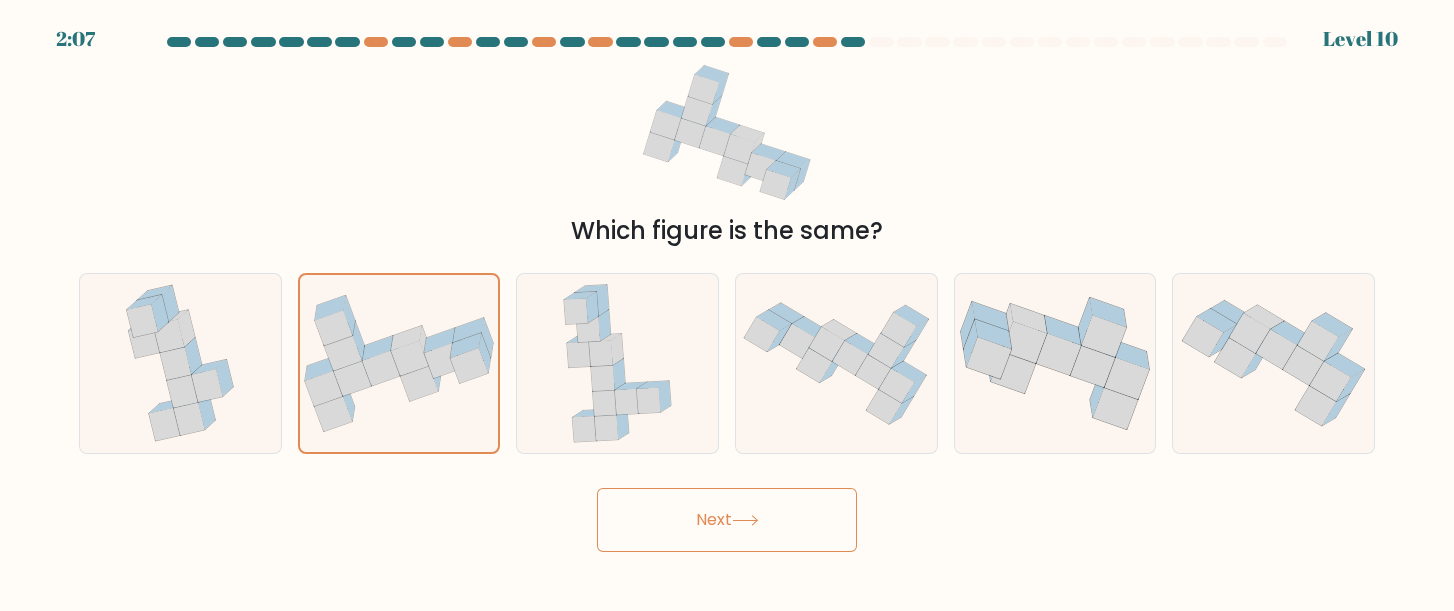 click on "Next" at bounding box center (727, 520) 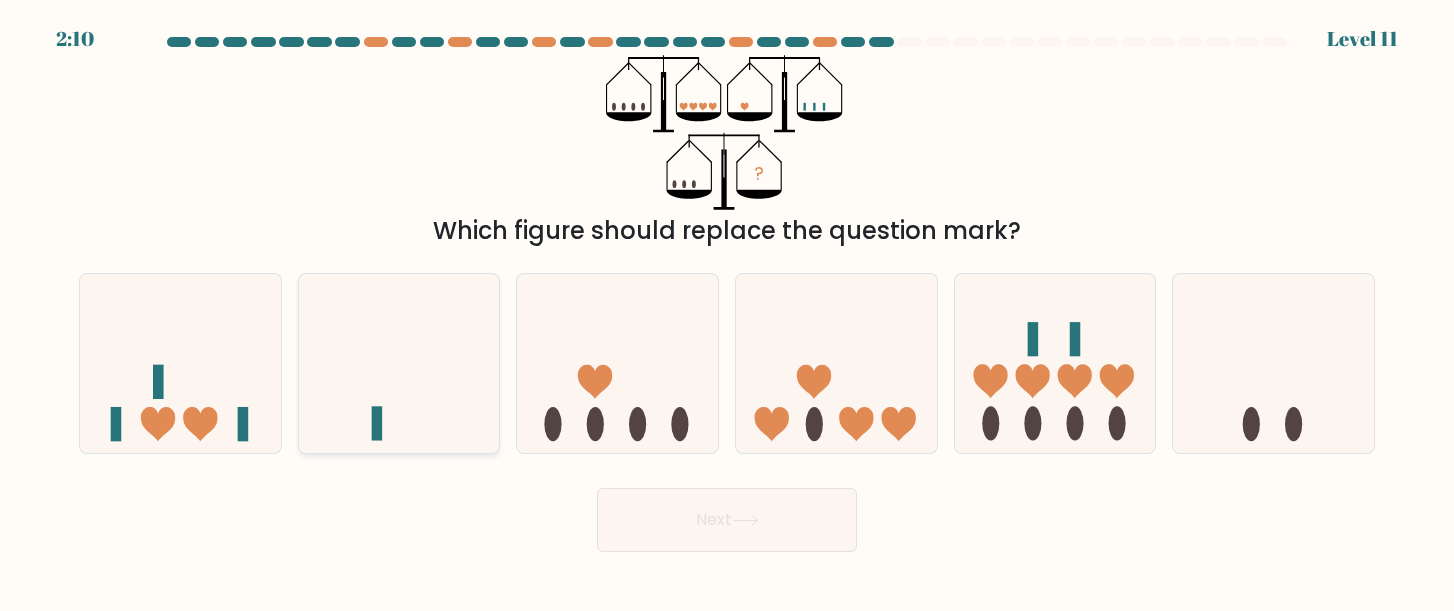 click 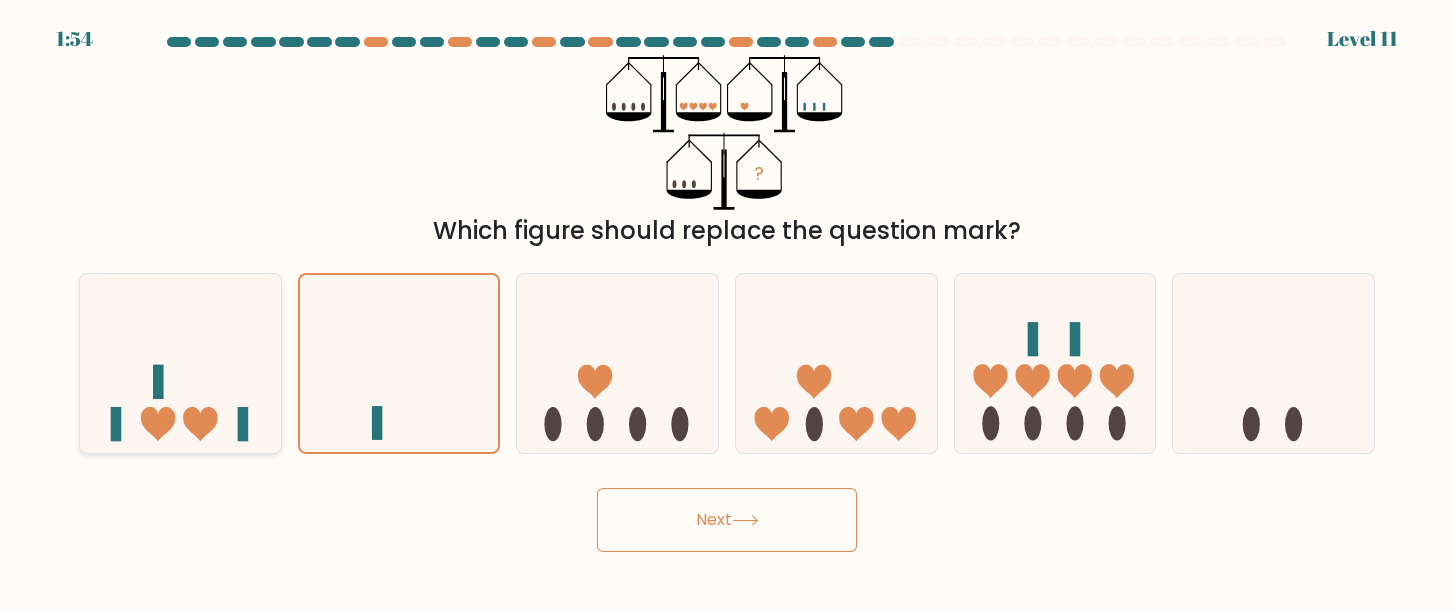 click 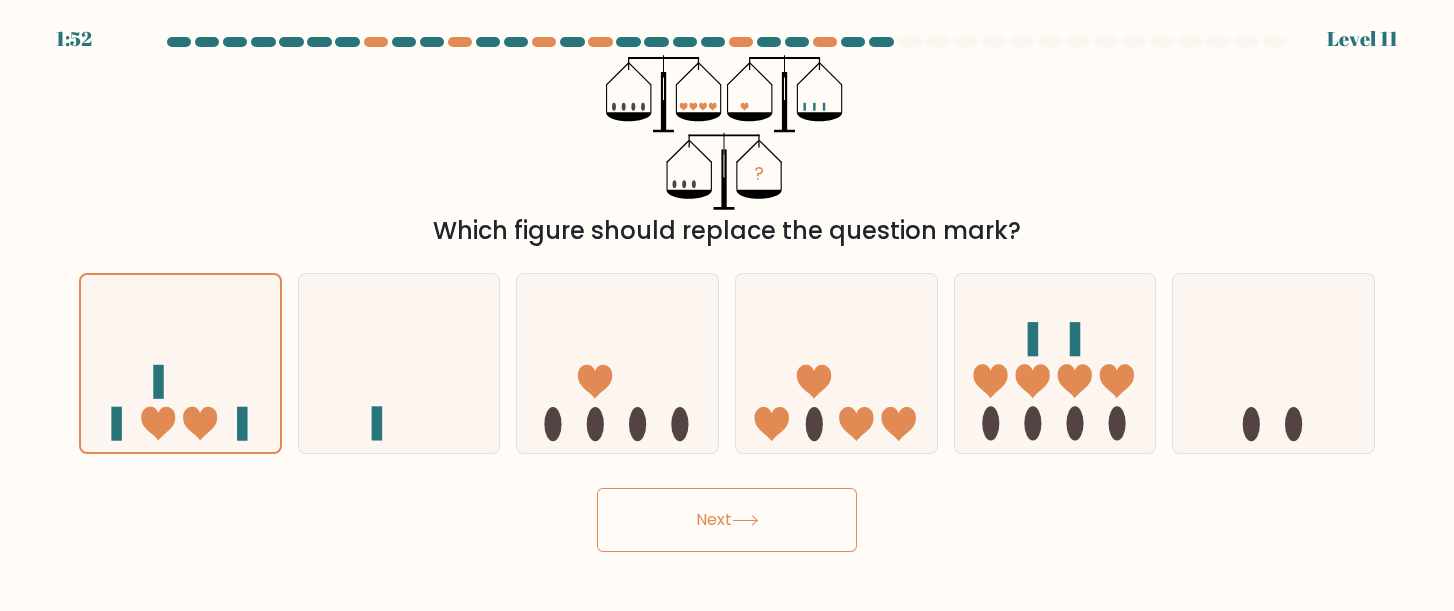 click on "Next" at bounding box center [727, 520] 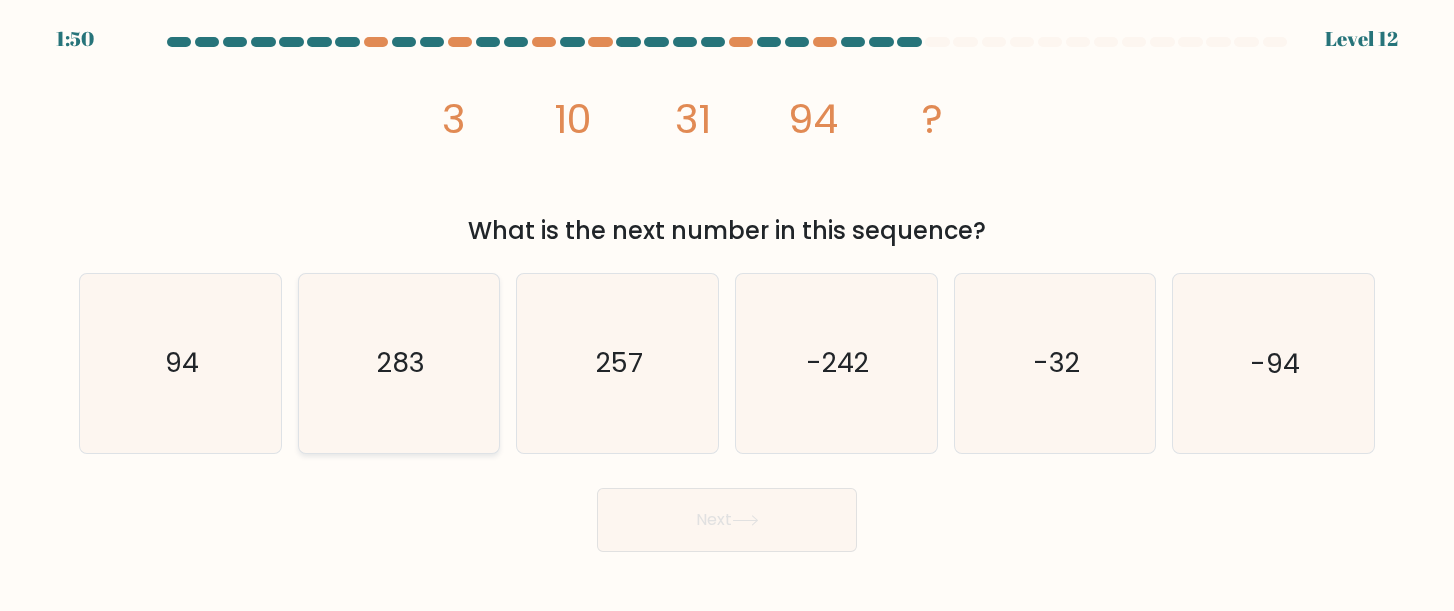 click on "283" 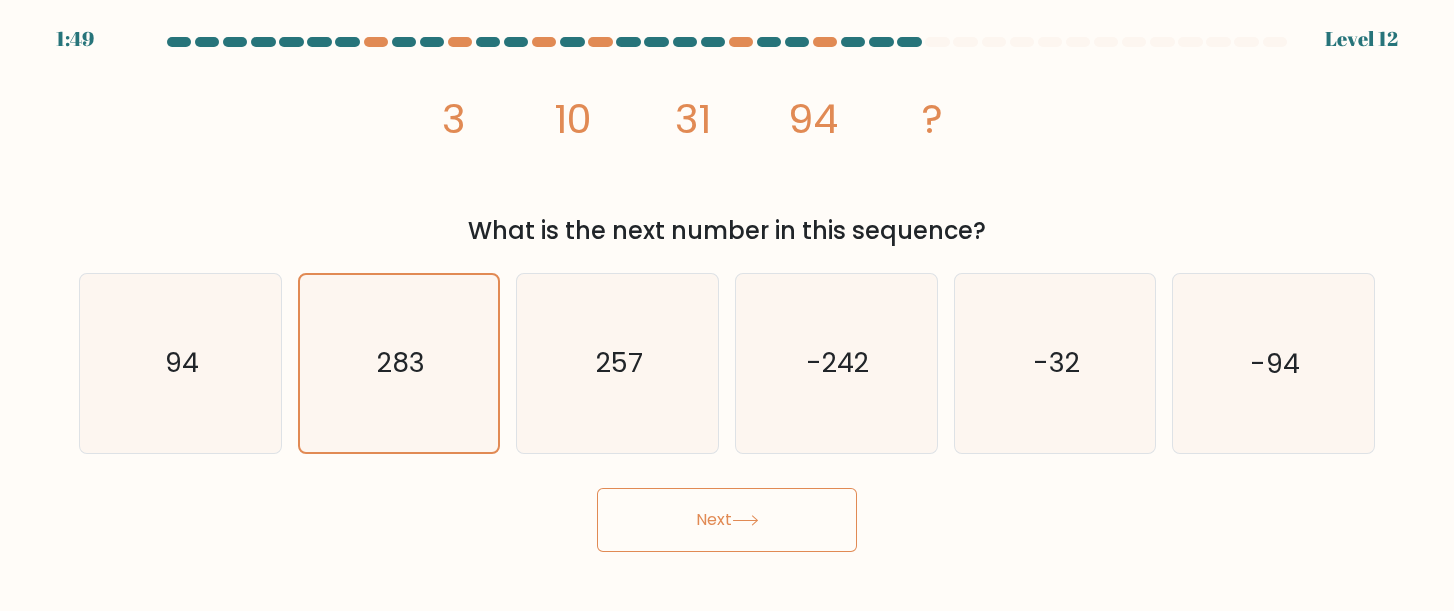 click on "Next" at bounding box center (727, 520) 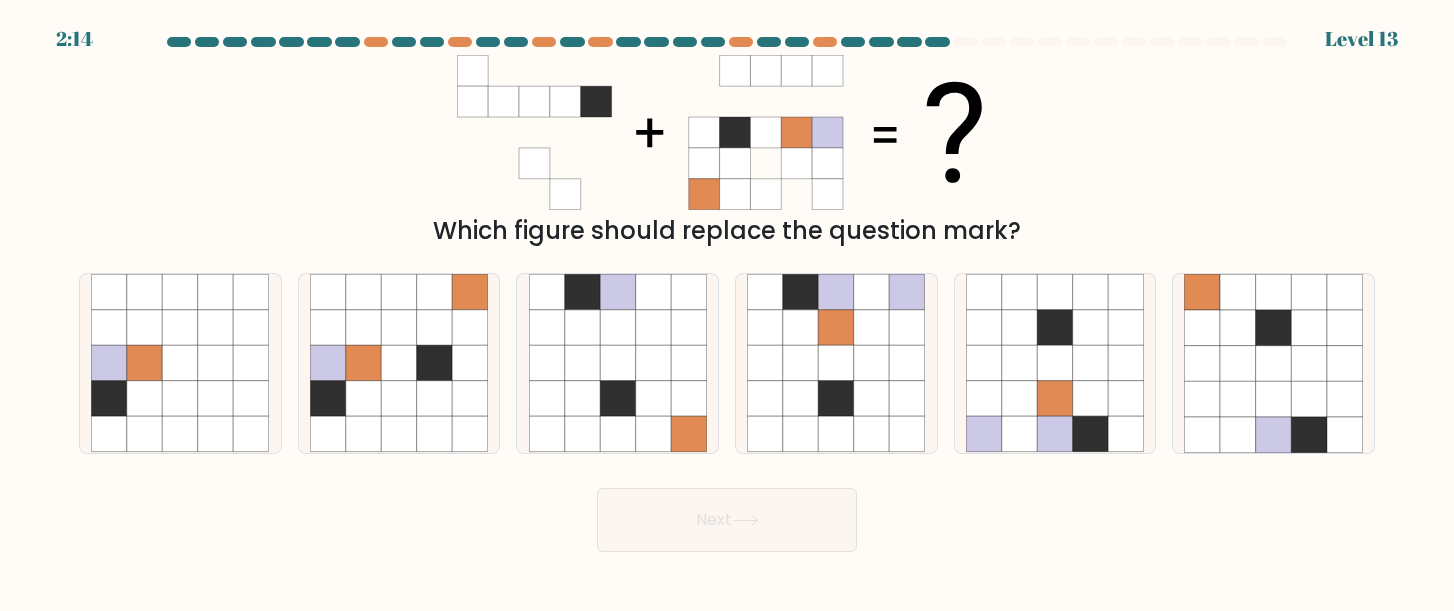 click at bounding box center [727, 46] 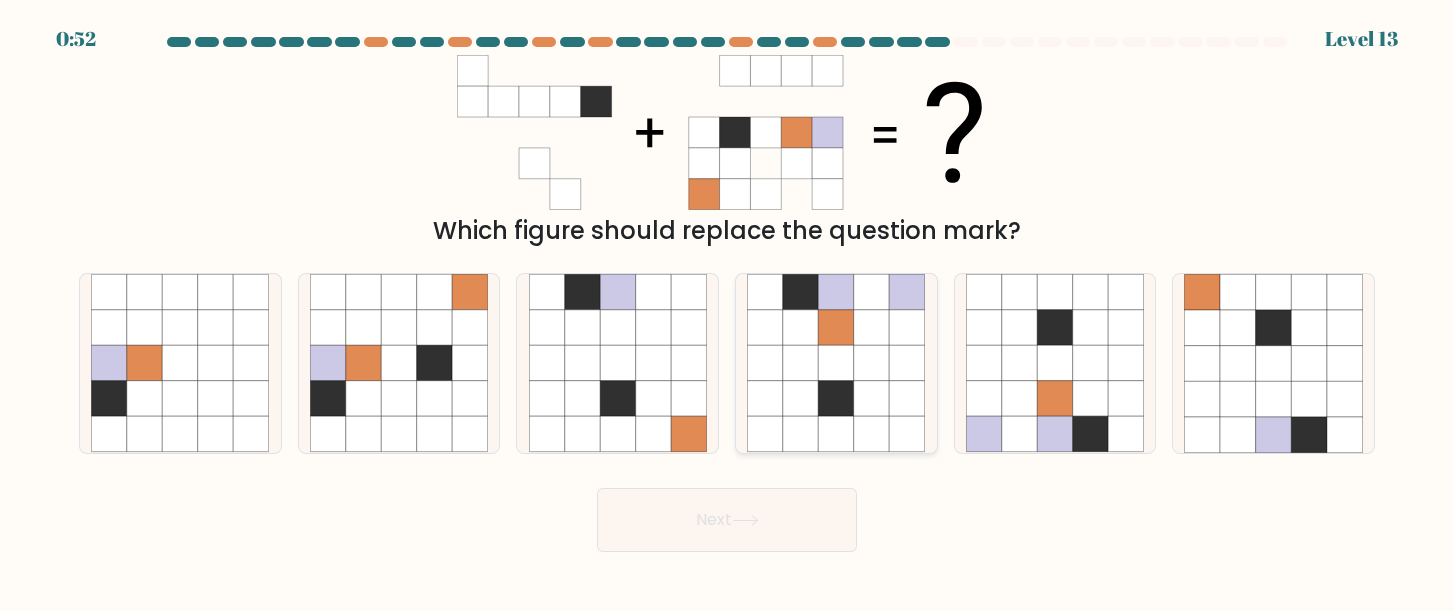 click 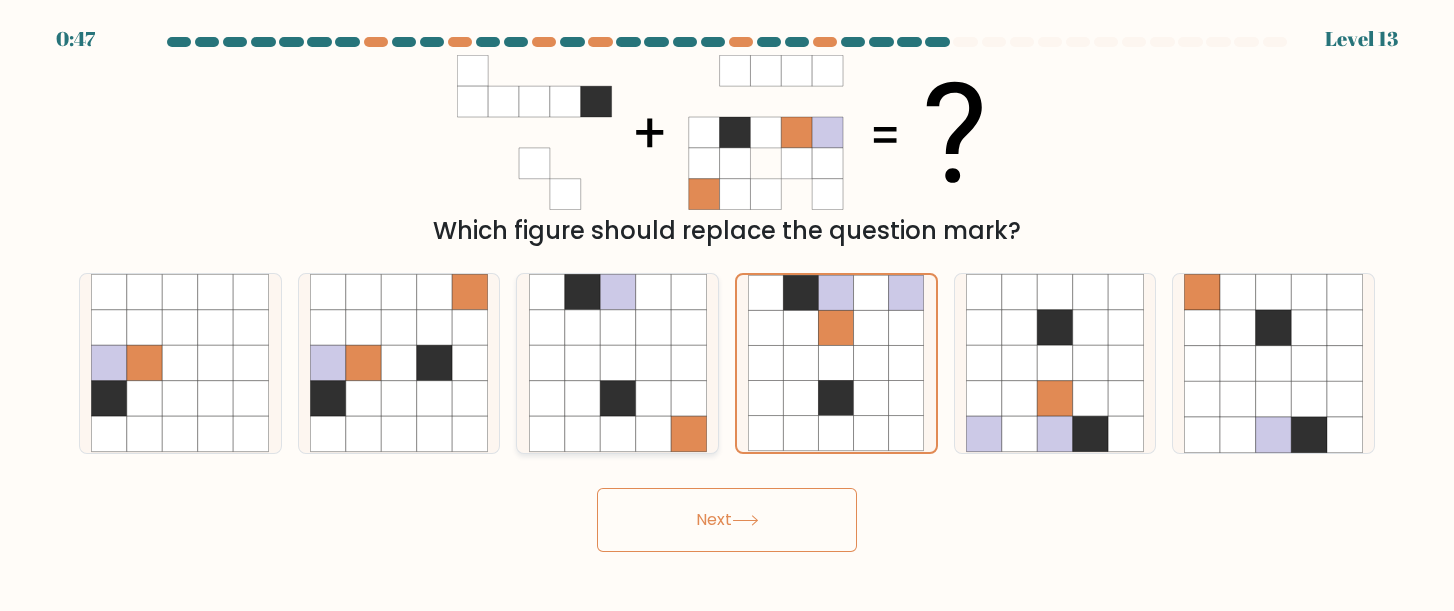 click 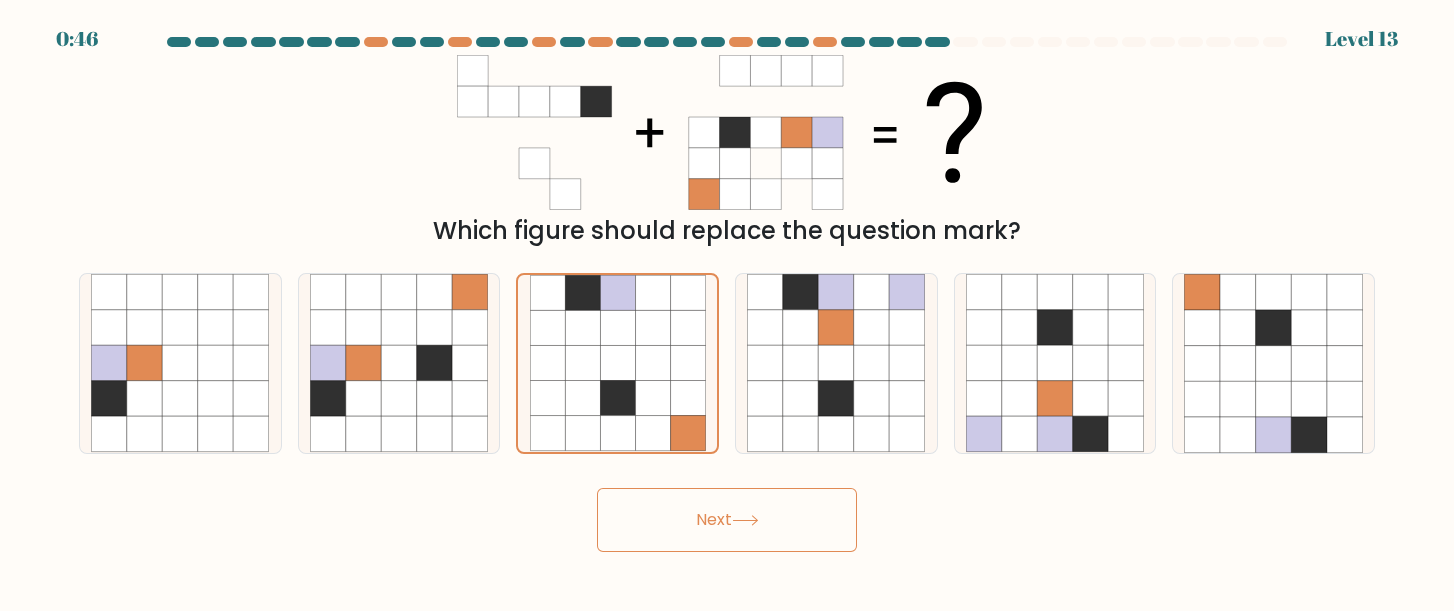 click on "Next" at bounding box center (727, 520) 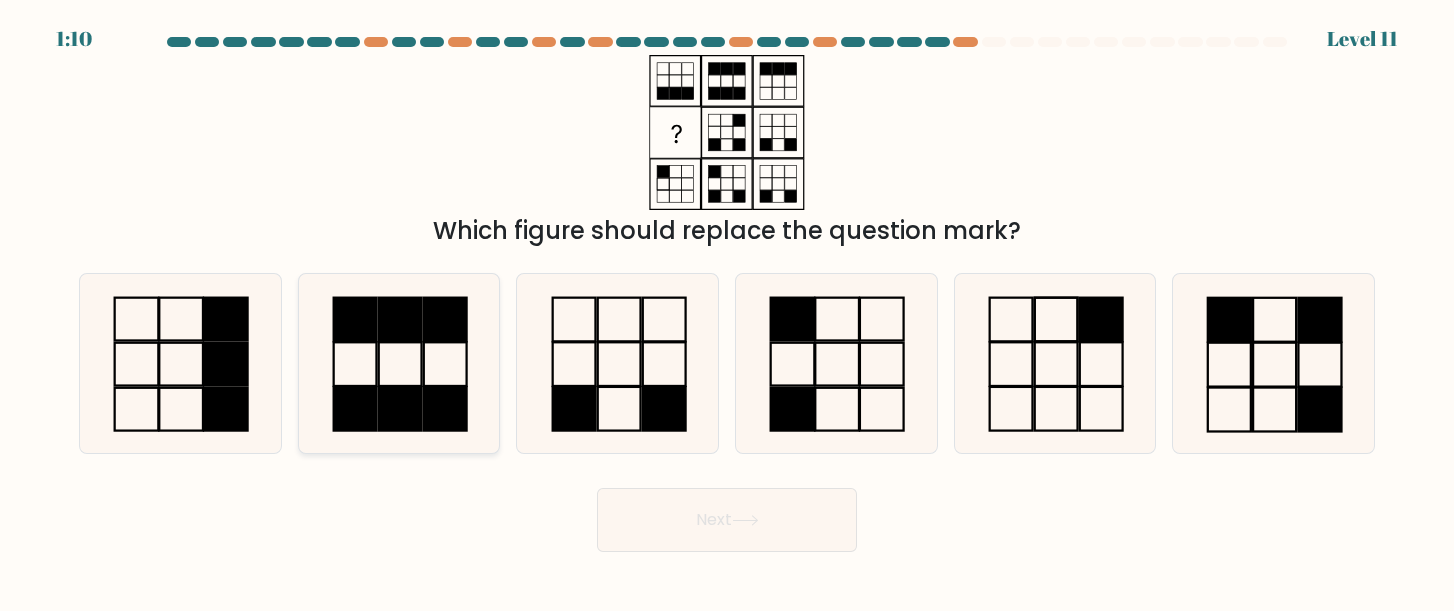 click 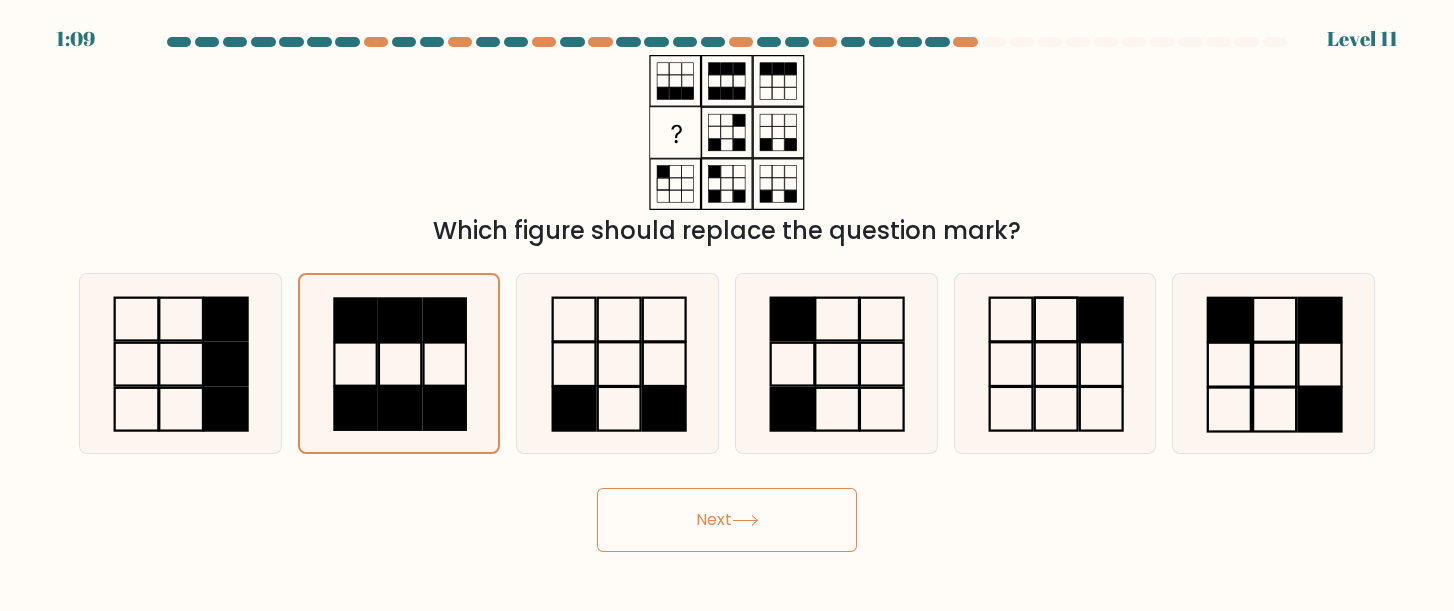 click on "Next" at bounding box center [727, 520] 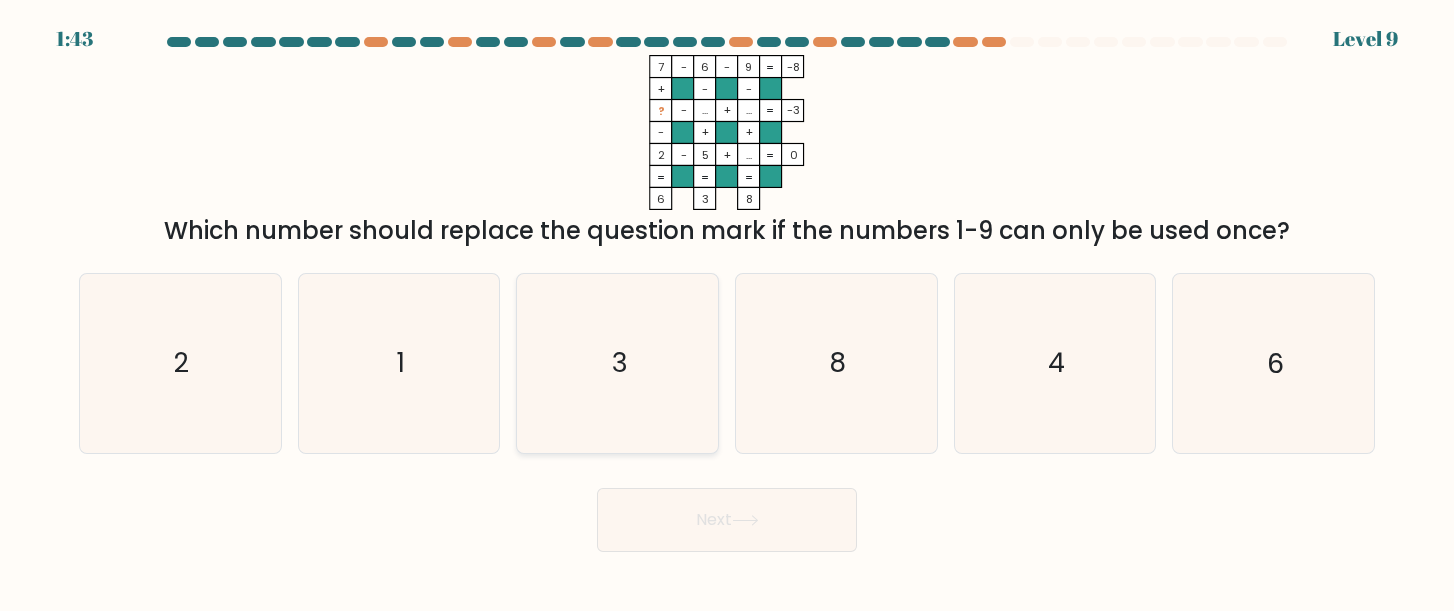 click on "3" 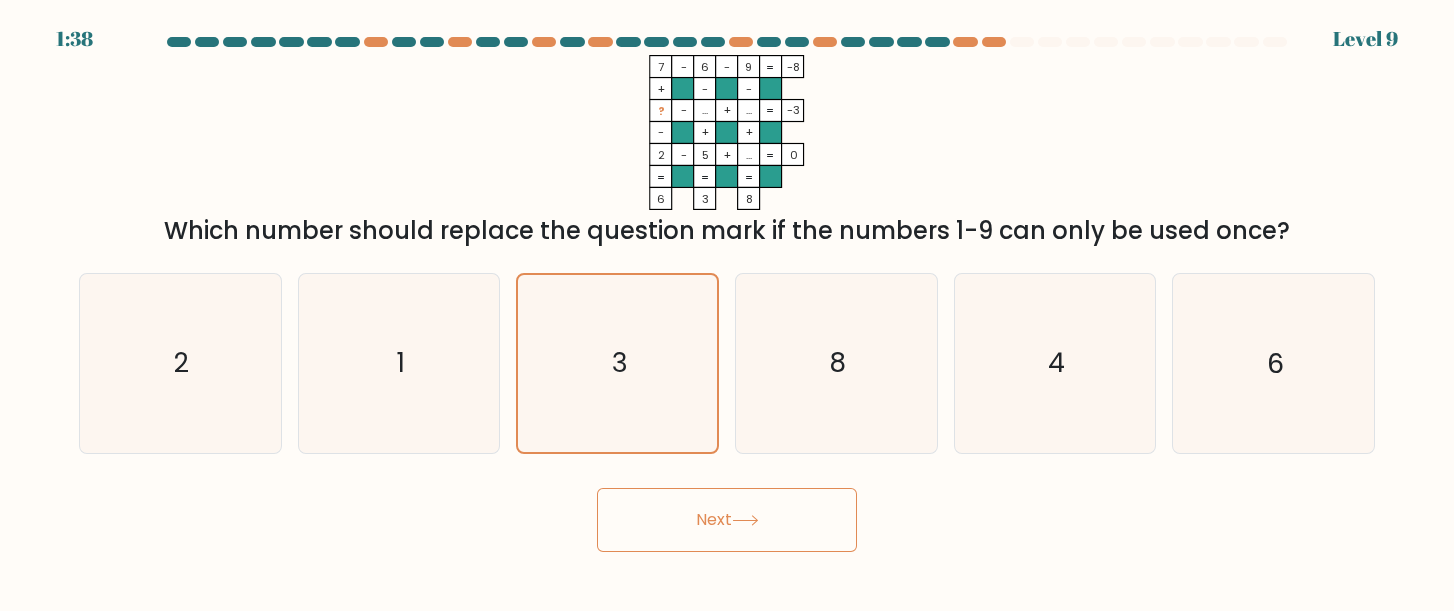 click on "Next" at bounding box center (727, 520) 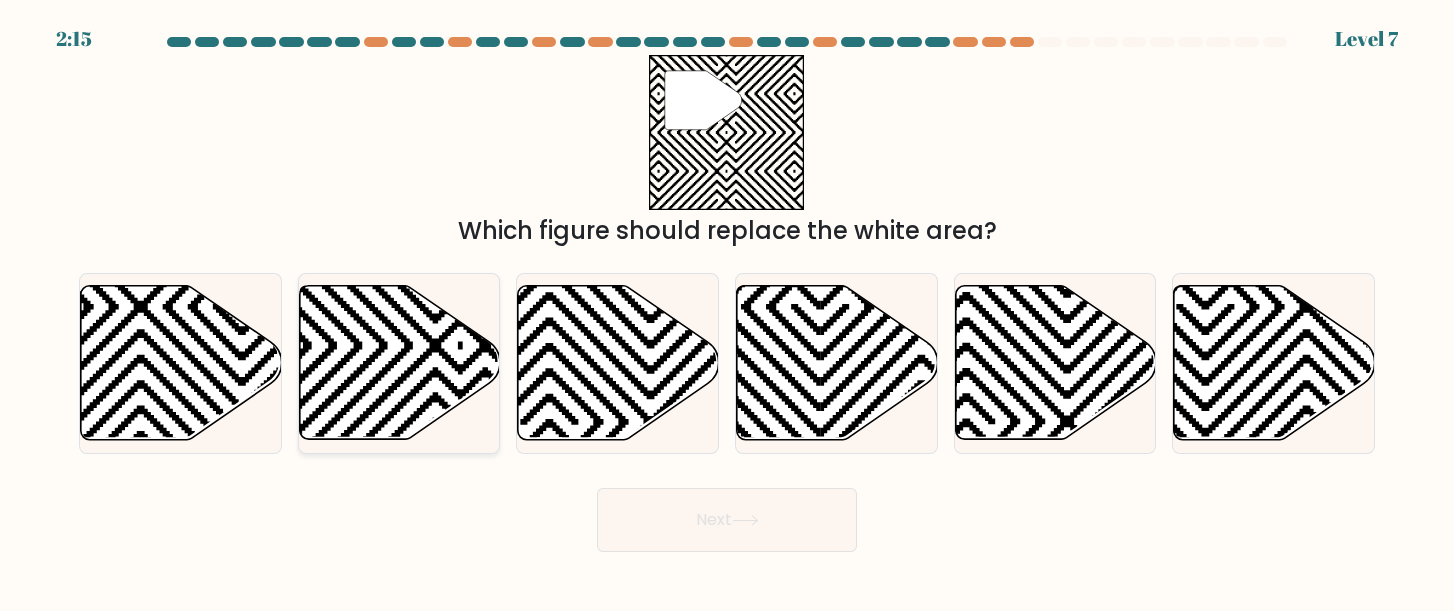 click 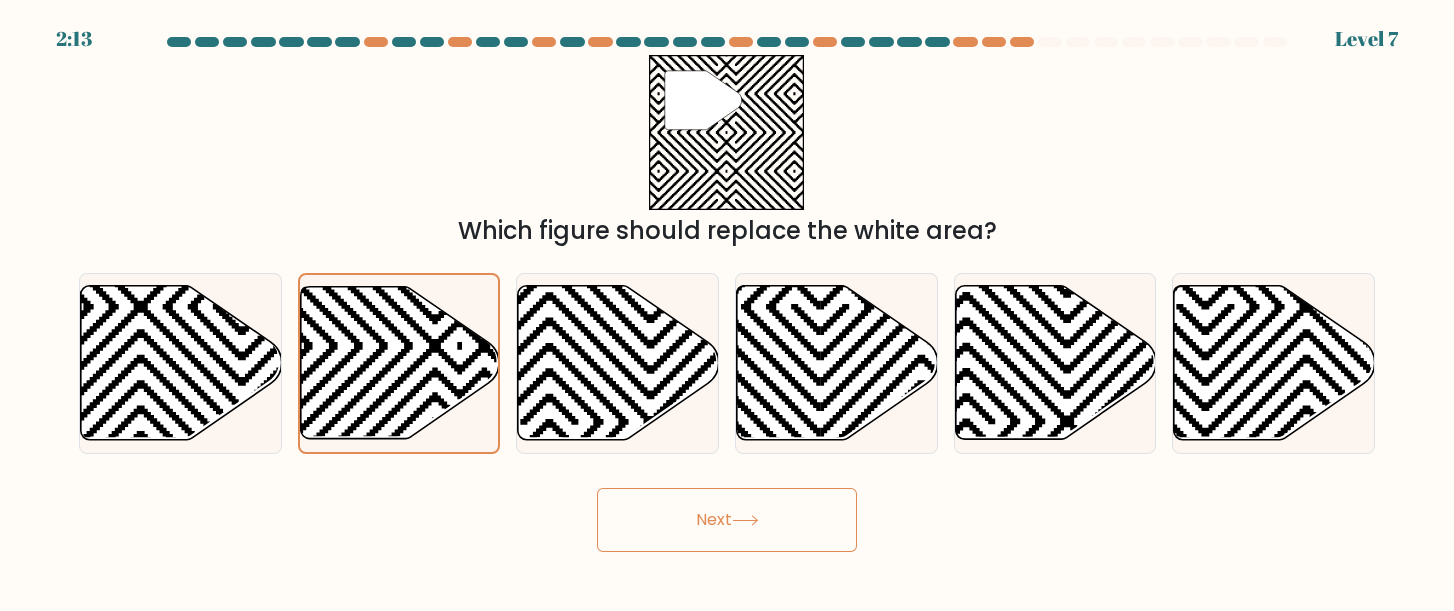 click on "Next" at bounding box center (727, 520) 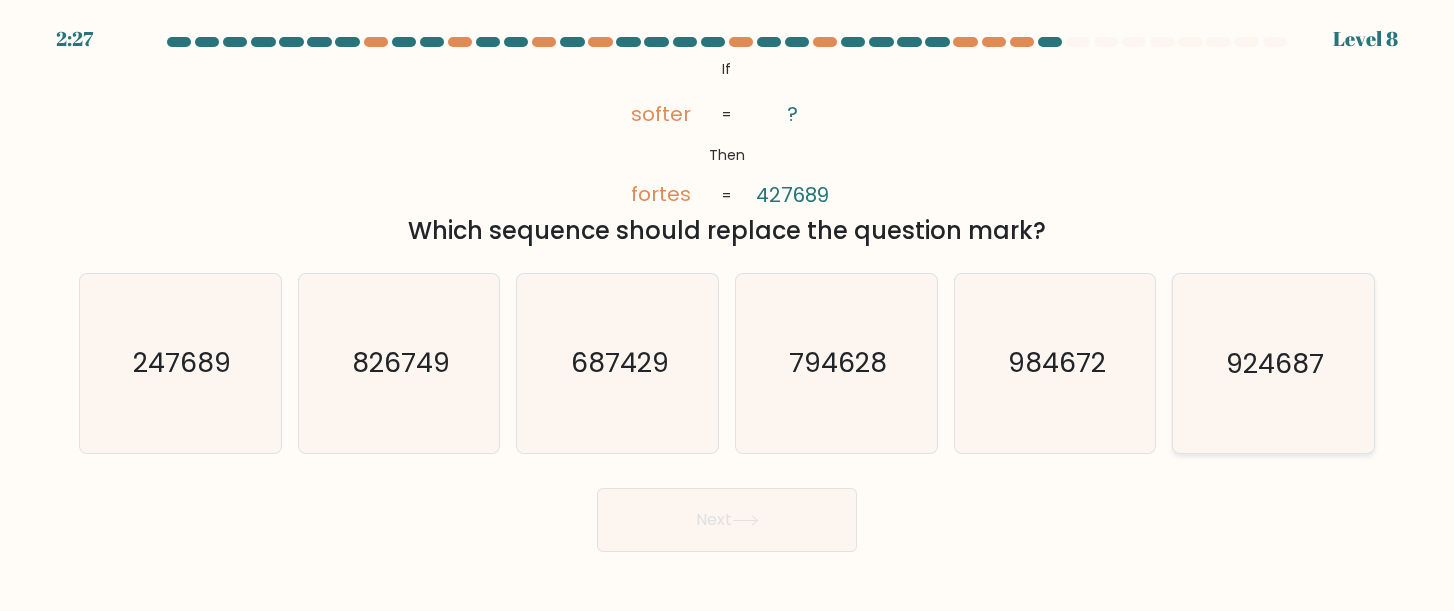 click on "924687" 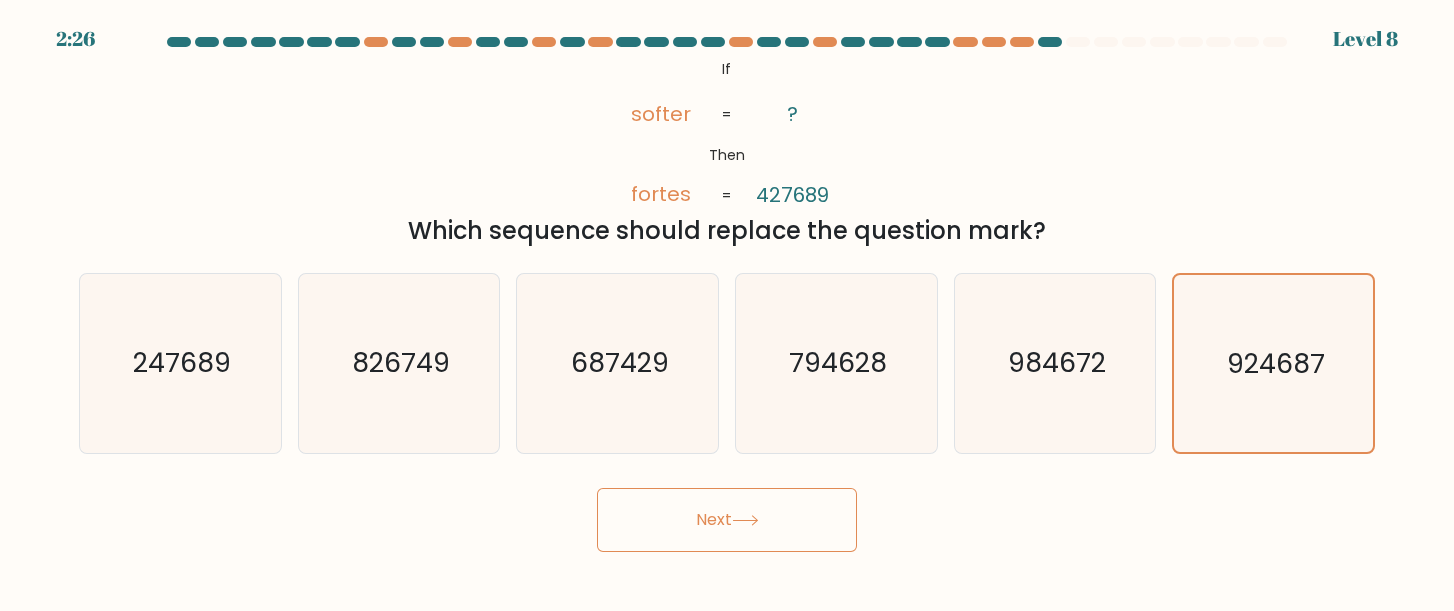 click on "Next" at bounding box center (727, 520) 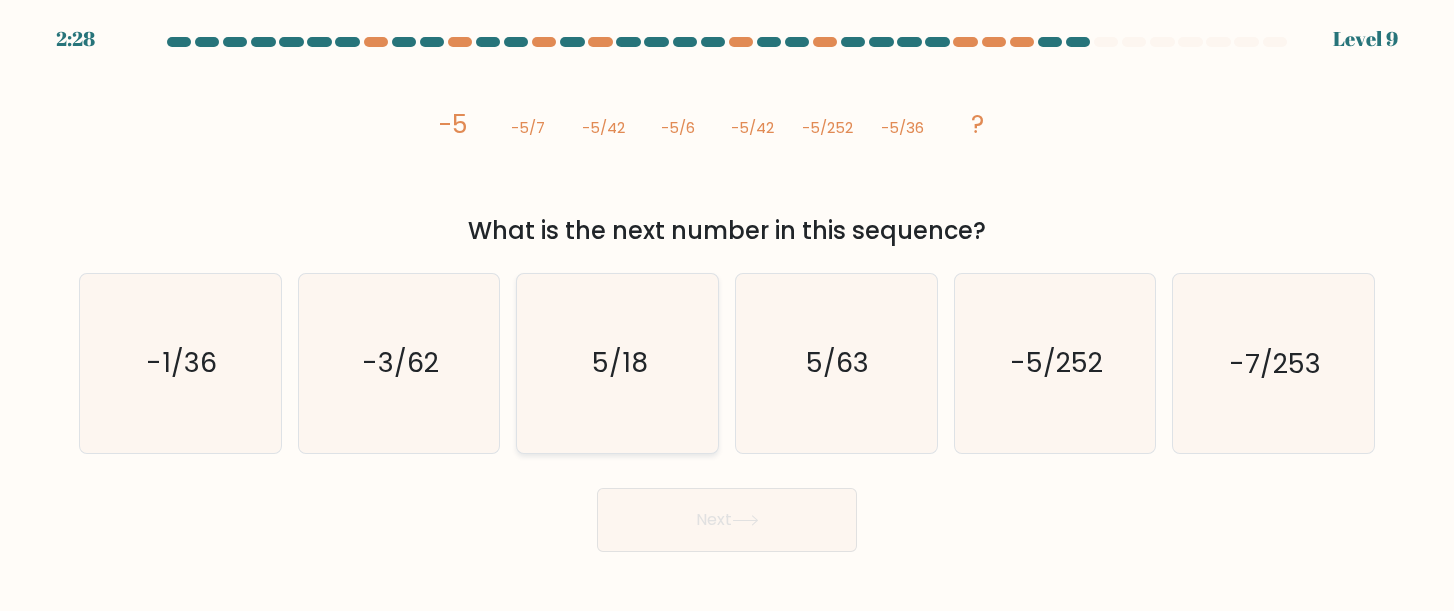 click on "5/18" 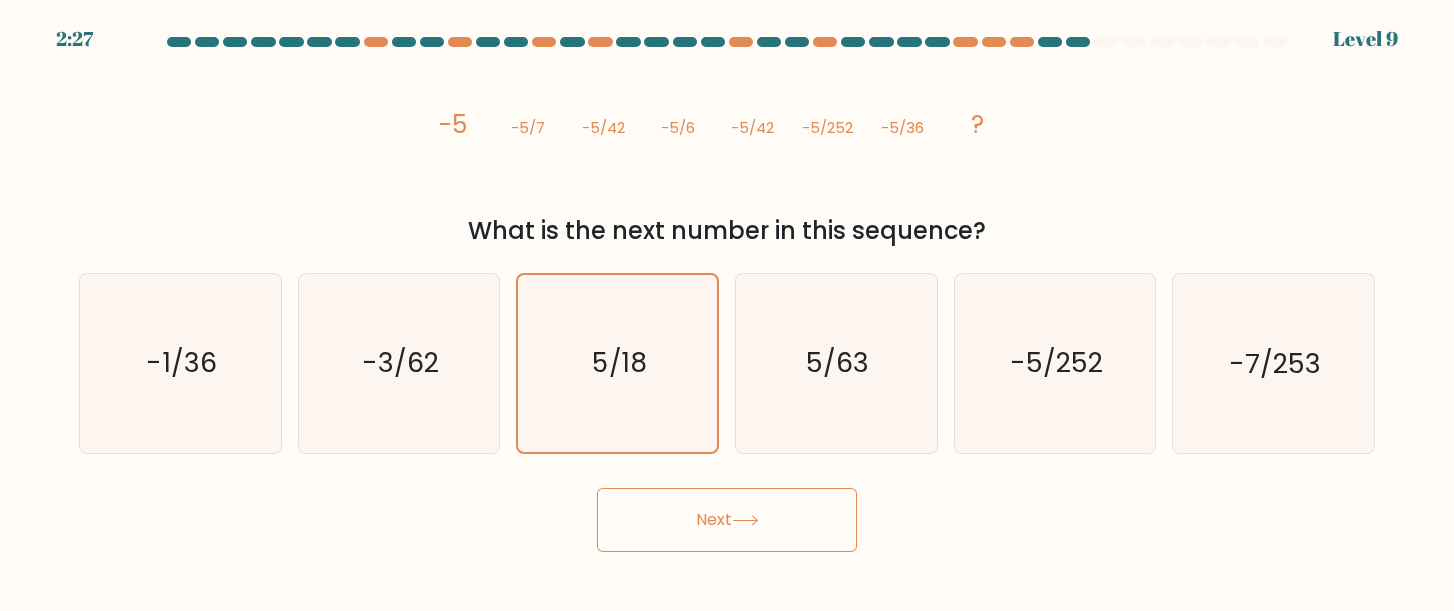 click on "Next" at bounding box center (727, 520) 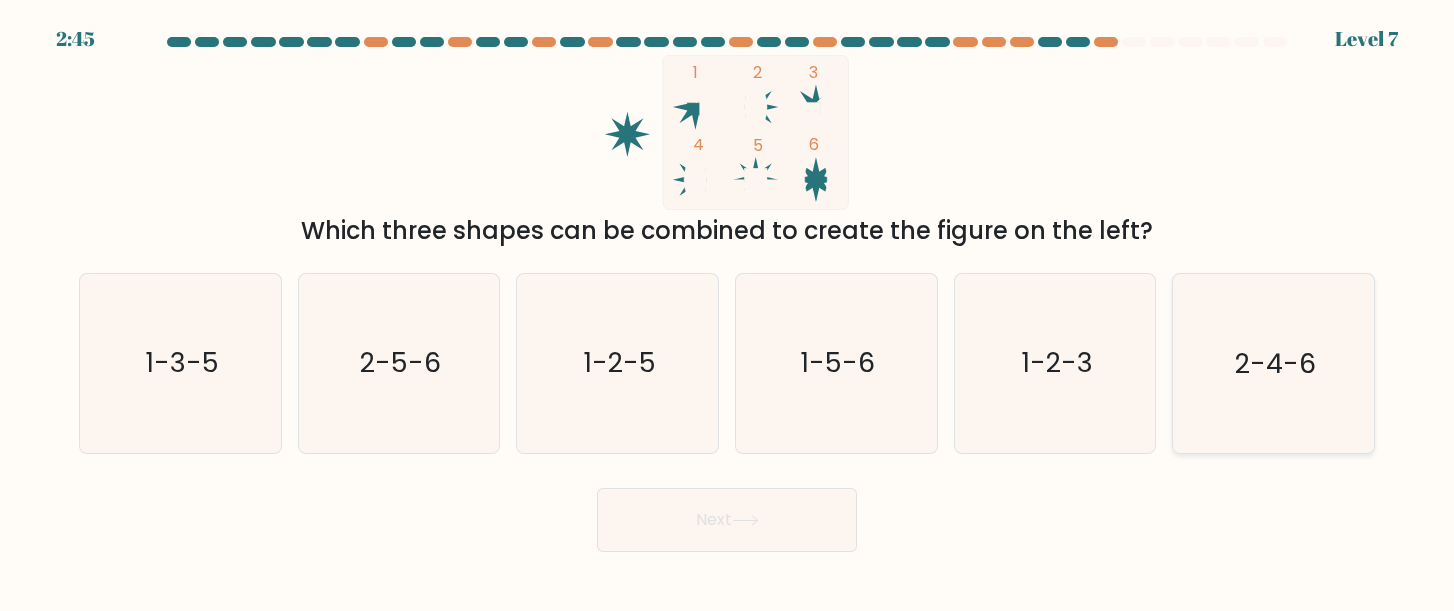 click on "2-4-6" 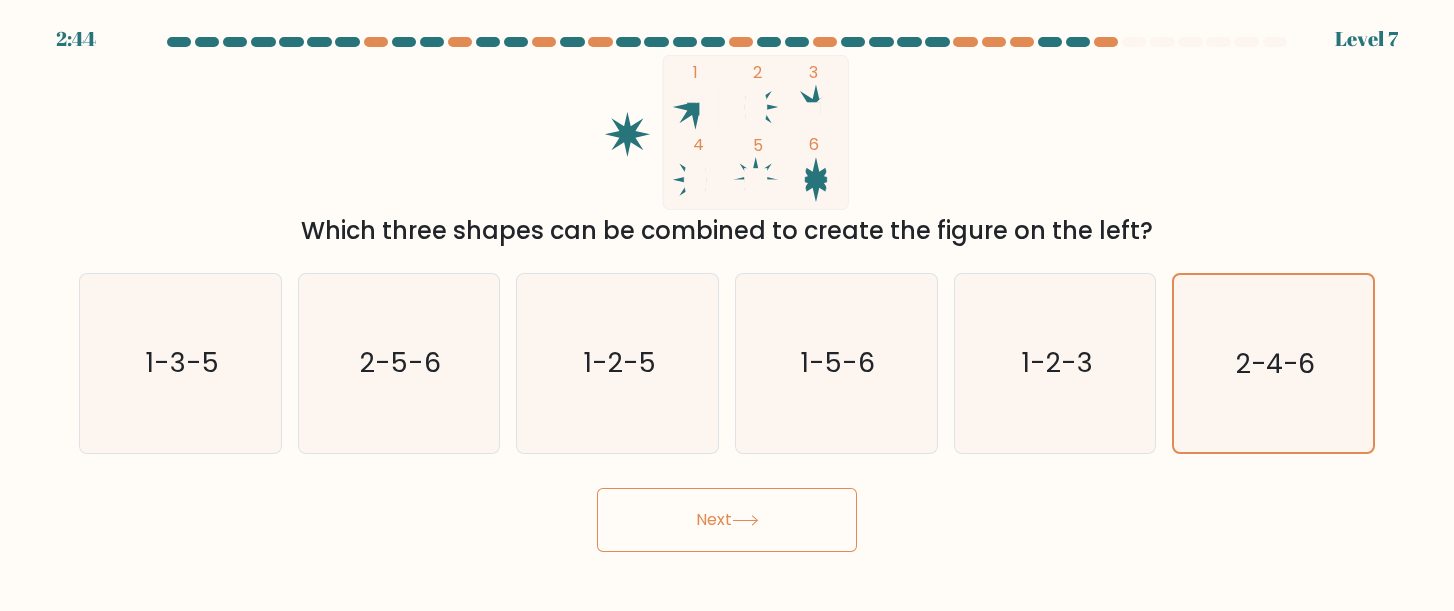 click on "Next" at bounding box center (727, 515) 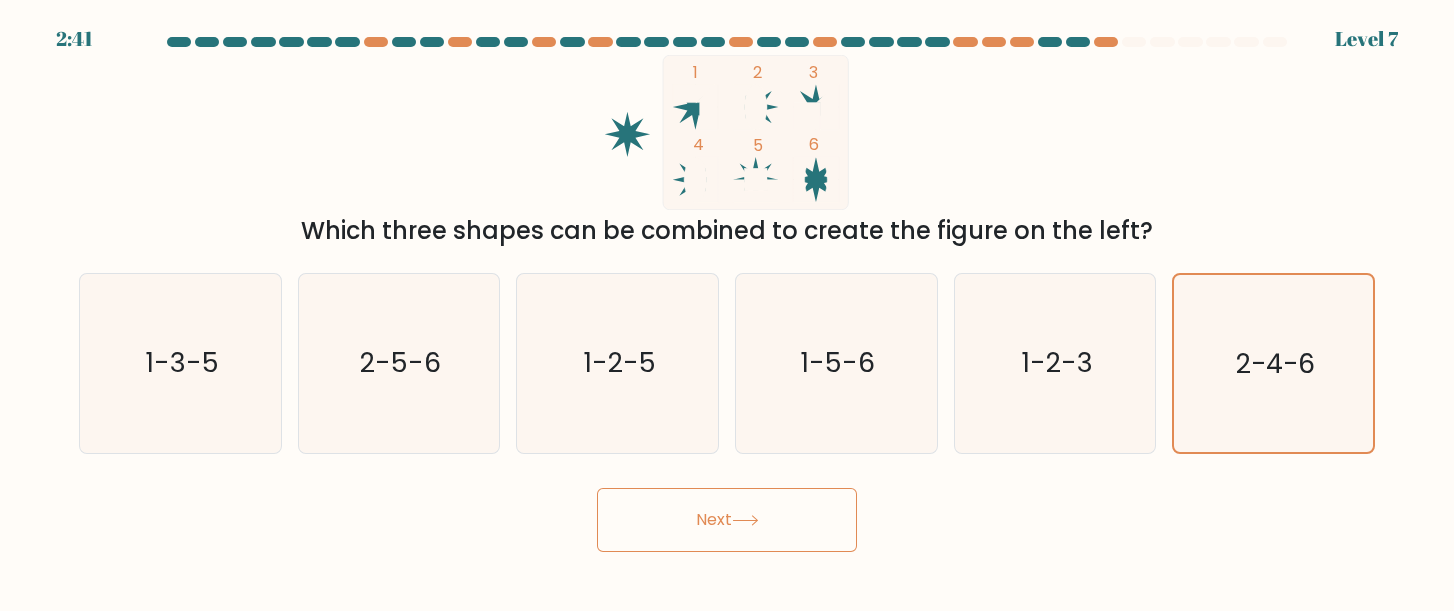 click on "Next" at bounding box center (727, 520) 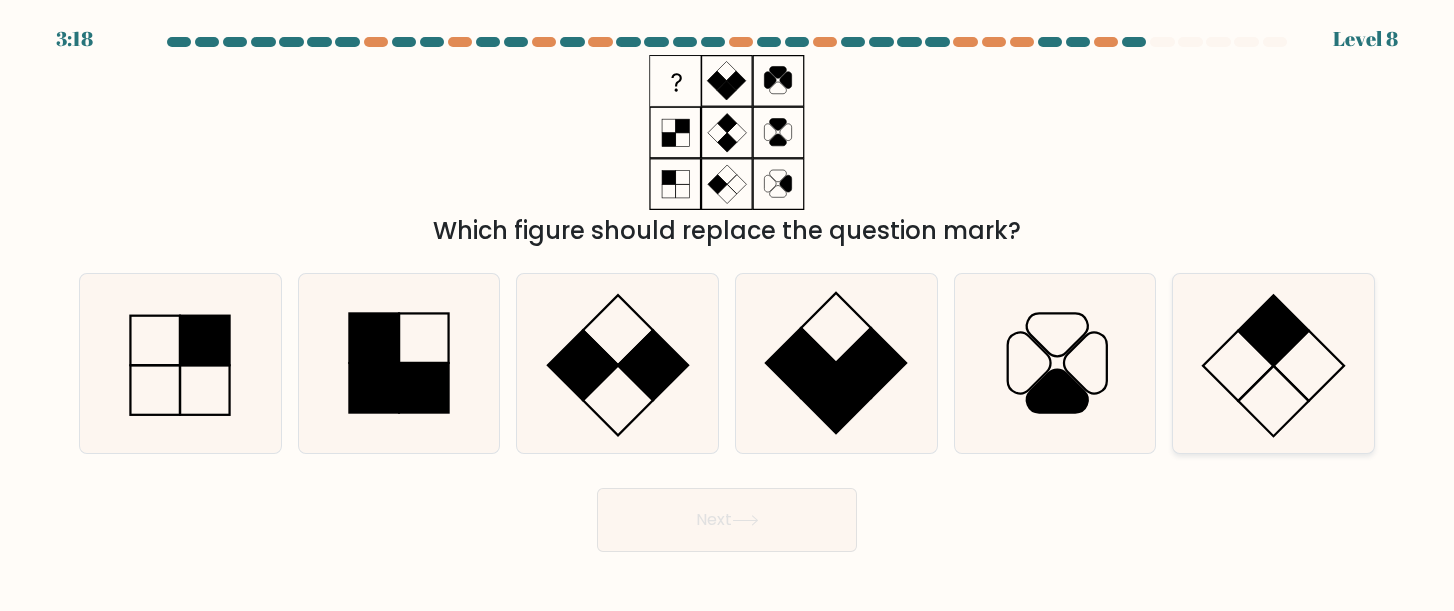 click 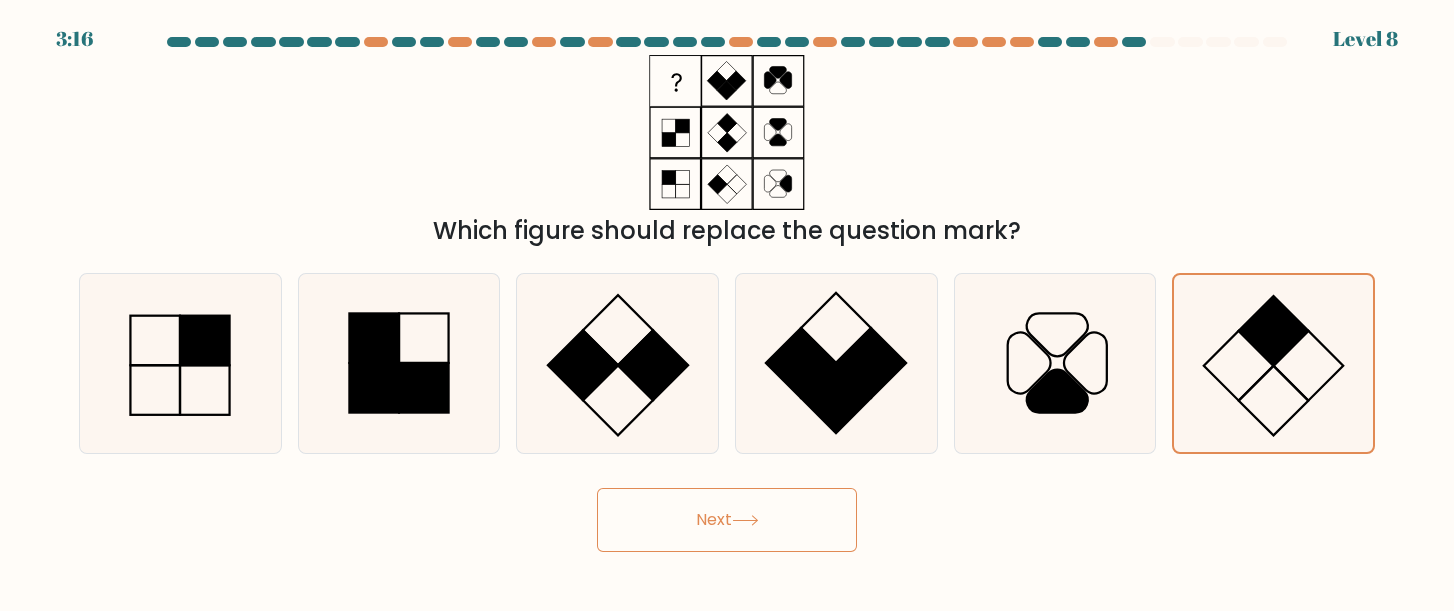 click on "Next" at bounding box center (727, 520) 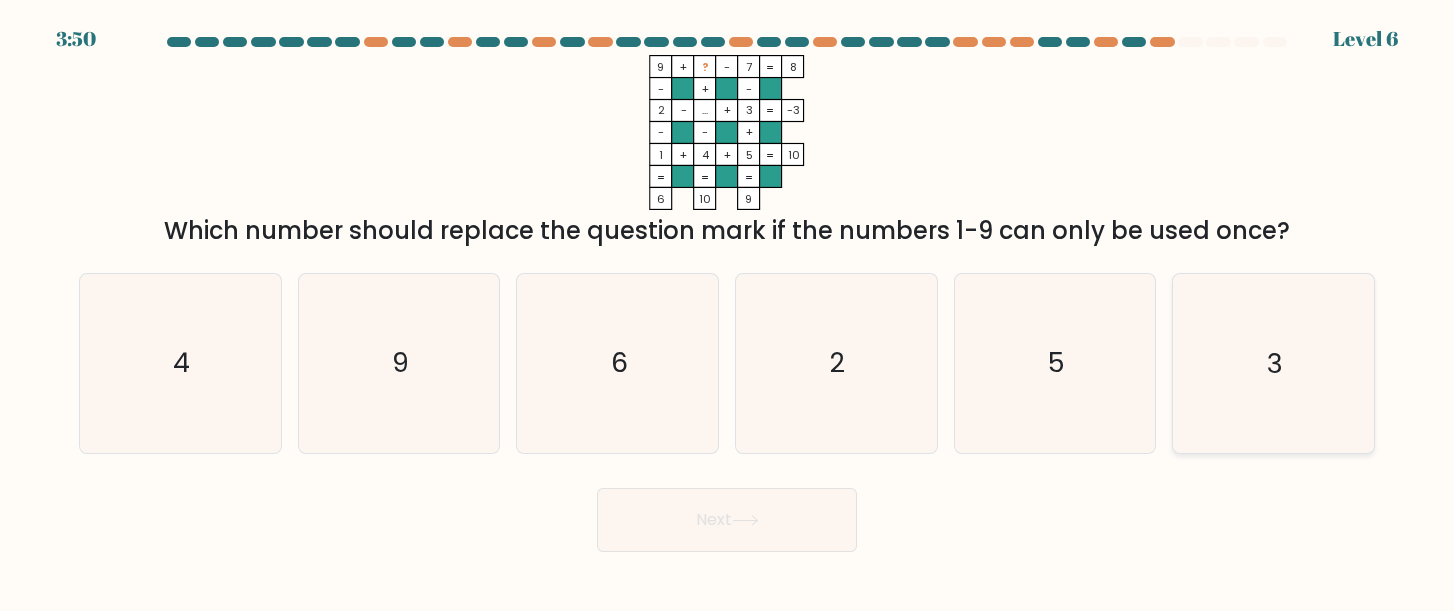 click on "3" 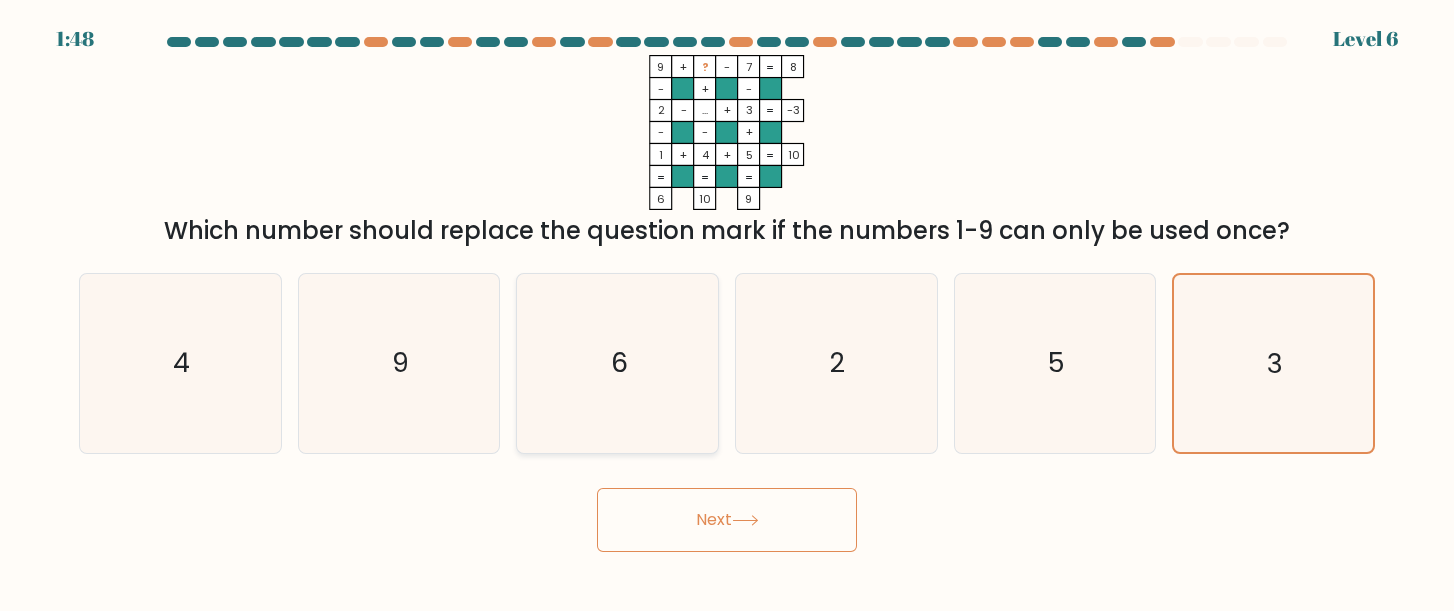 click on "6" 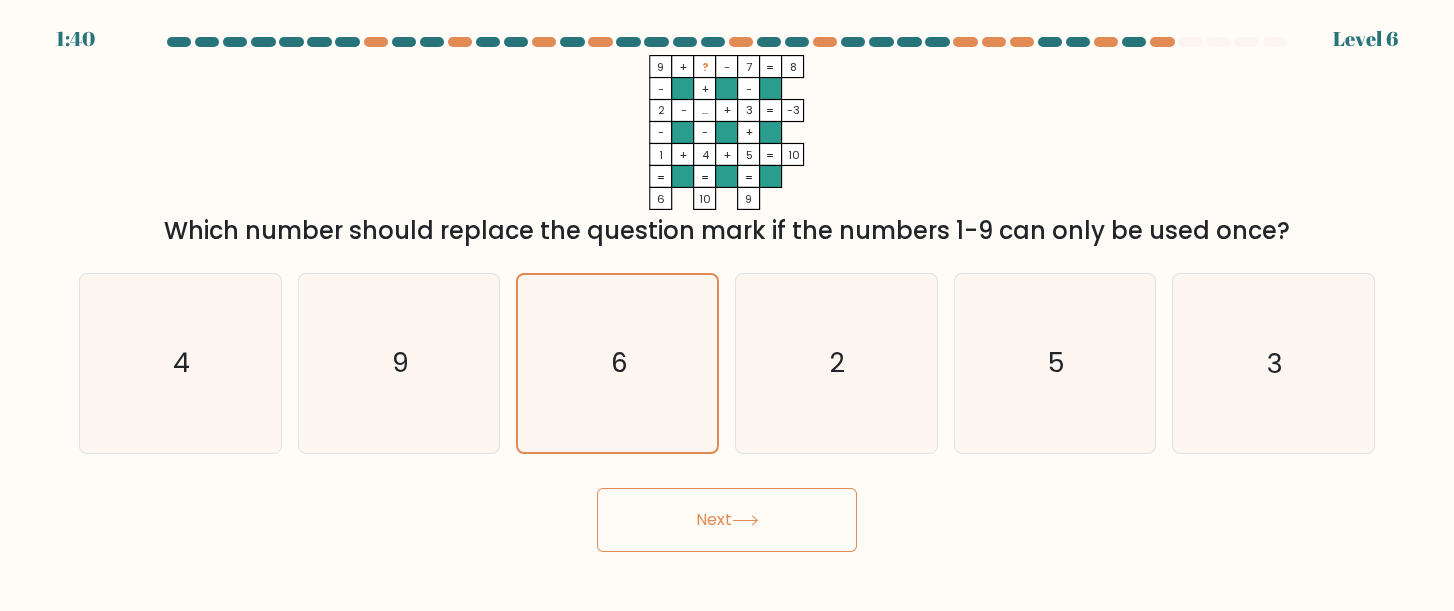 click 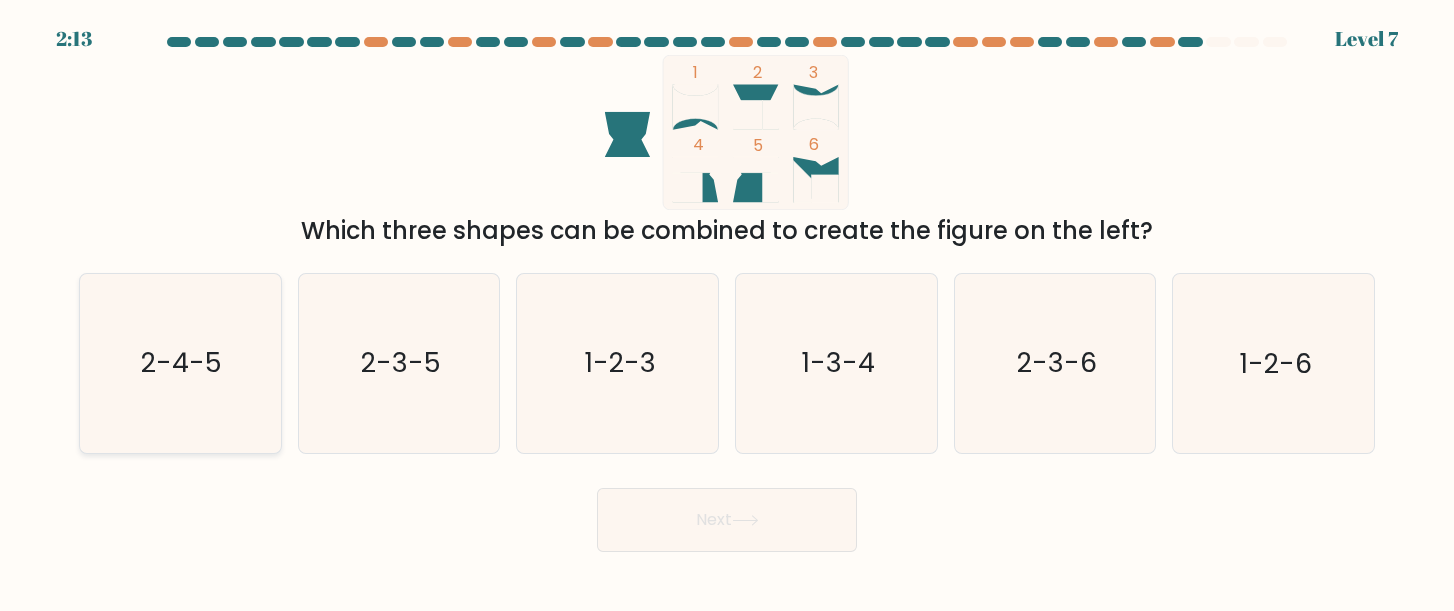 click on "2-4-5" 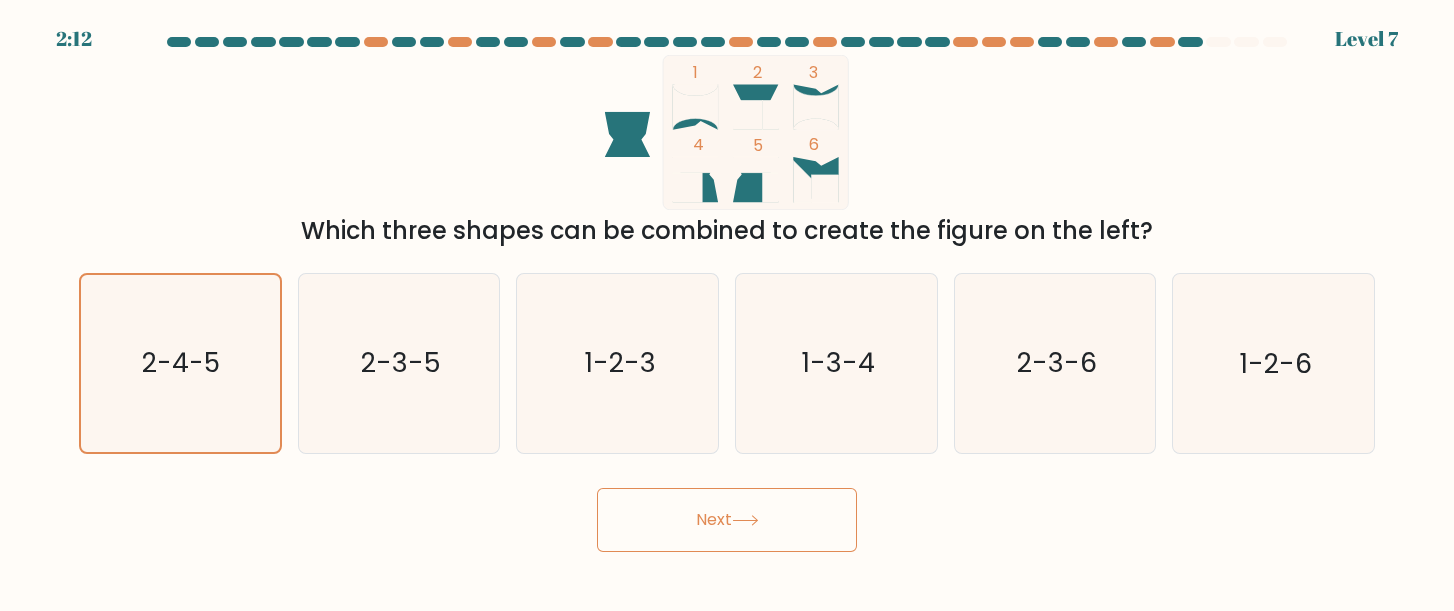 click on "Next" at bounding box center (727, 520) 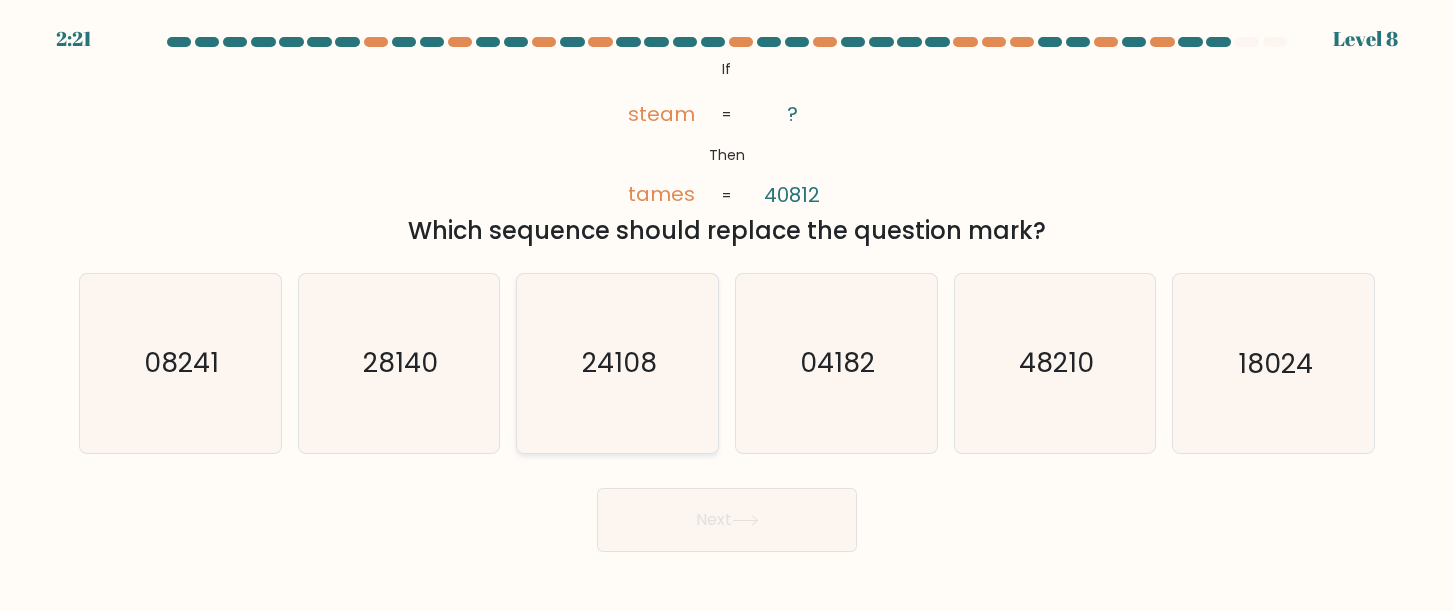 click on "24108" 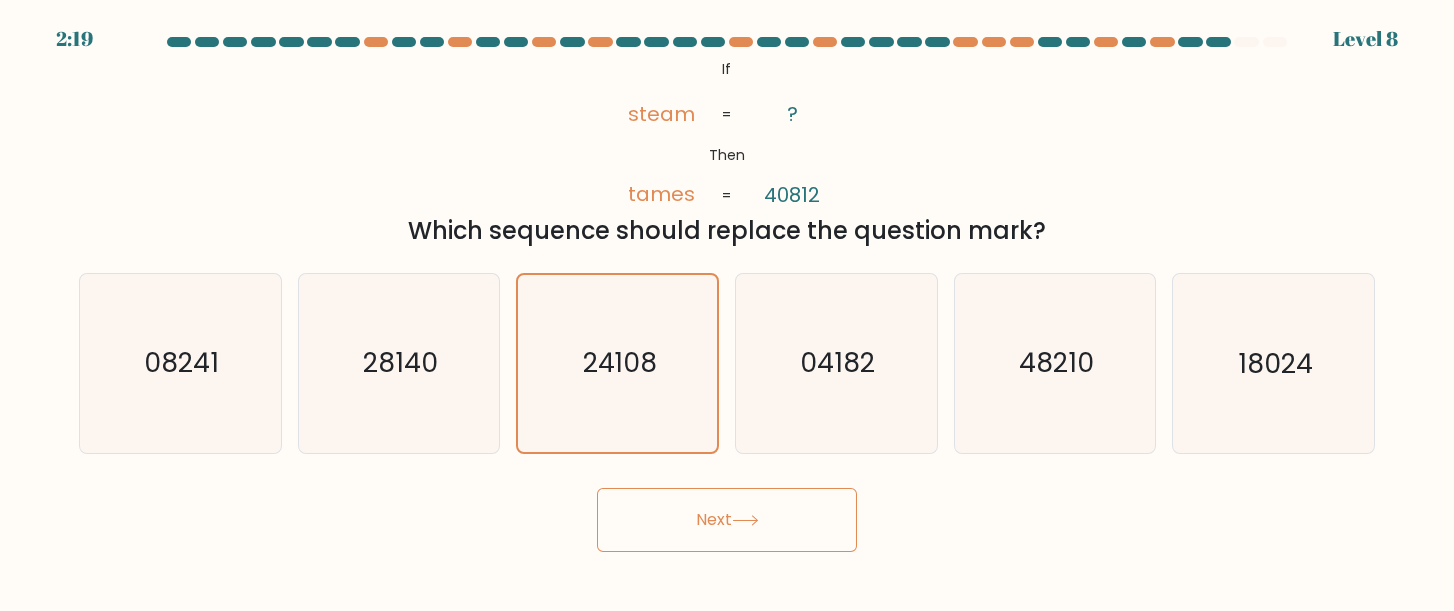 click on "Next" at bounding box center [727, 520] 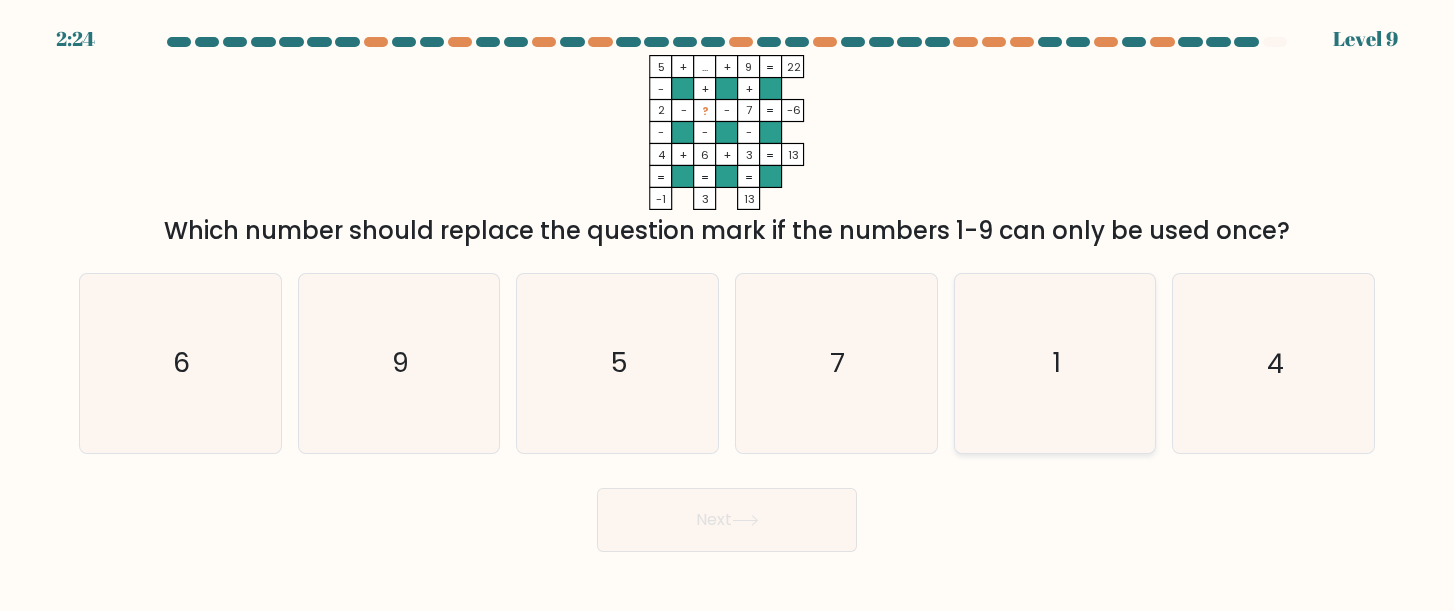 click on "1" 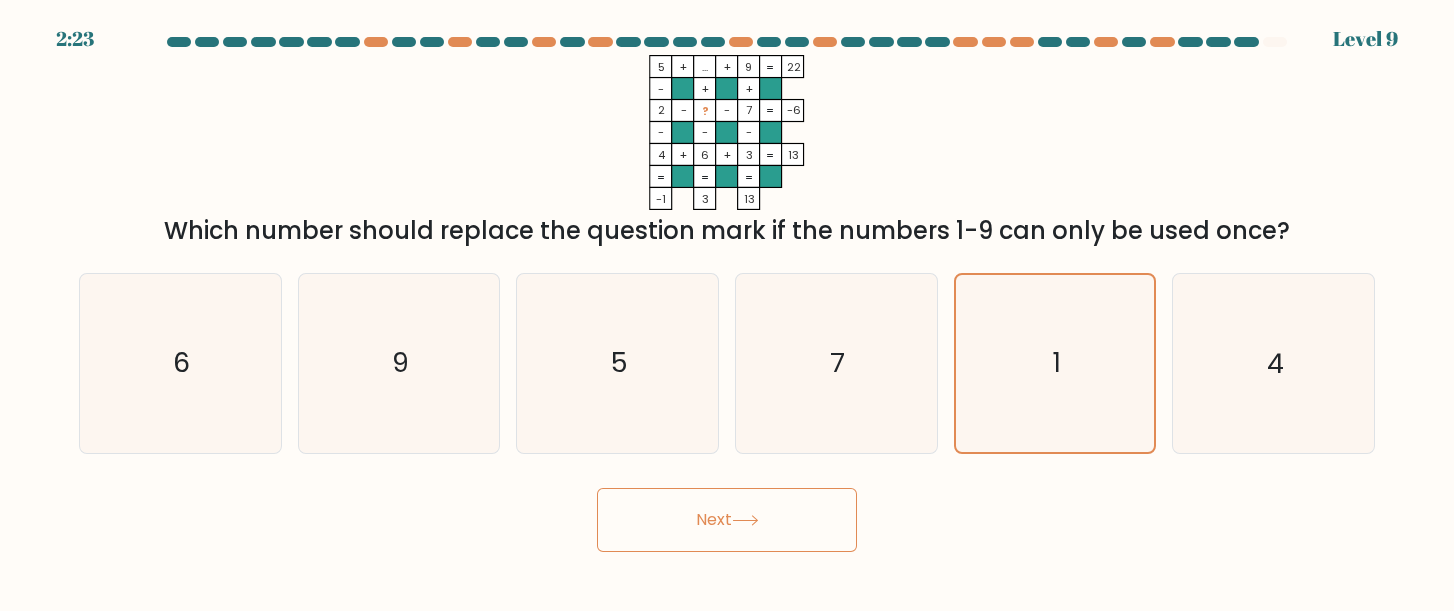 click on "Next" at bounding box center (727, 520) 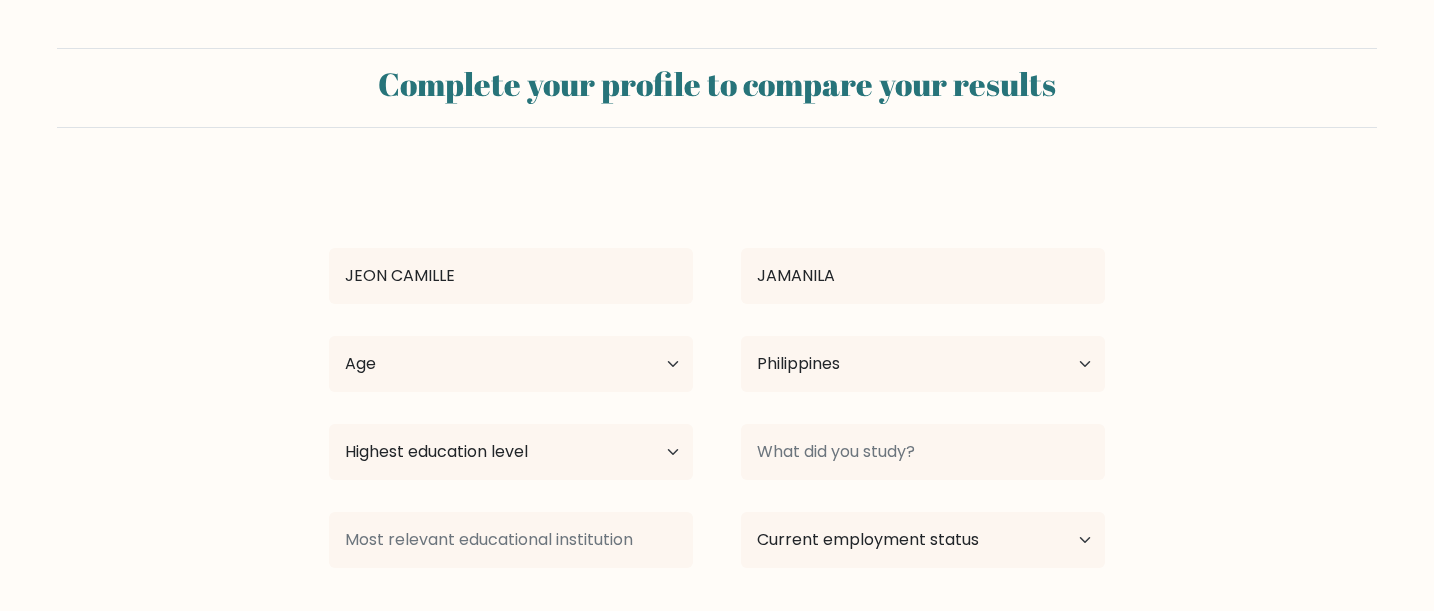 select on "PH" 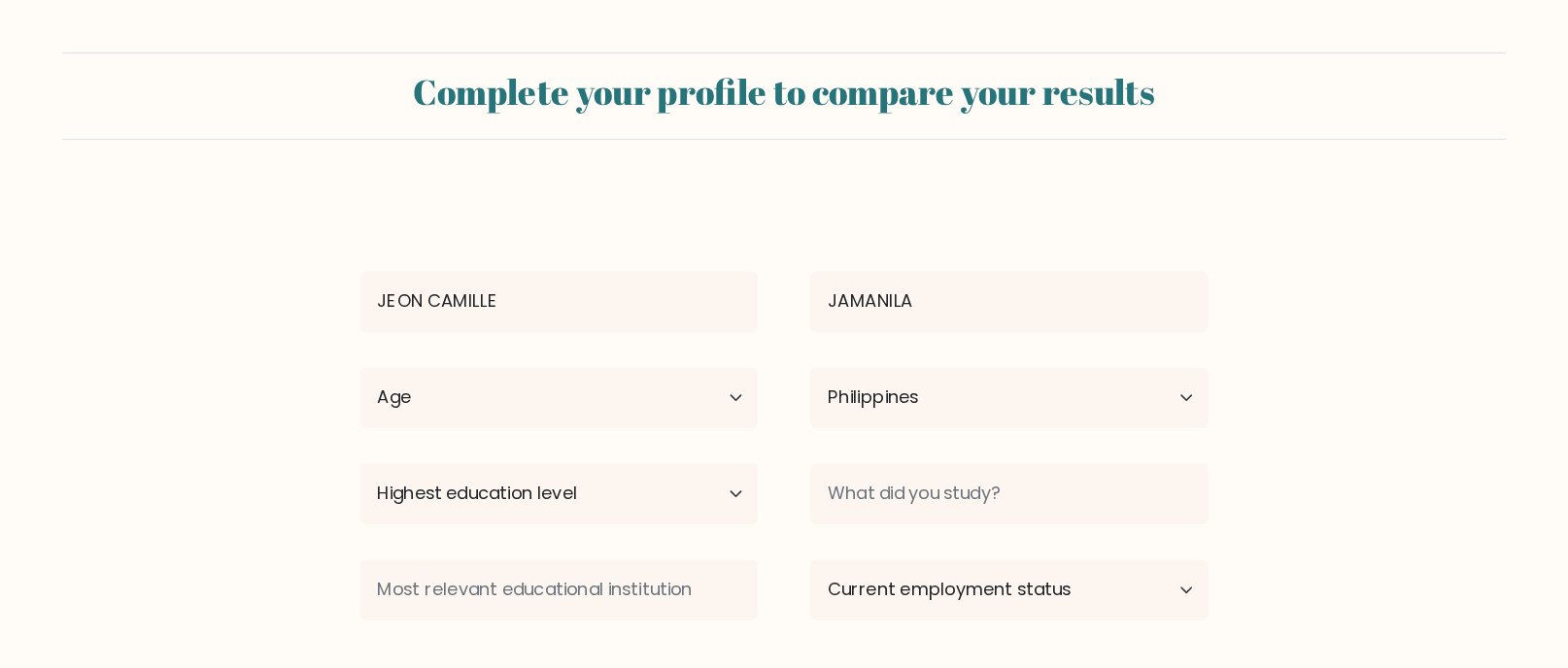 scroll, scrollTop: 0, scrollLeft: 0, axis: both 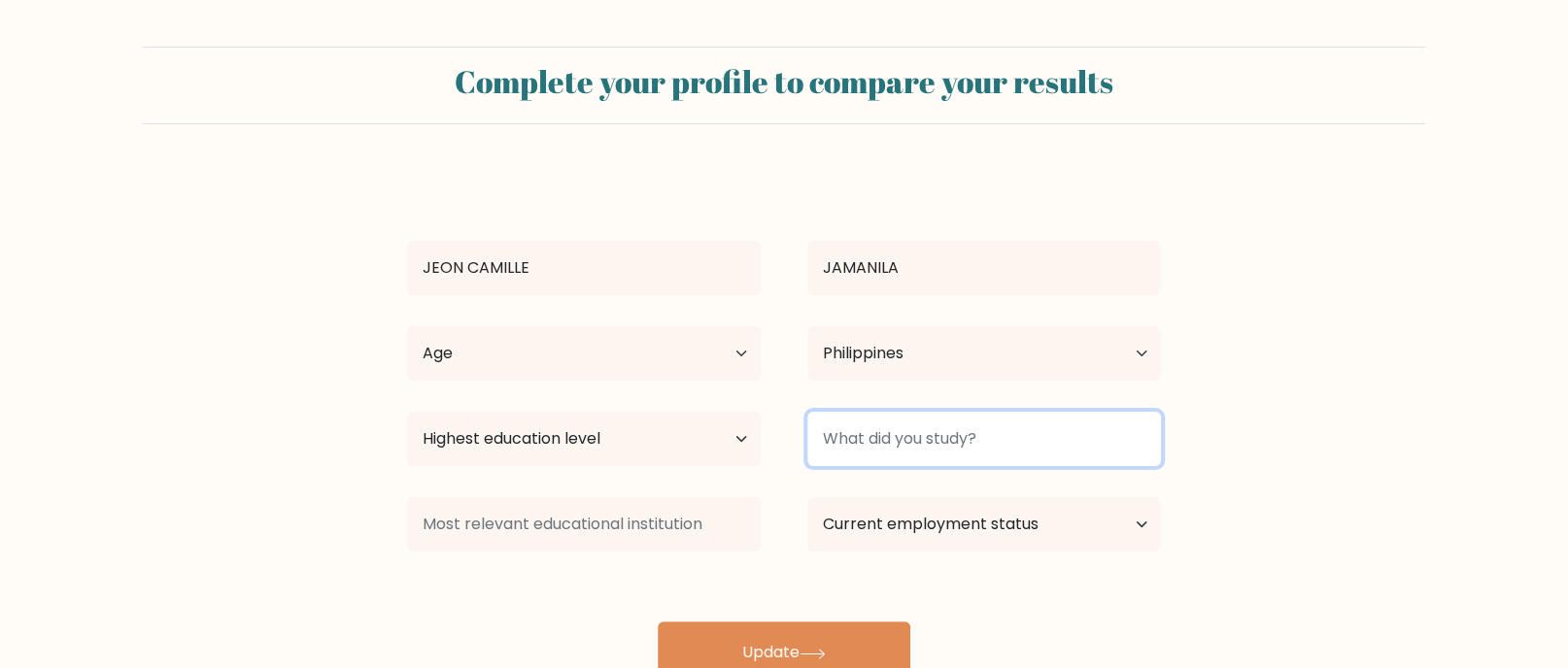 click at bounding box center [984, 439] 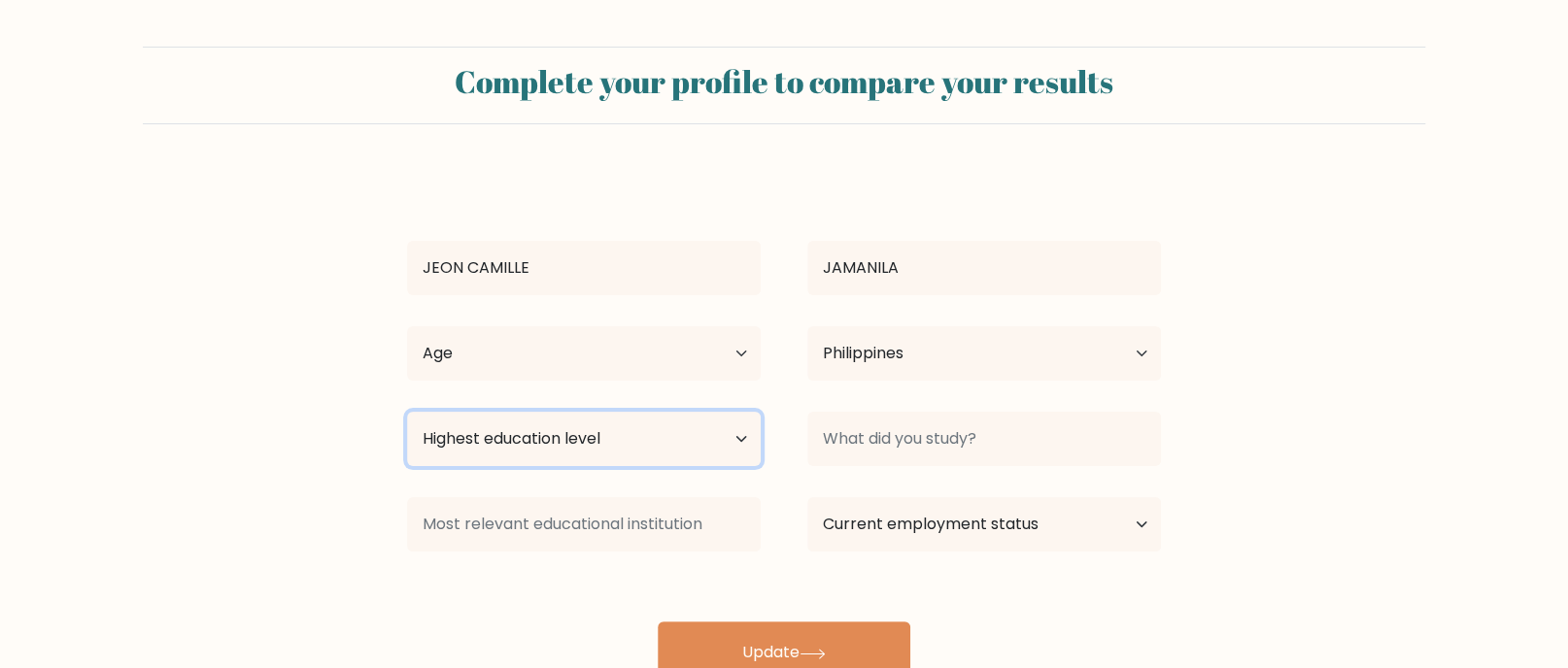 click on "Highest education level
No schooling
Primary
Lower Secondary
Upper Secondary
Occupation Specific
Bachelor's degree
Master's degree
Doctoral degree" at bounding box center (584, 439) 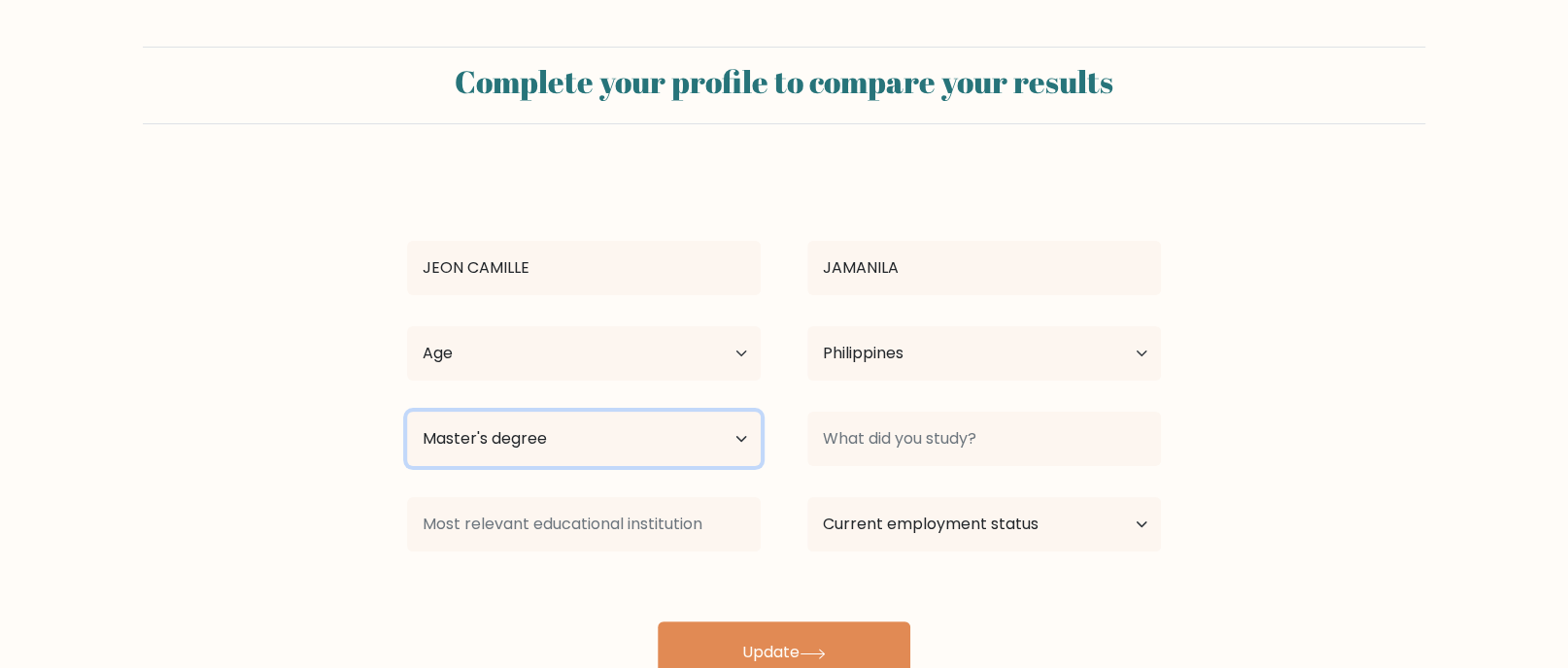 click on "Highest education level
No schooling
Primary
Lower Secondary
Upper Secondary
Occupation Specific
Bachelor's degree
Master's degree
Doctoral degree" at bounding box center [584, 439] 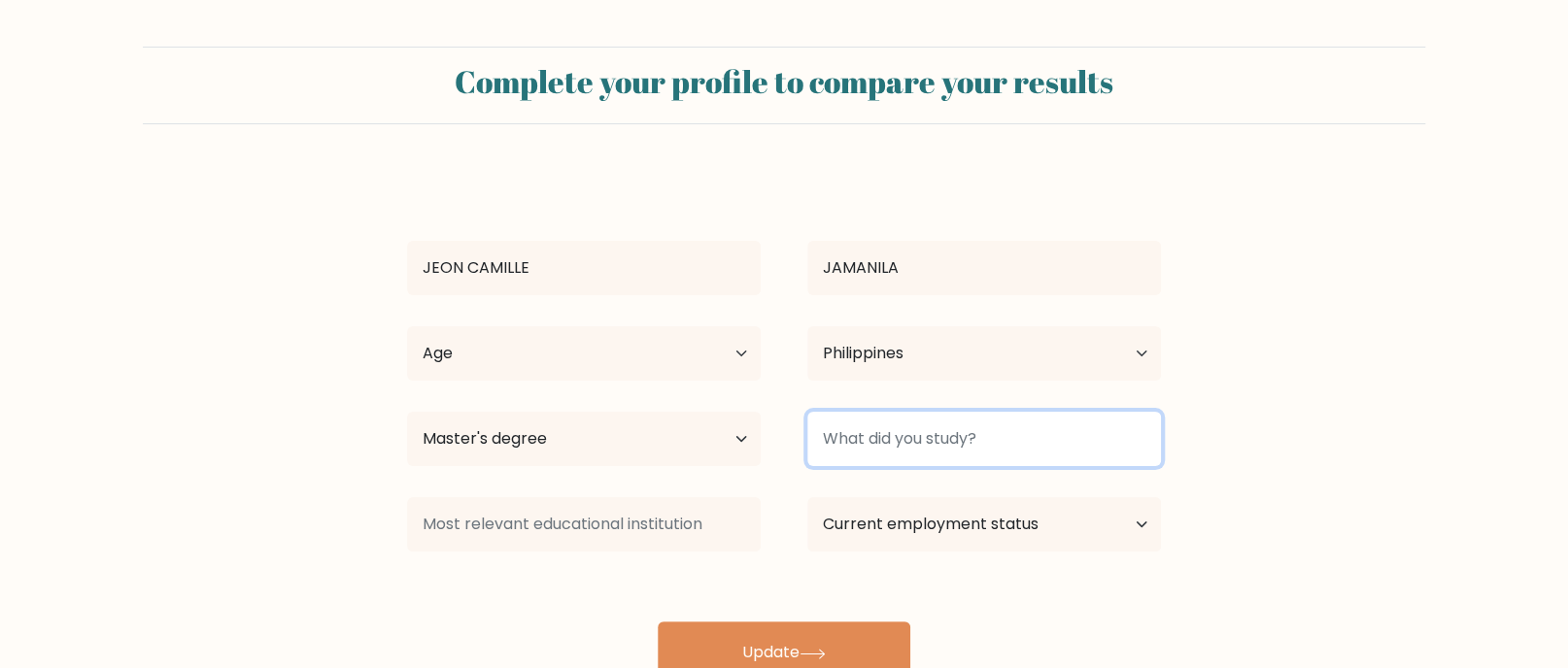 click at bounding box center [984, 439] 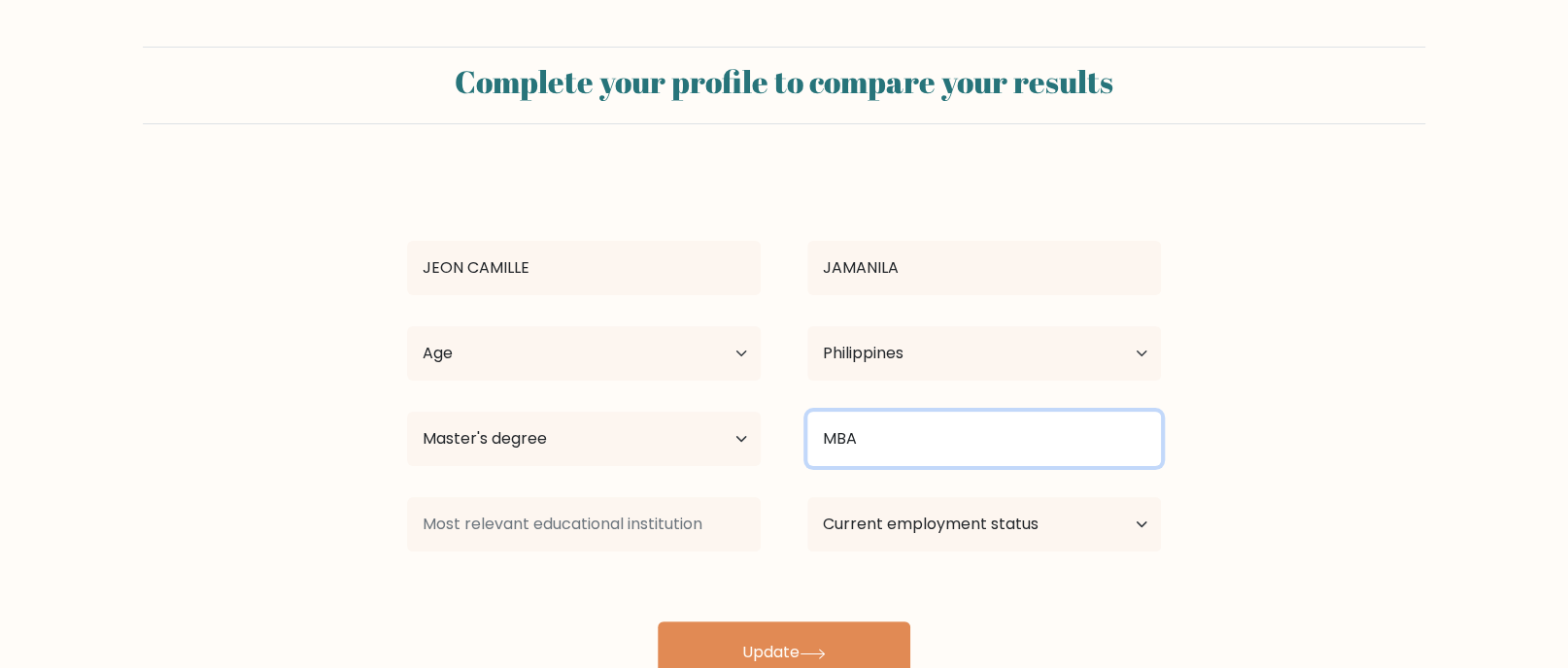 type on "MBA" 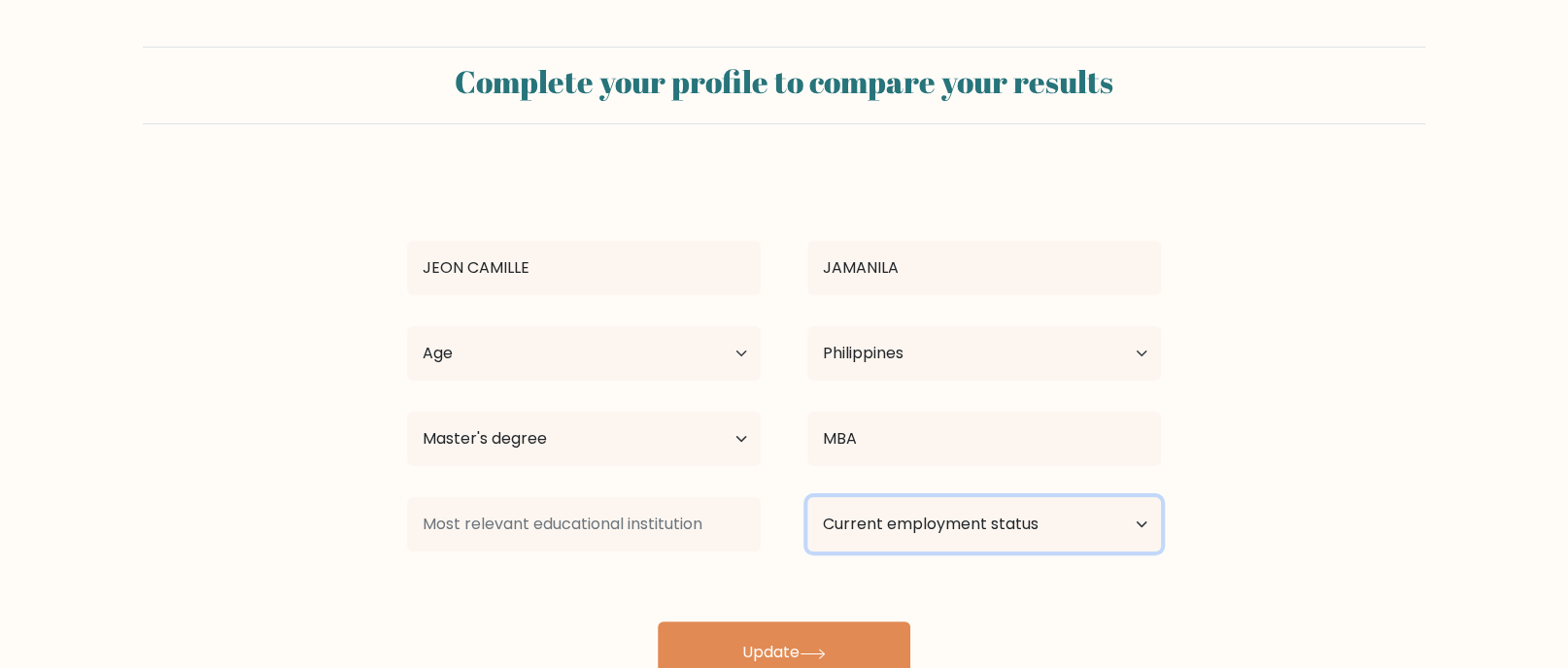 click on "Current employment status
Employed
Student
Retired
Other / prefer not to answer" at bounding box center [984, 524] 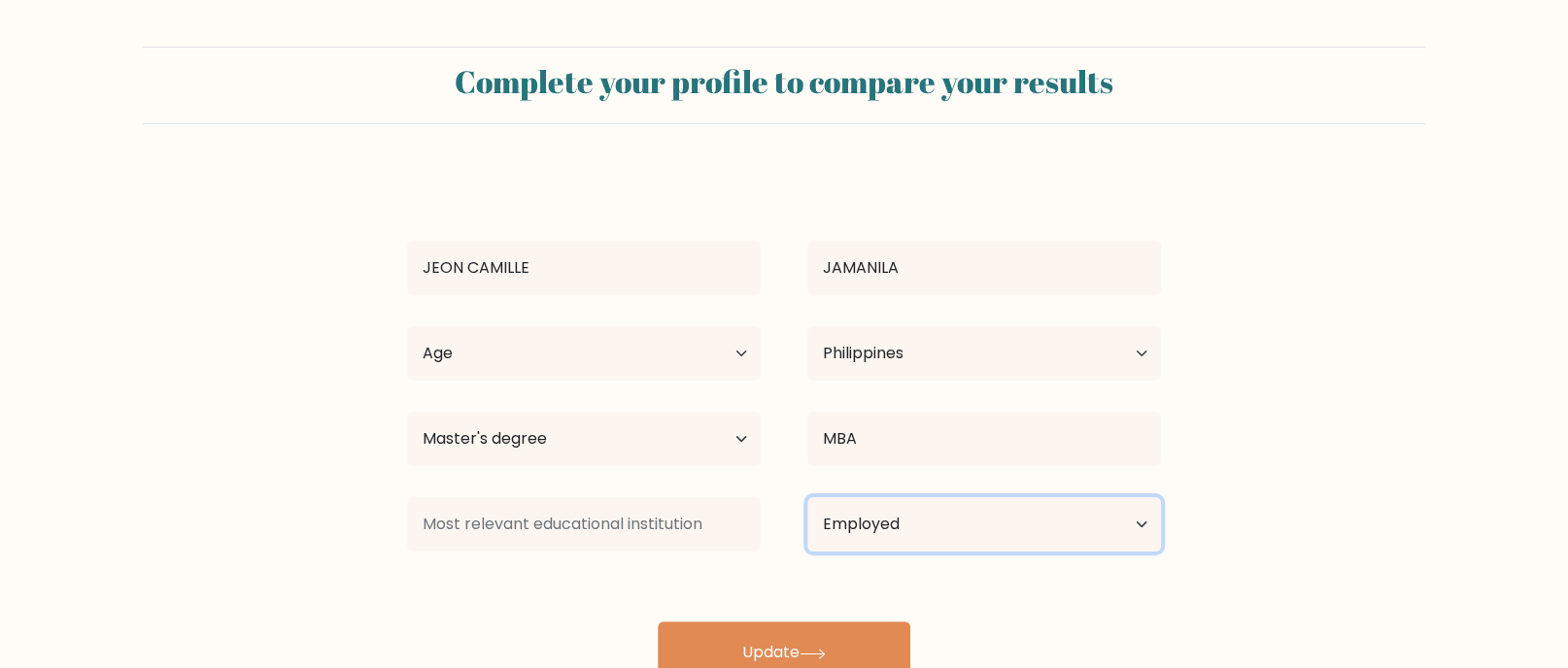 click on "Current employment status
Employed
Student
Retired
Other / prefer not to answer" at bounding box center (984, 524) 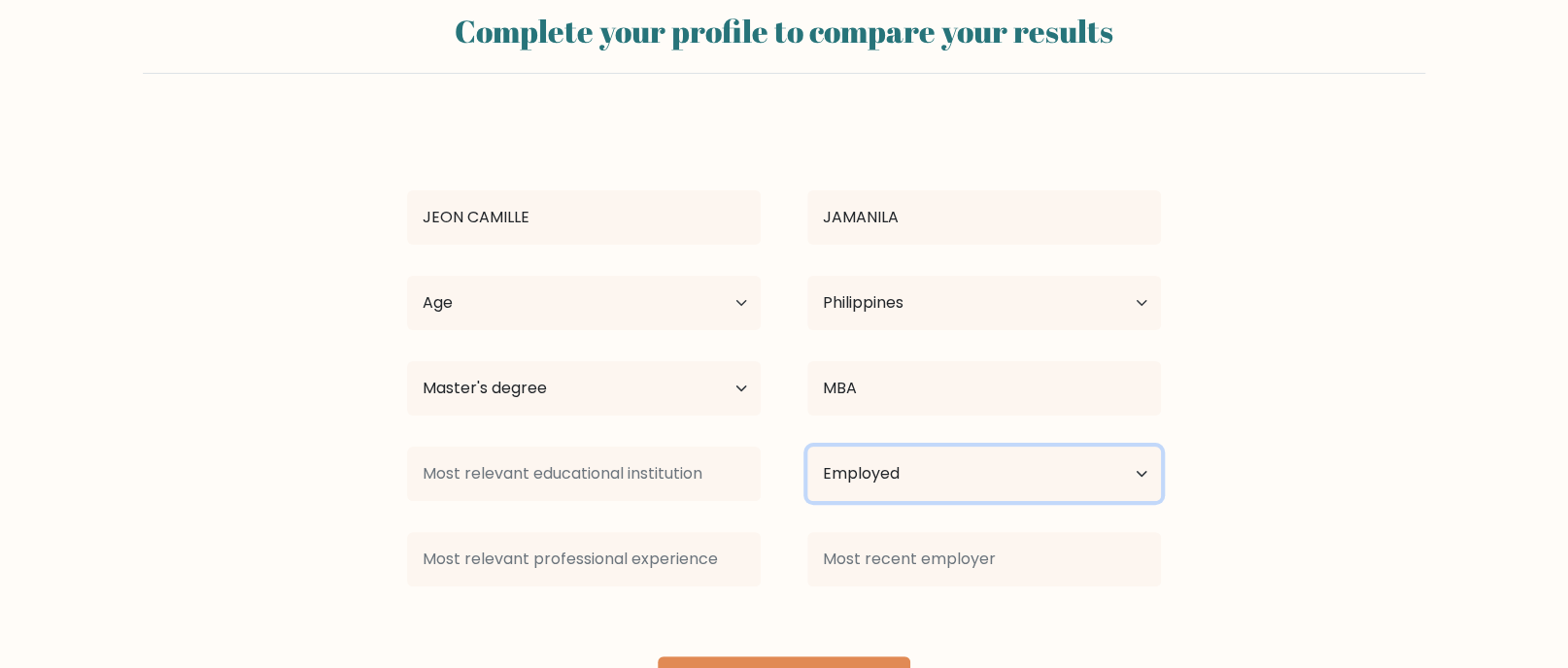 scroll, scrollTop: 100, scrollLeft: 0, axis: vertical 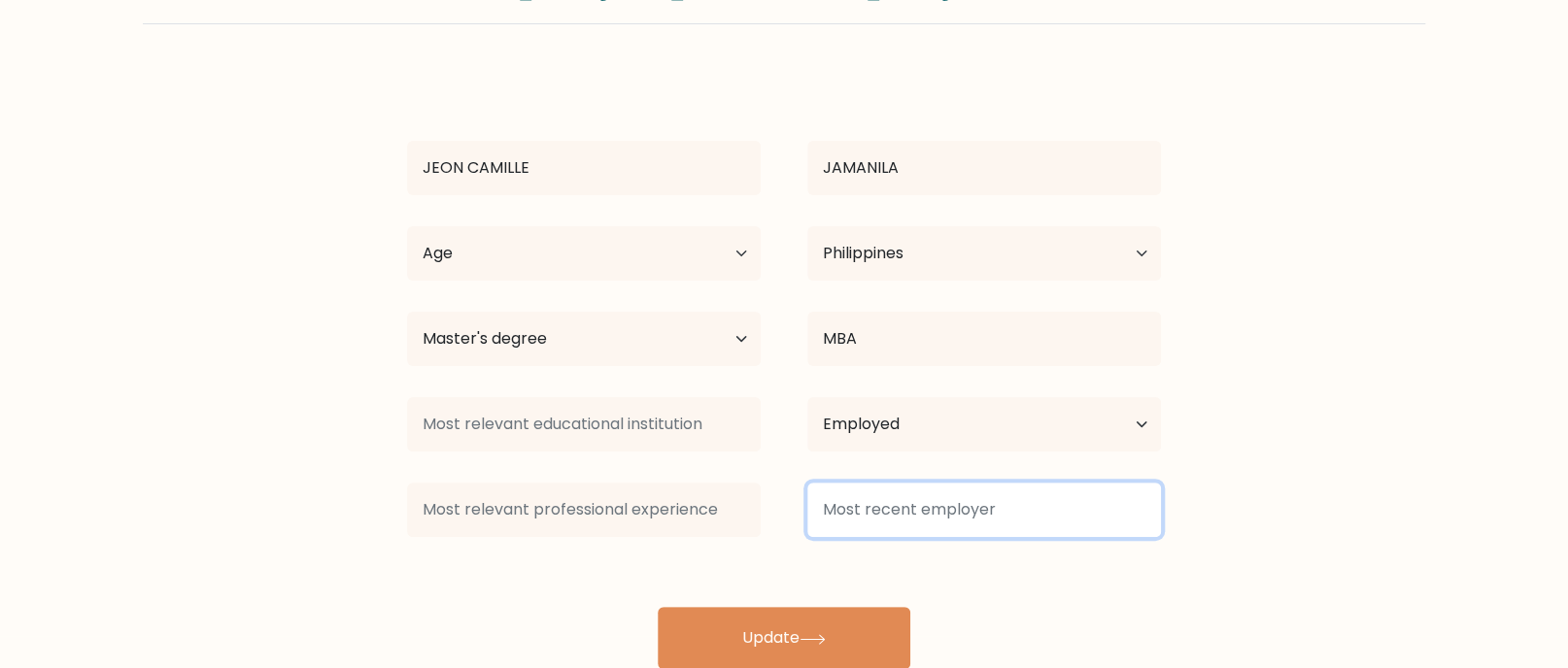 click at bounding box center [984, 510] 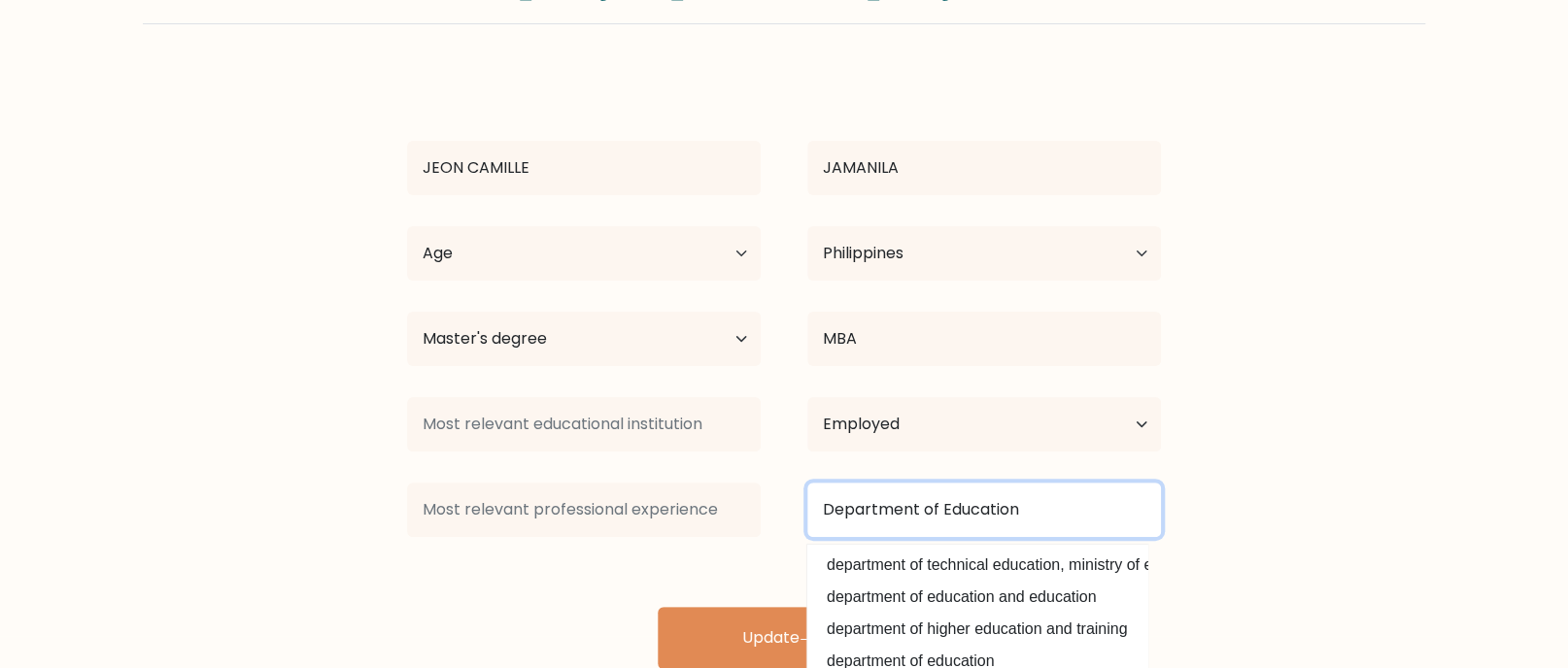 type on "Department of Education" 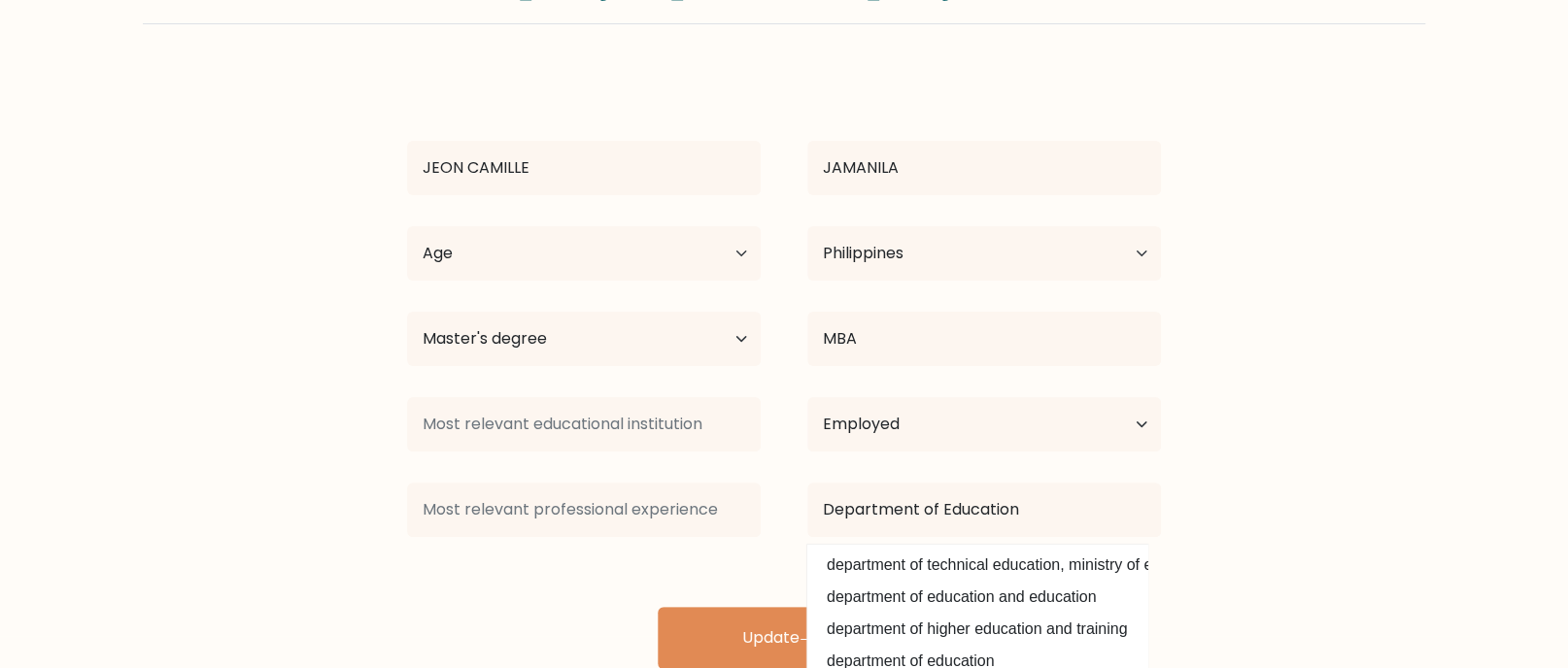 click on "Complete your profile to compare your results
JEON CAMILLE
JAMANILA
Age
Under 18 years old
18-24 years old
25-34 years old
35-44 years old
45-54 years old
55-64 years old
65 years old and above
Country
Afghanistan
Albania
Algeria" at bounding box center [784, 308] 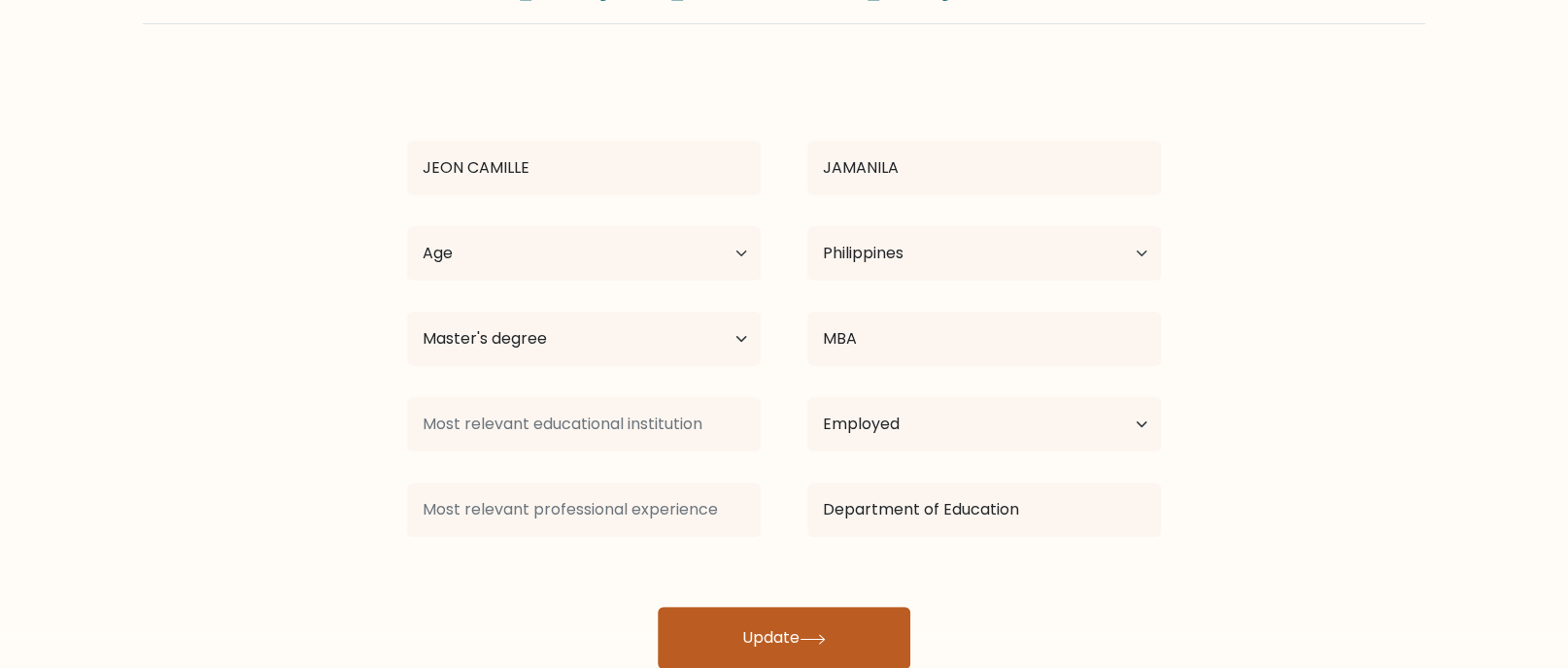 click on "Update" at bounding box center [784, 638] 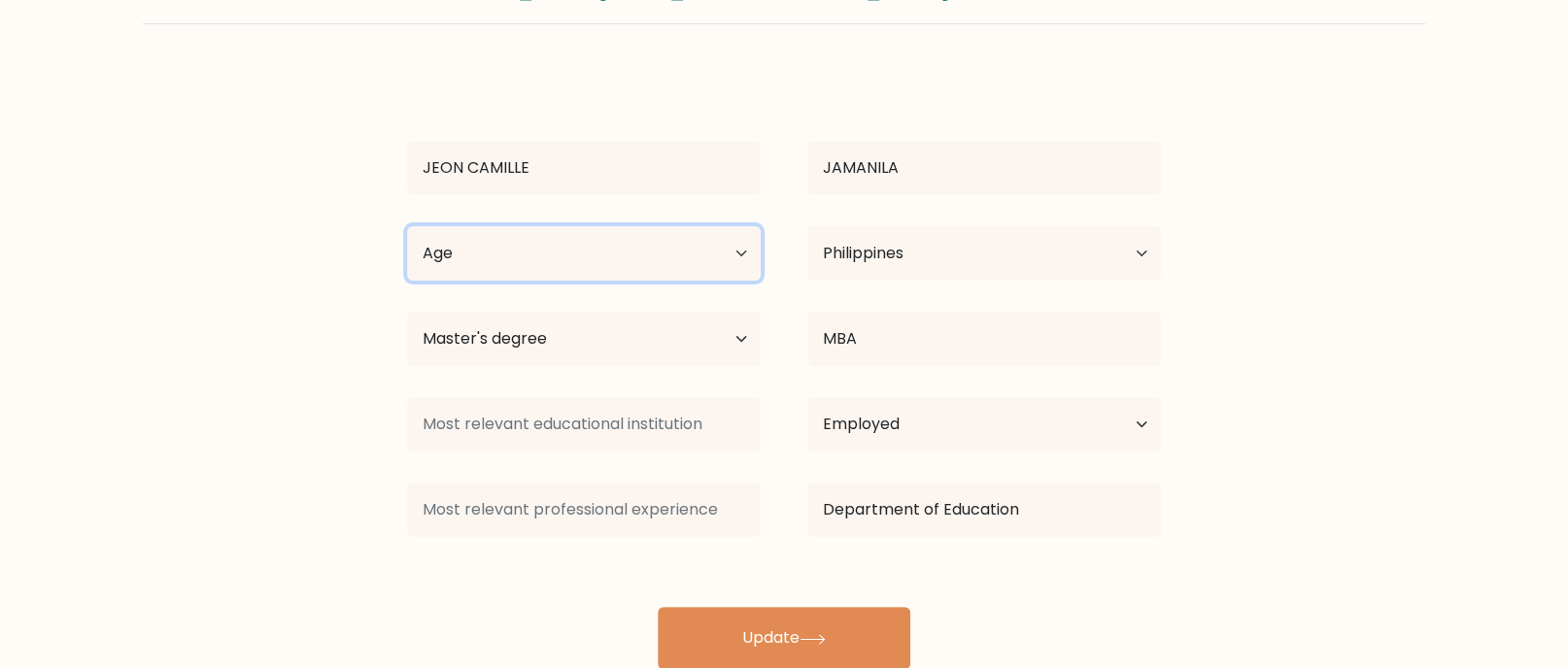 click on "Age
Under 18 years old
18-24 years old
25-34 years old
35-44 years old
45-54 years old
55-64 years old
65 years old and above" at bounding box center (584, 253) 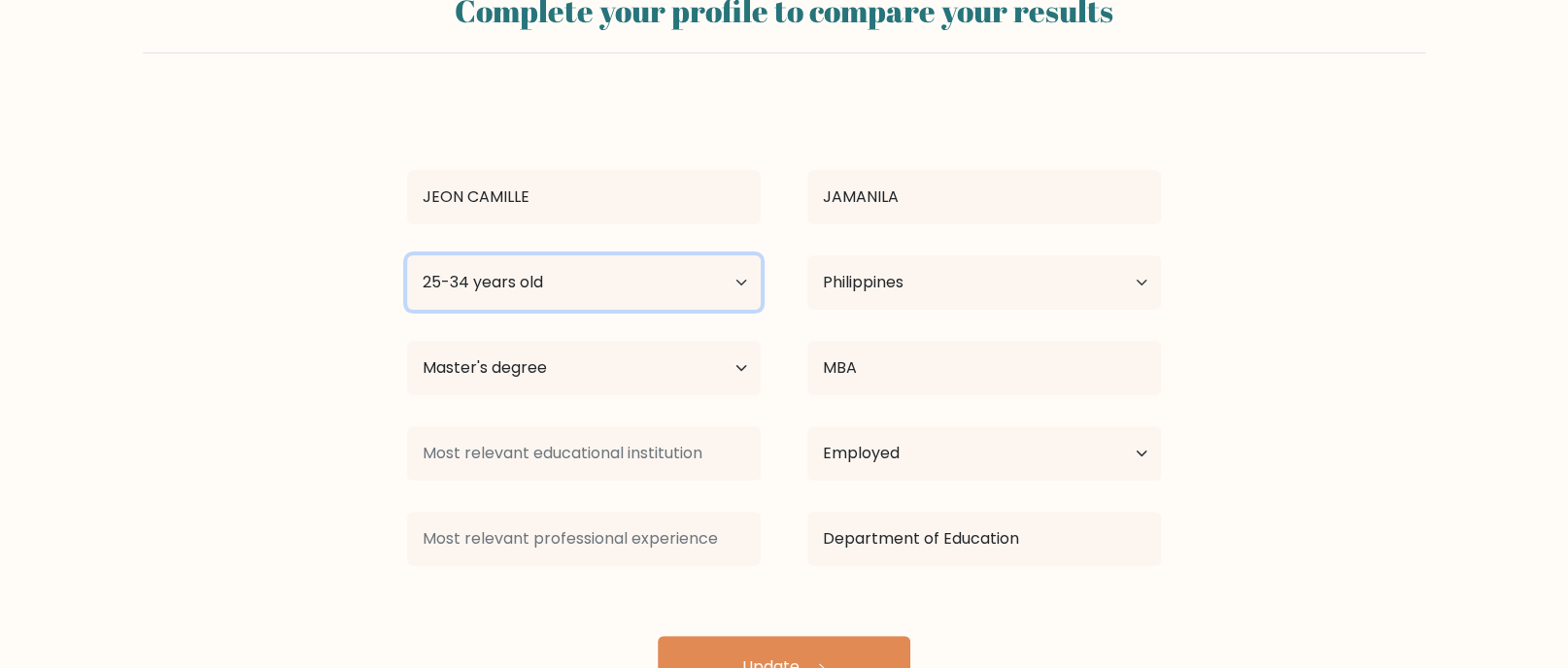 scroll, scrollTop: 100, scrollLeft: 0, axis: vertical 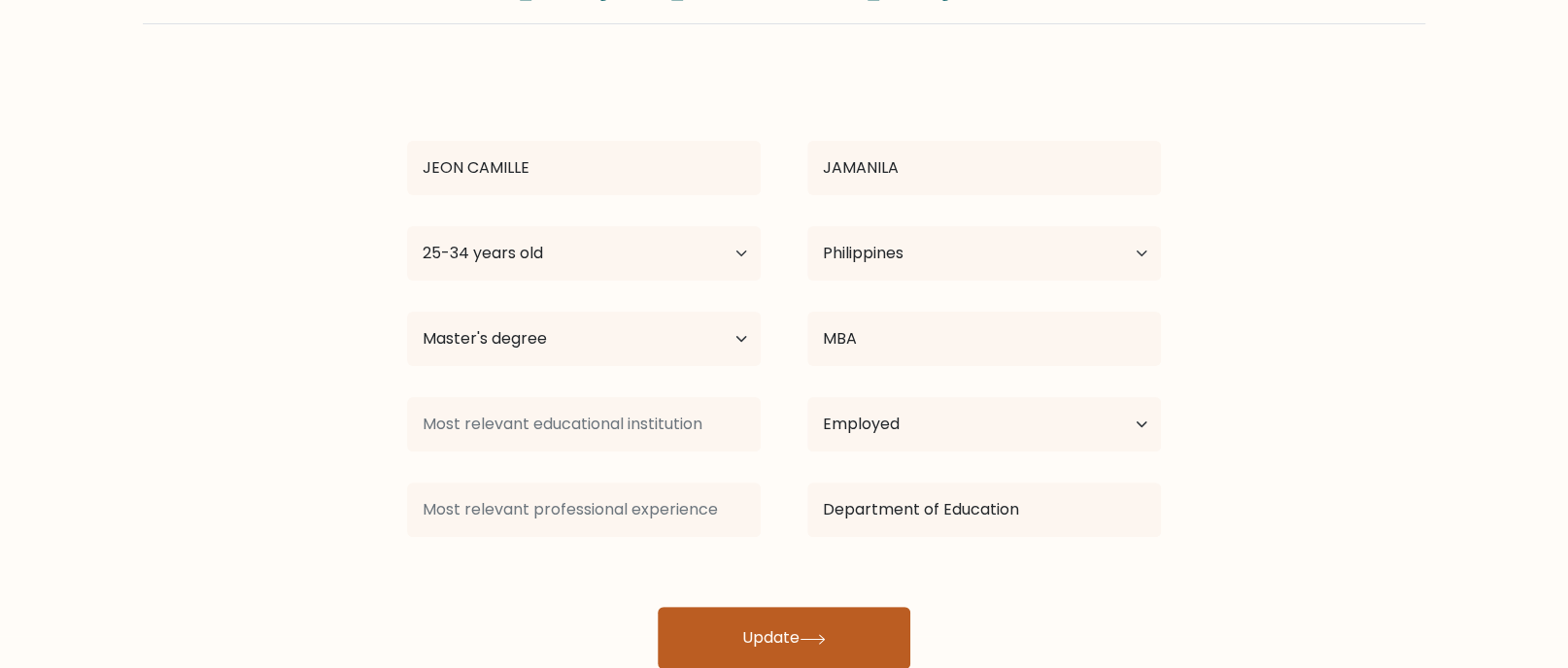 click on "Update" at bounding box center (784, 638) 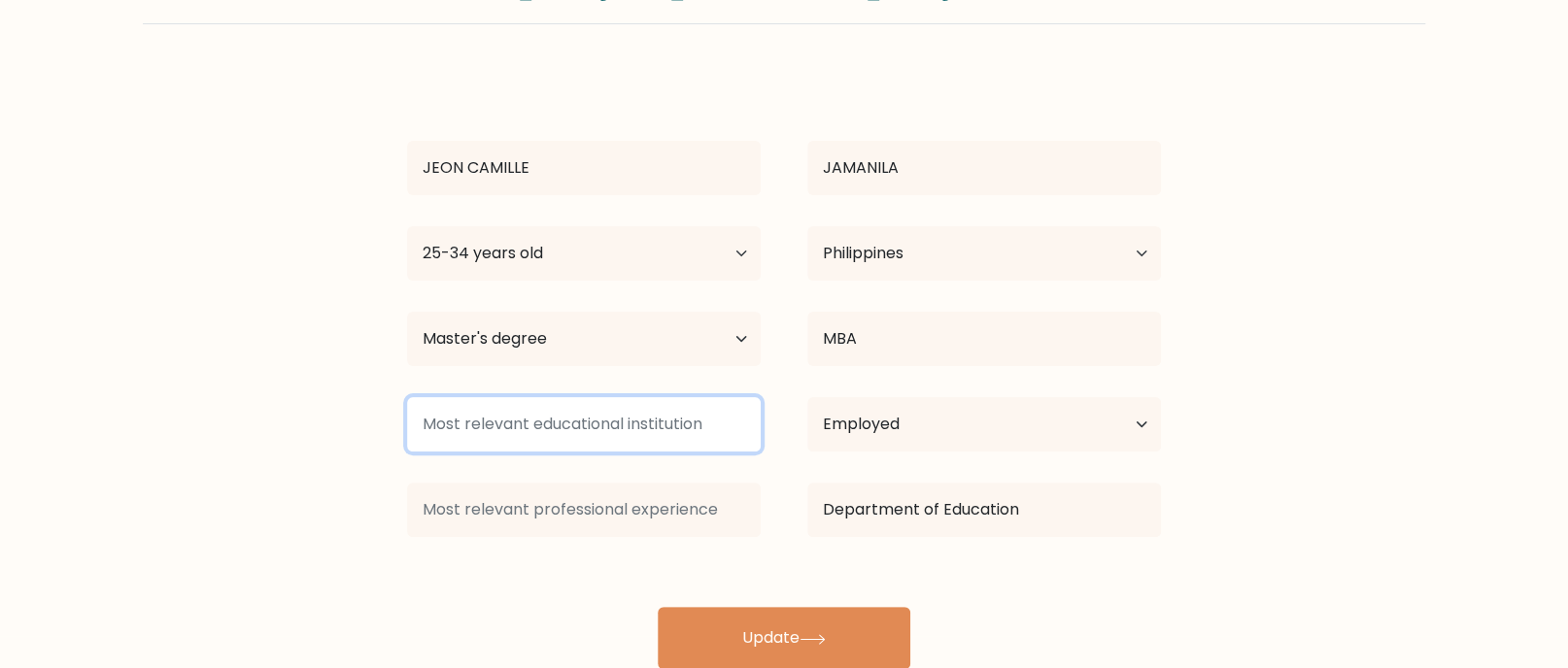 click at bounding box center [584, 424] 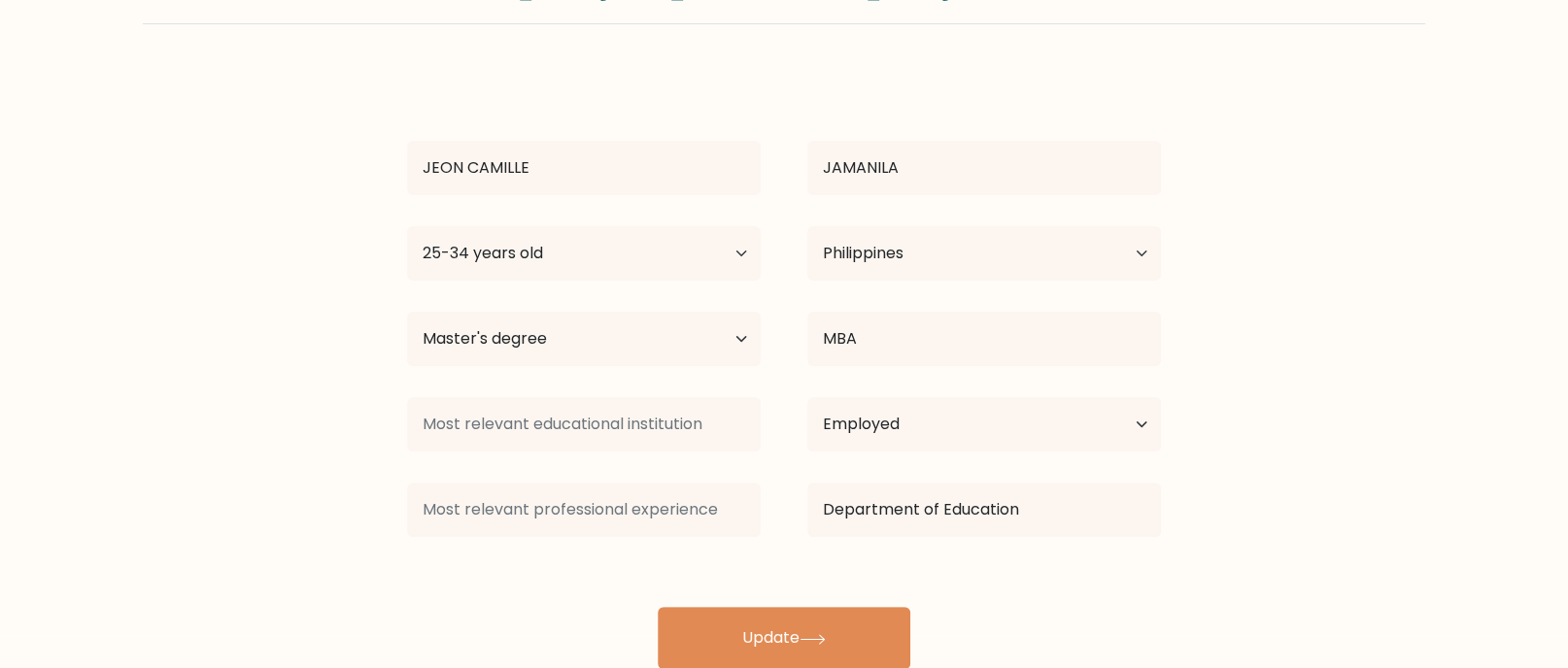 click at bounding box center [584, 510] 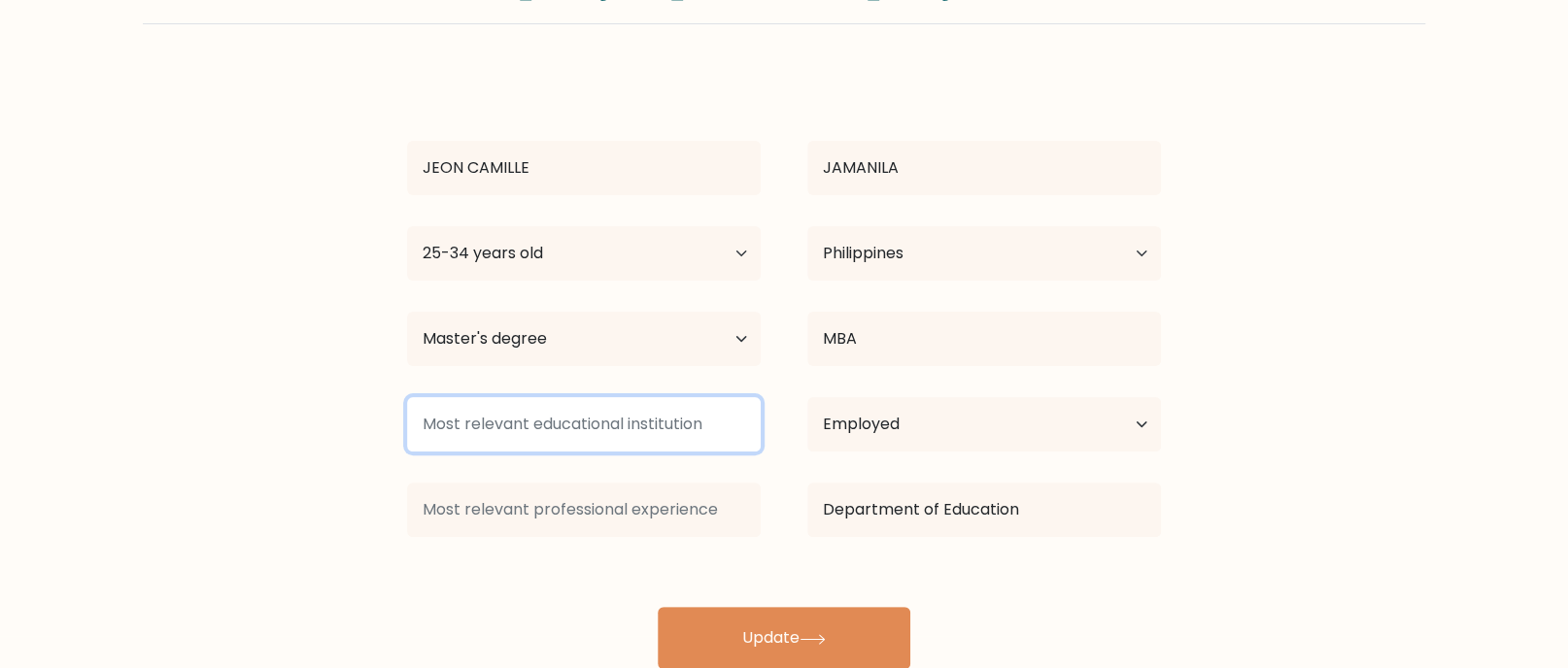 click at bounding box center (584, 424) 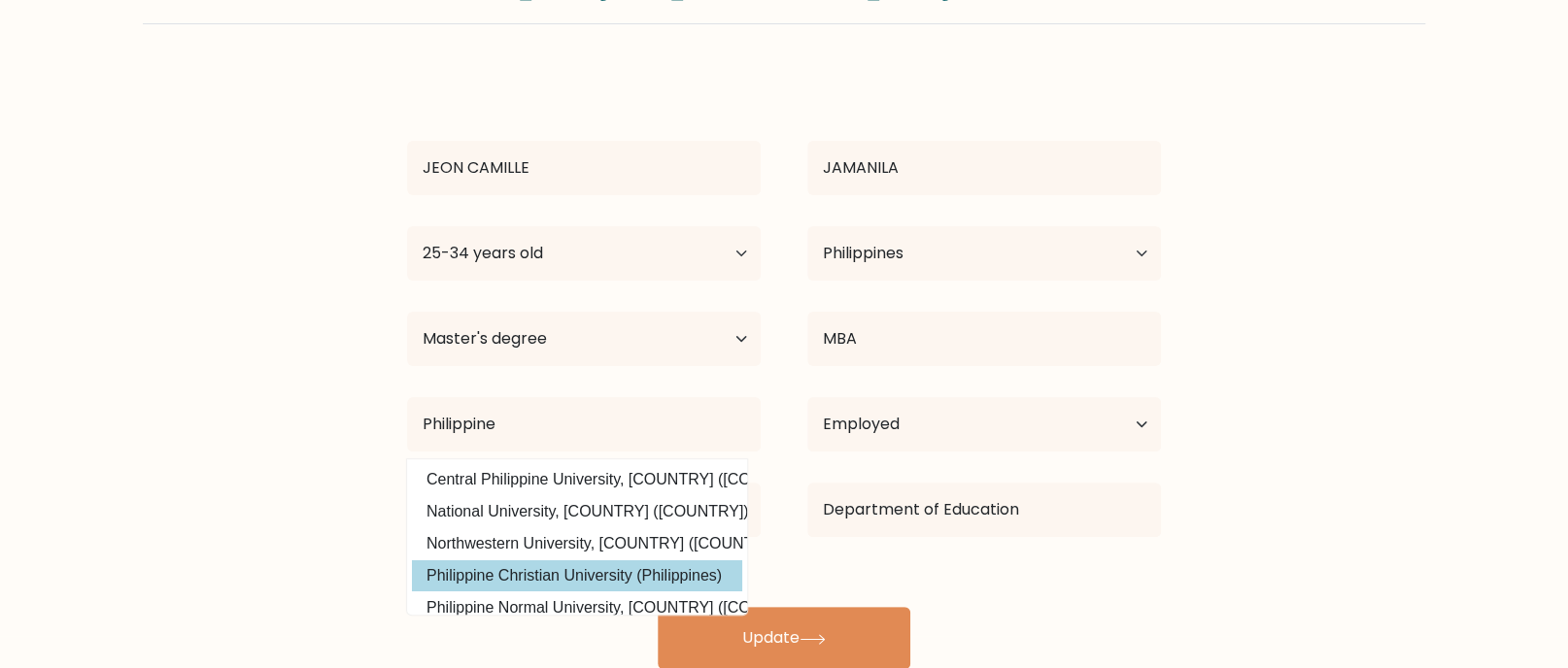 click on "Philippine Christian University (Philippines)" at bounding box center (577, 576) 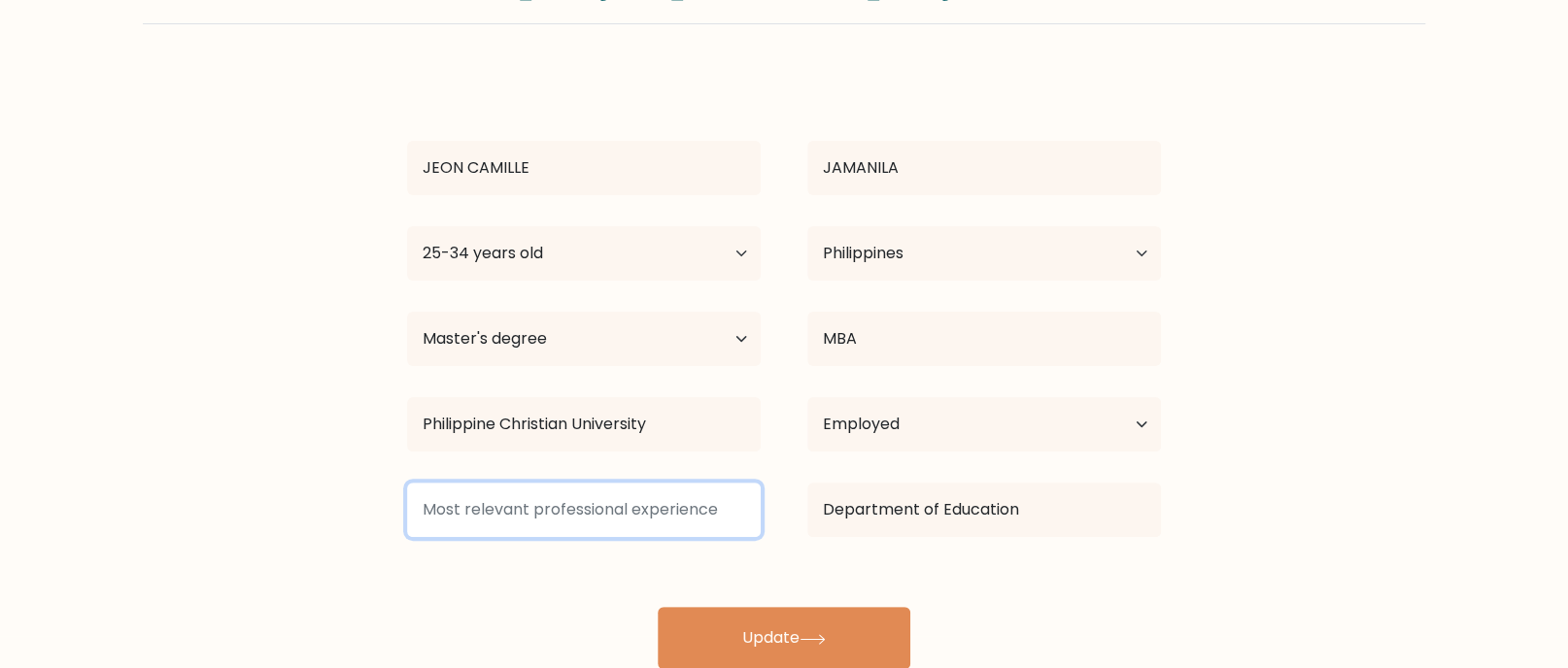 click at bounding box center [584, 510] 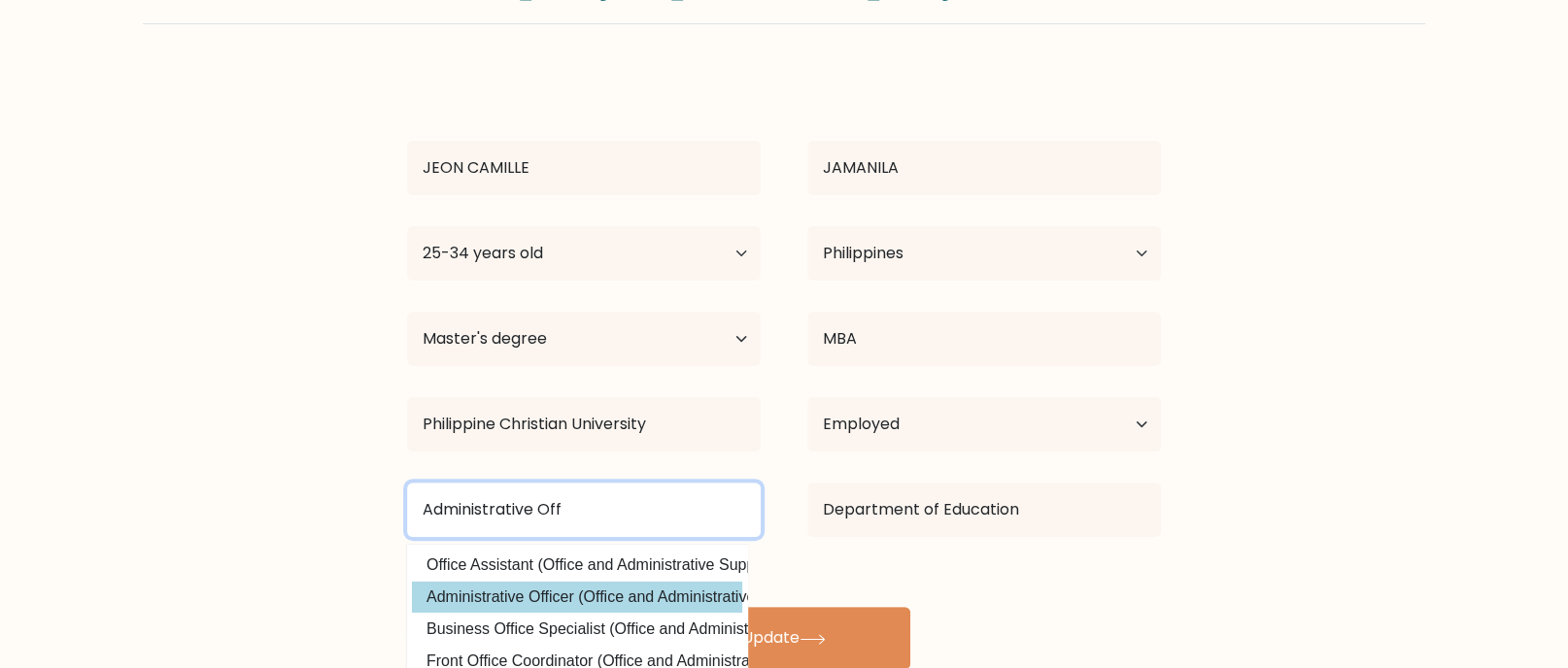 type on "Administrative Off" 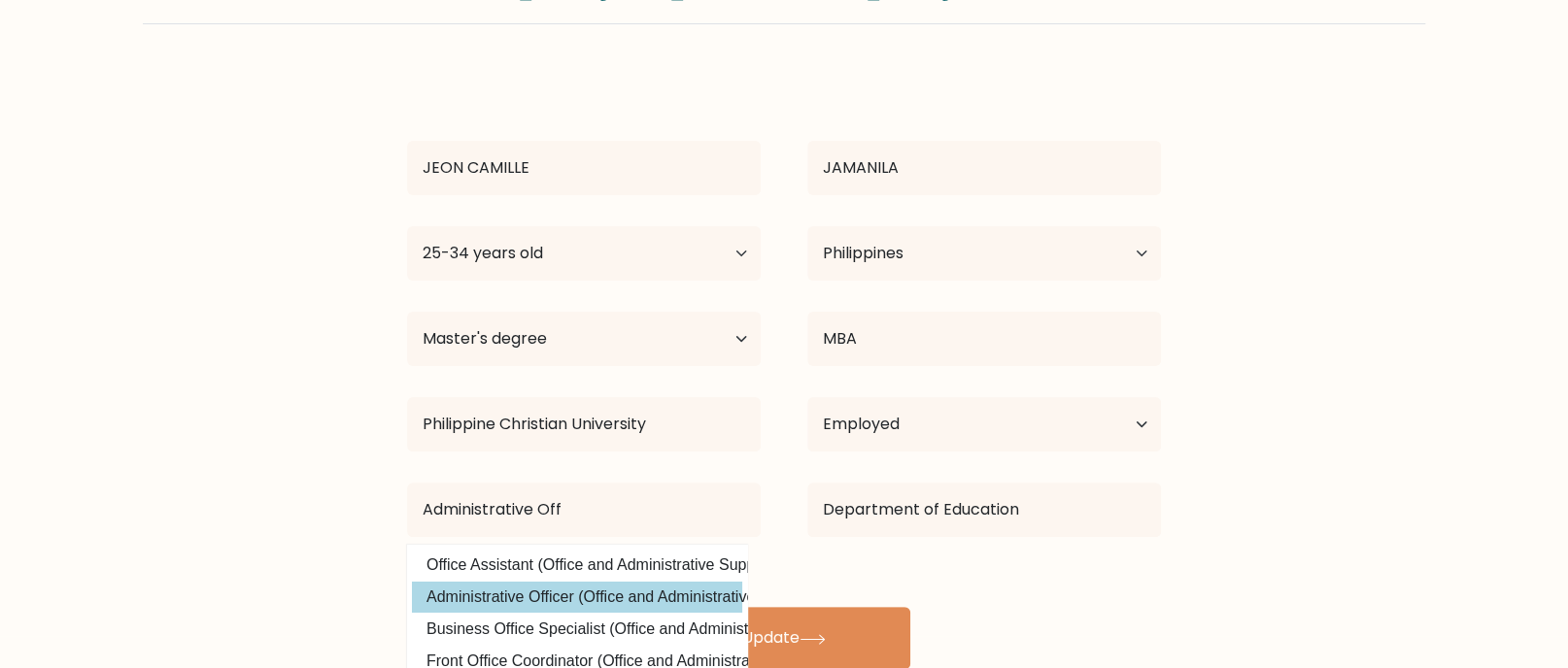 click on "JEON CAMILLE
JAMANILA
Age
Under 18 years old
18-24 years old
25-34 years old
35-44 years old
45-54 years old
55-64 years old
65 years old and above
Country
Afghanistan
Albania
Algeria
American Samoa
Andorra
Angola
Anguilla
Antarctica
Antigua and Barbuda
Argentina
Armenia
Aruba
Australia
Austria
Azerbaijan
Bahamas
Bahrain
Bangladesh
Barbados
Belarus
Belgium
Belize
Benin
Bermuda
Bhutan MBA" at bounding box center [784, 370] 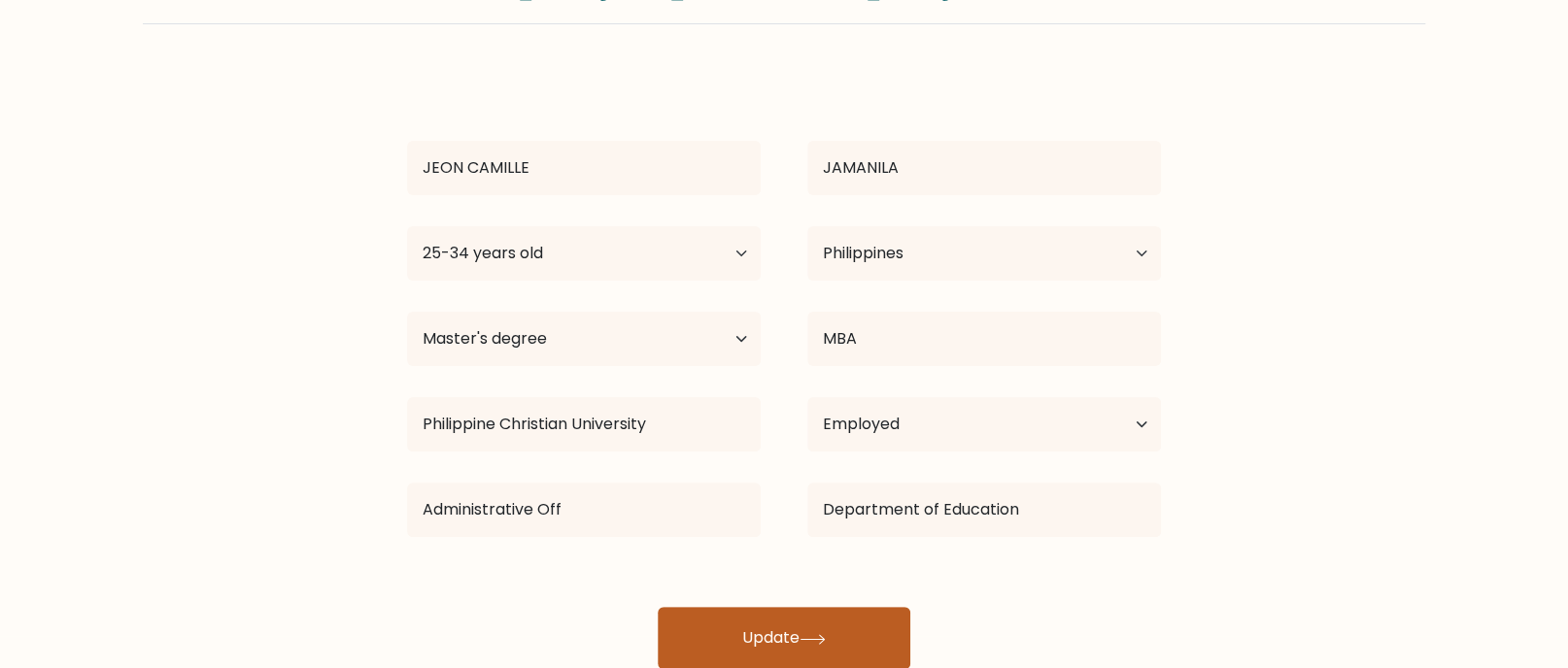 click on "Update" at bounding box center [784, 638] 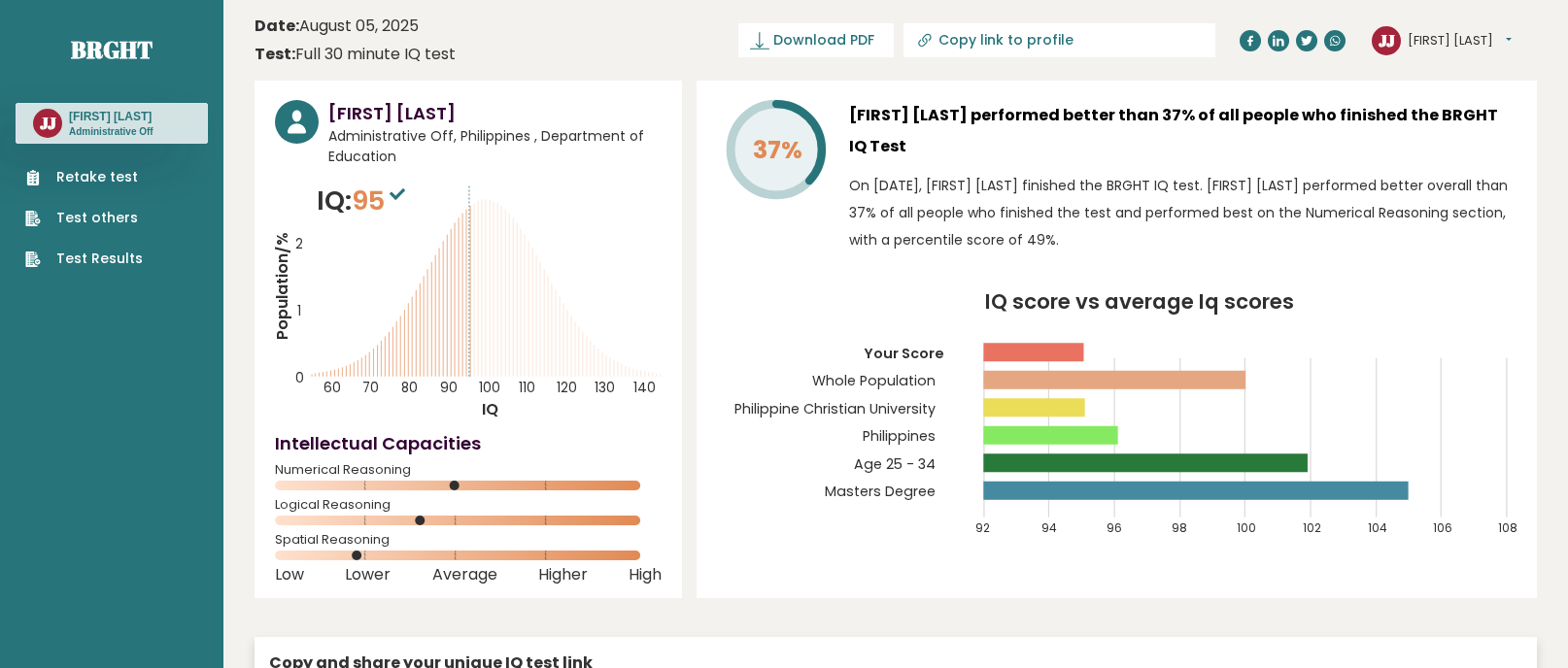 scroll, scrollTop: 0, scrollLeft: 0, axis: both 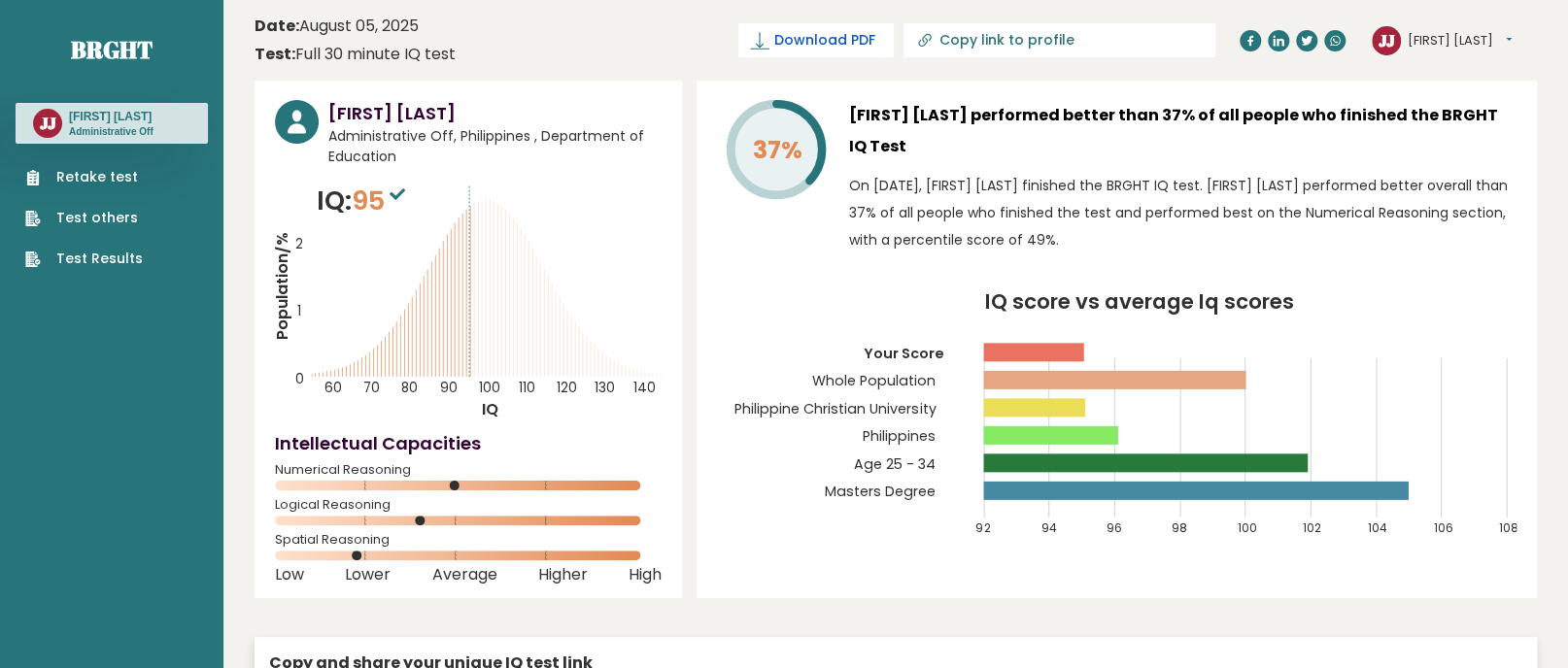 click on "Download PDF" at bounding box center [824, 40] 